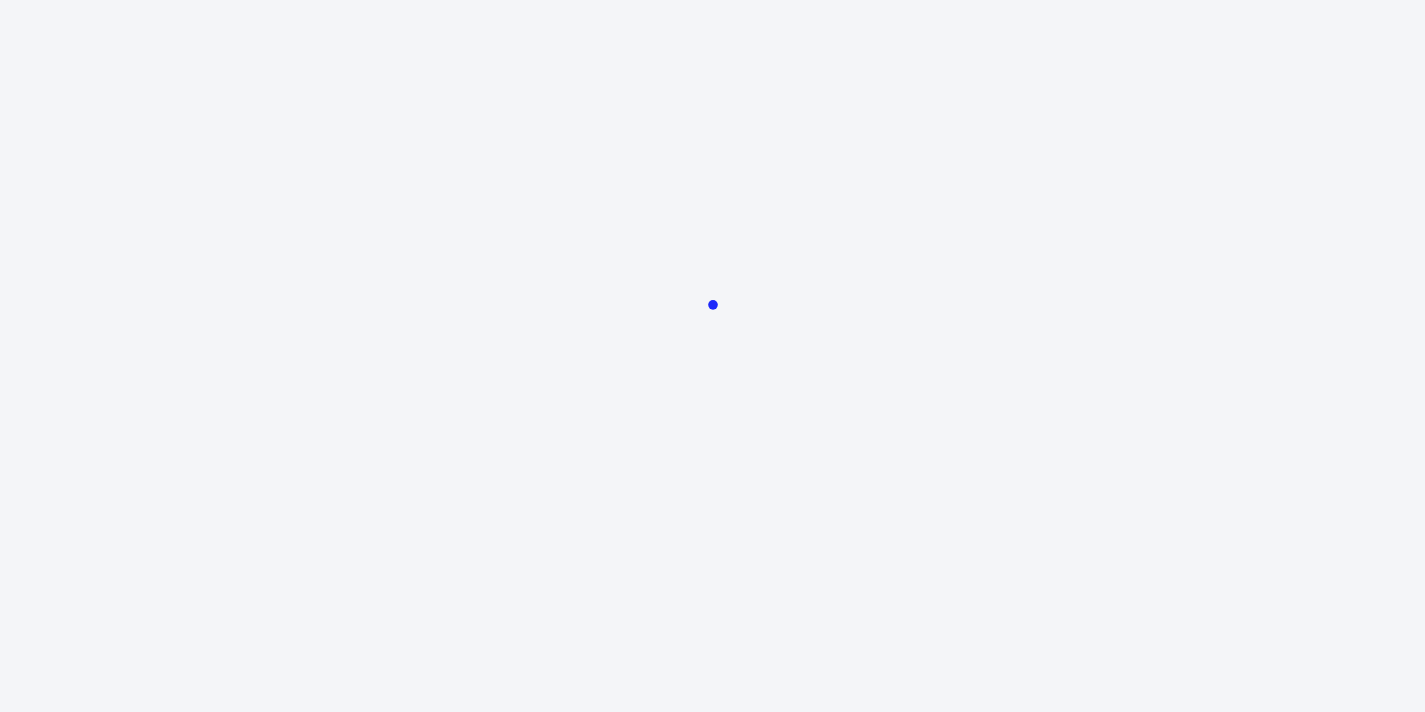 scroll, scrollTop: 0, scrollLeft: 0, axis: both 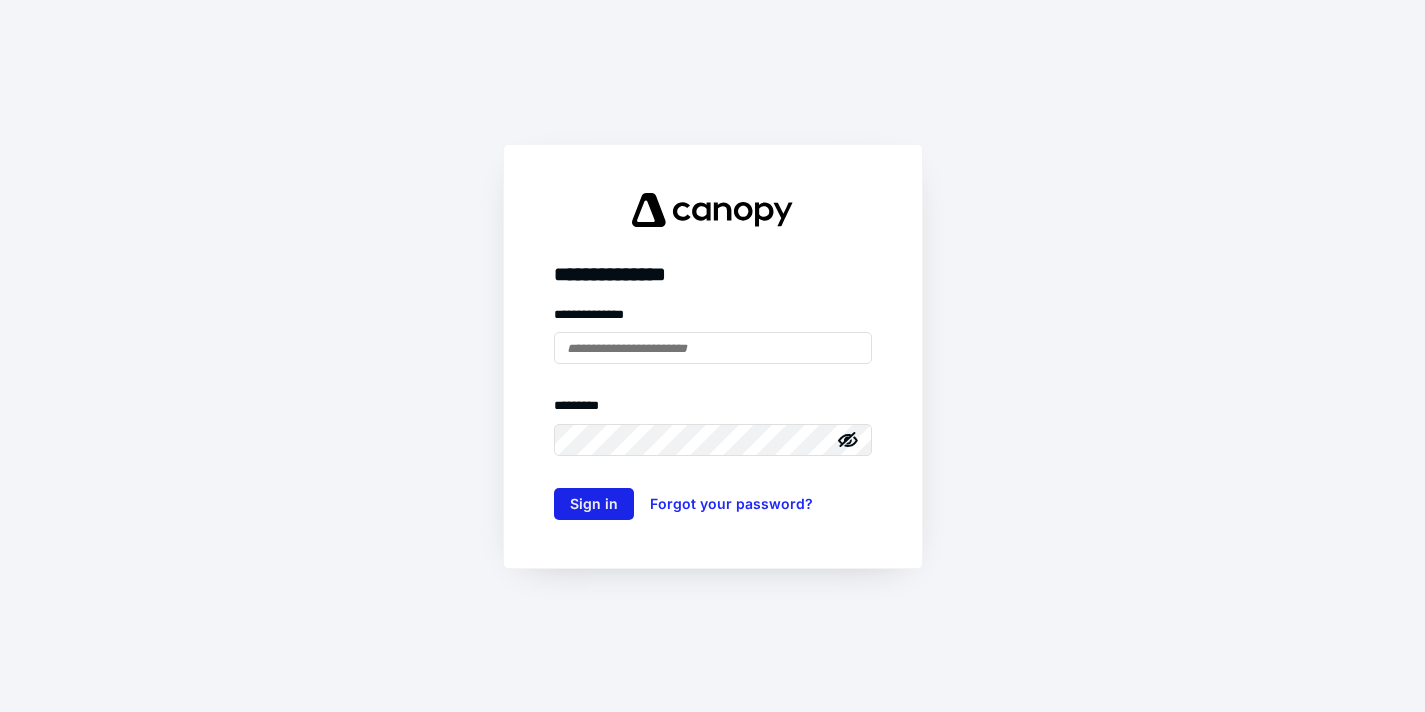 type on "**********" 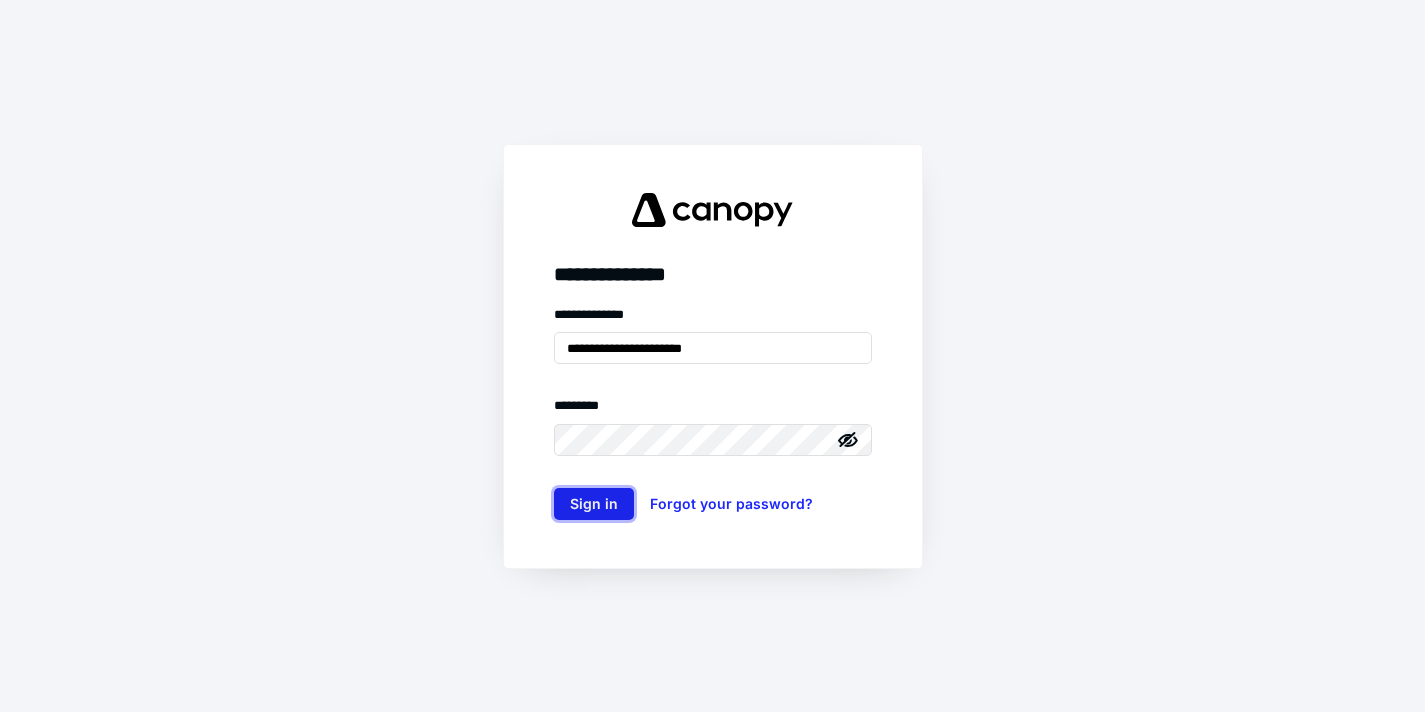 click on "Sign in" at bounding box center [594, 504] 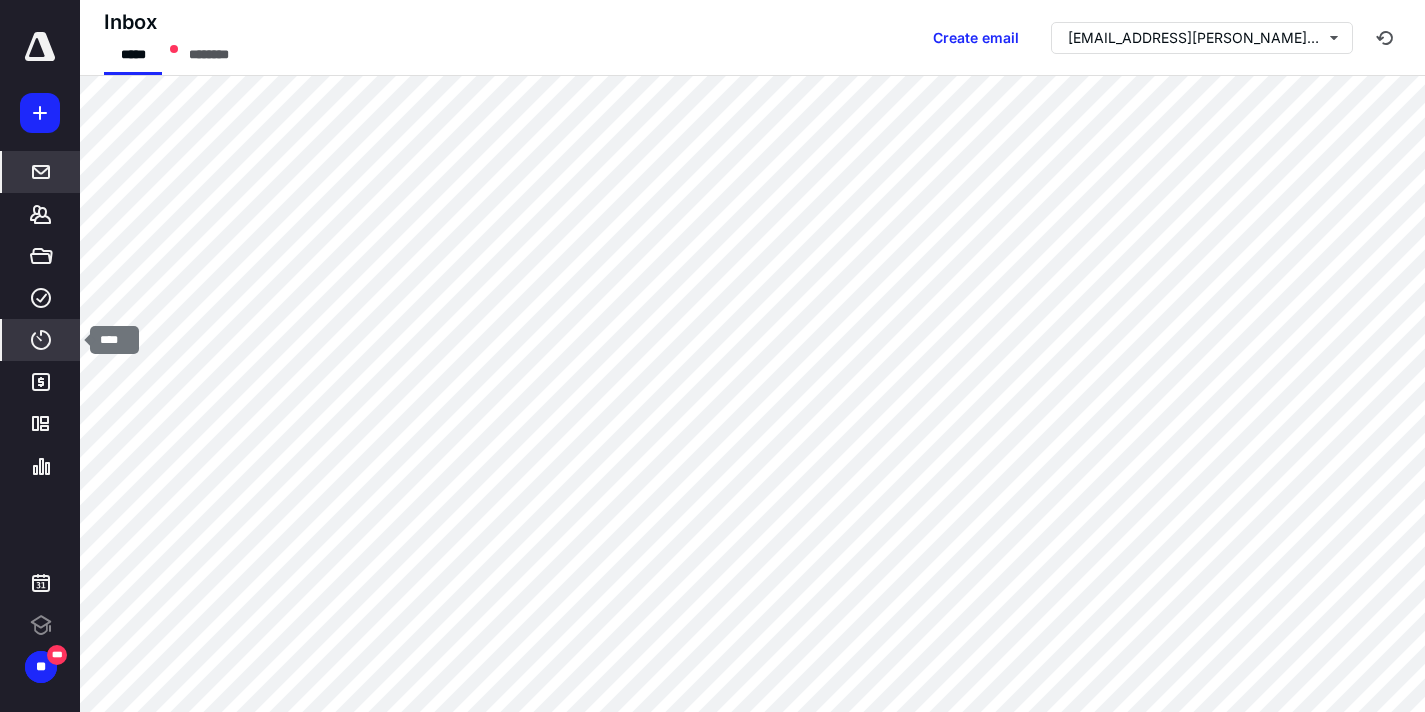 scroll, scrollTop: 0, scrollLeft: 0, axis: both 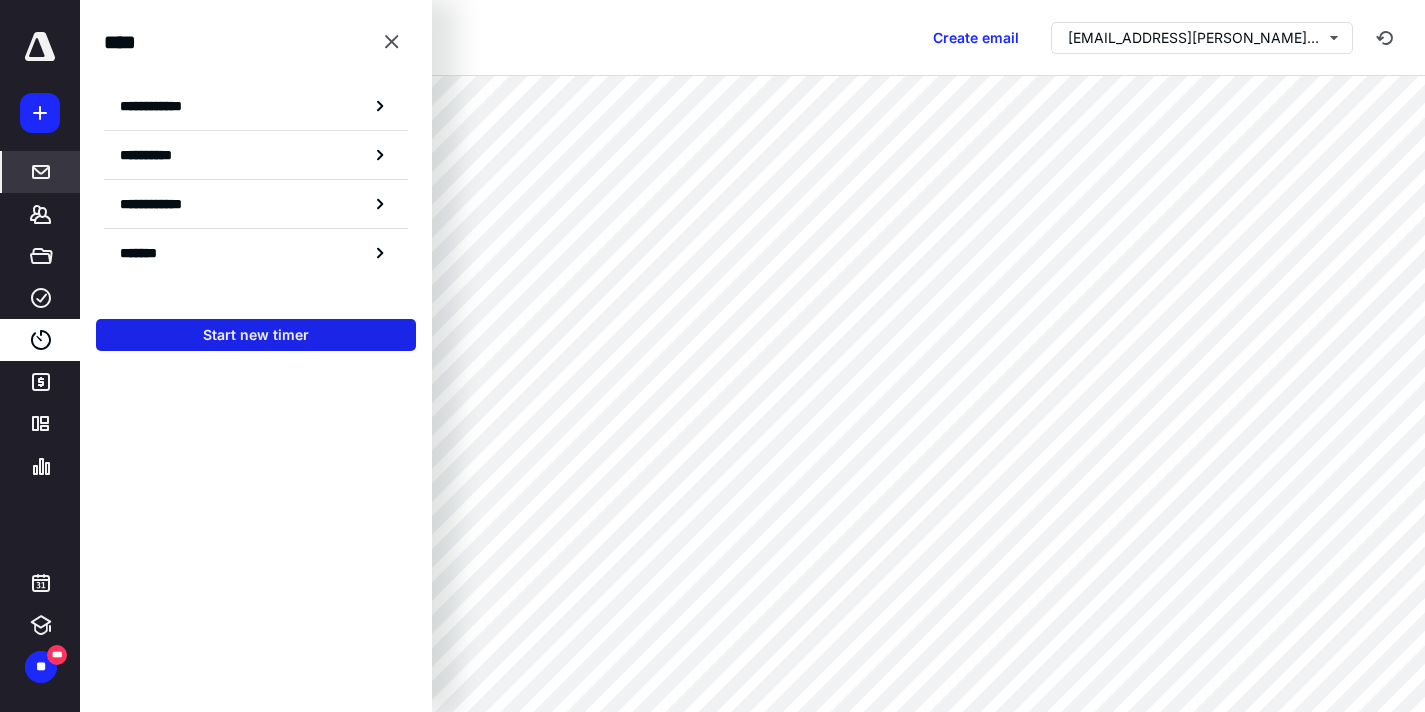 click on "Start new timer" at bounding box center [256, 335] 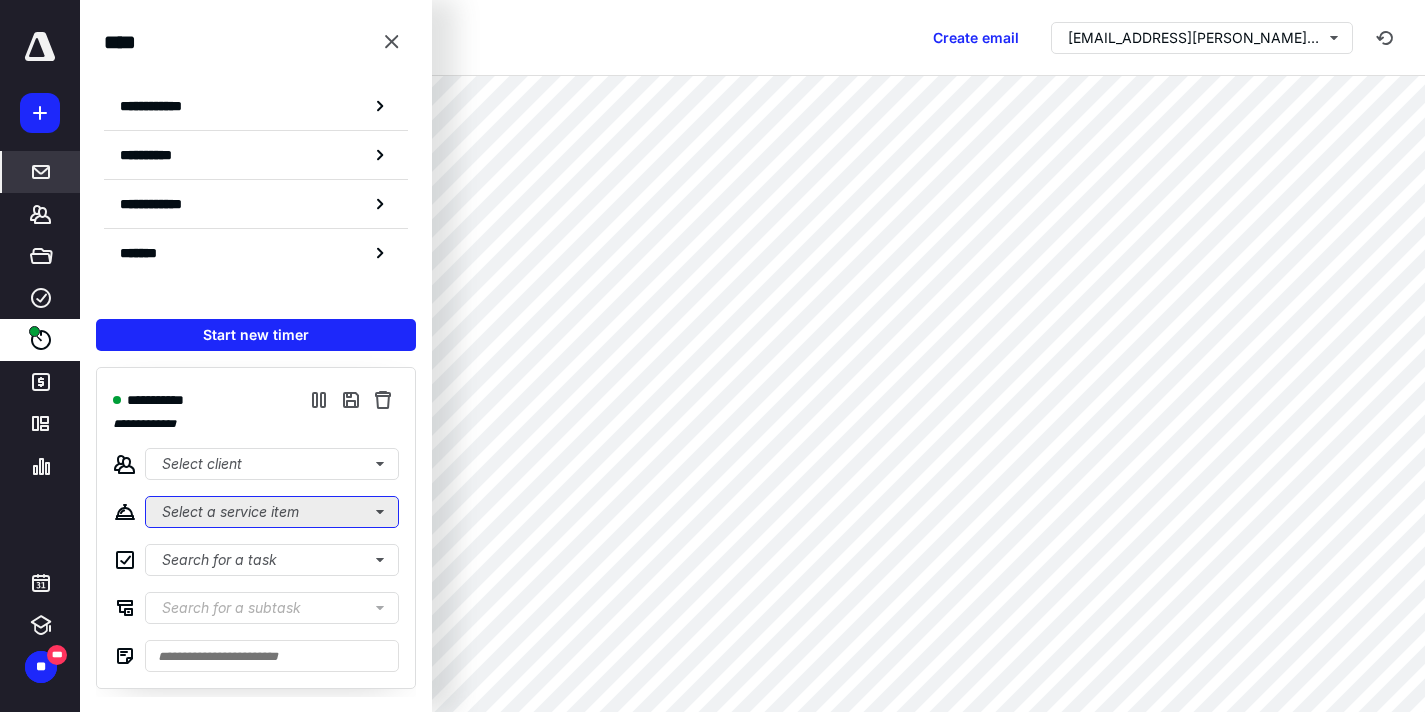 click on "Select a service item" at bounding box center (272, 512) 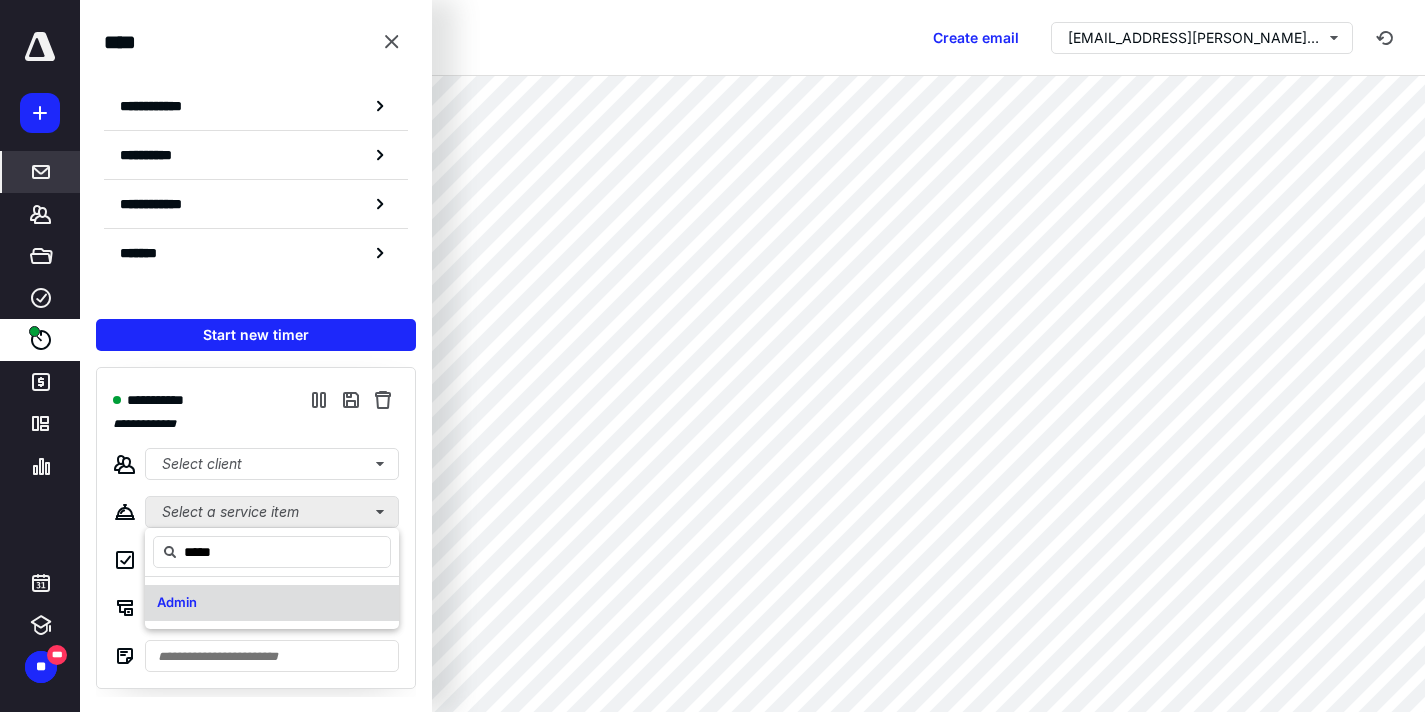 type on "*****" 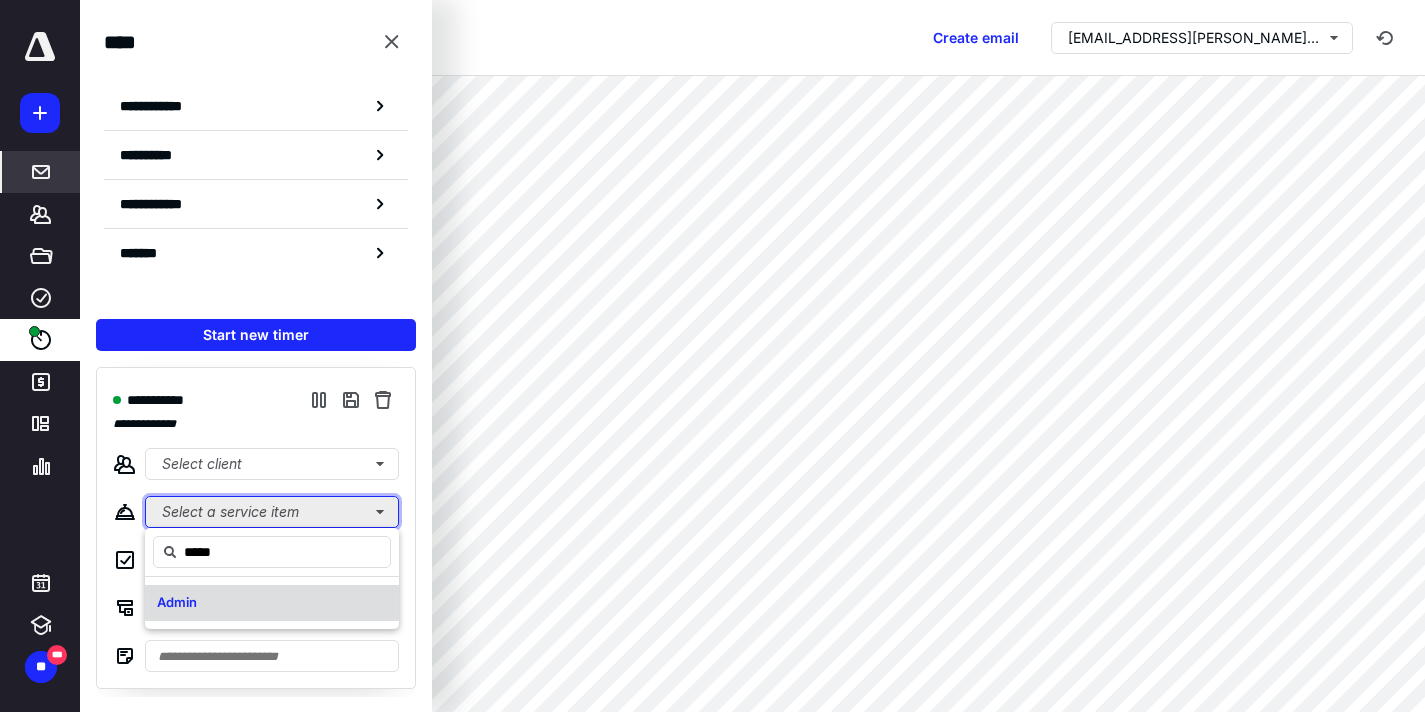 type 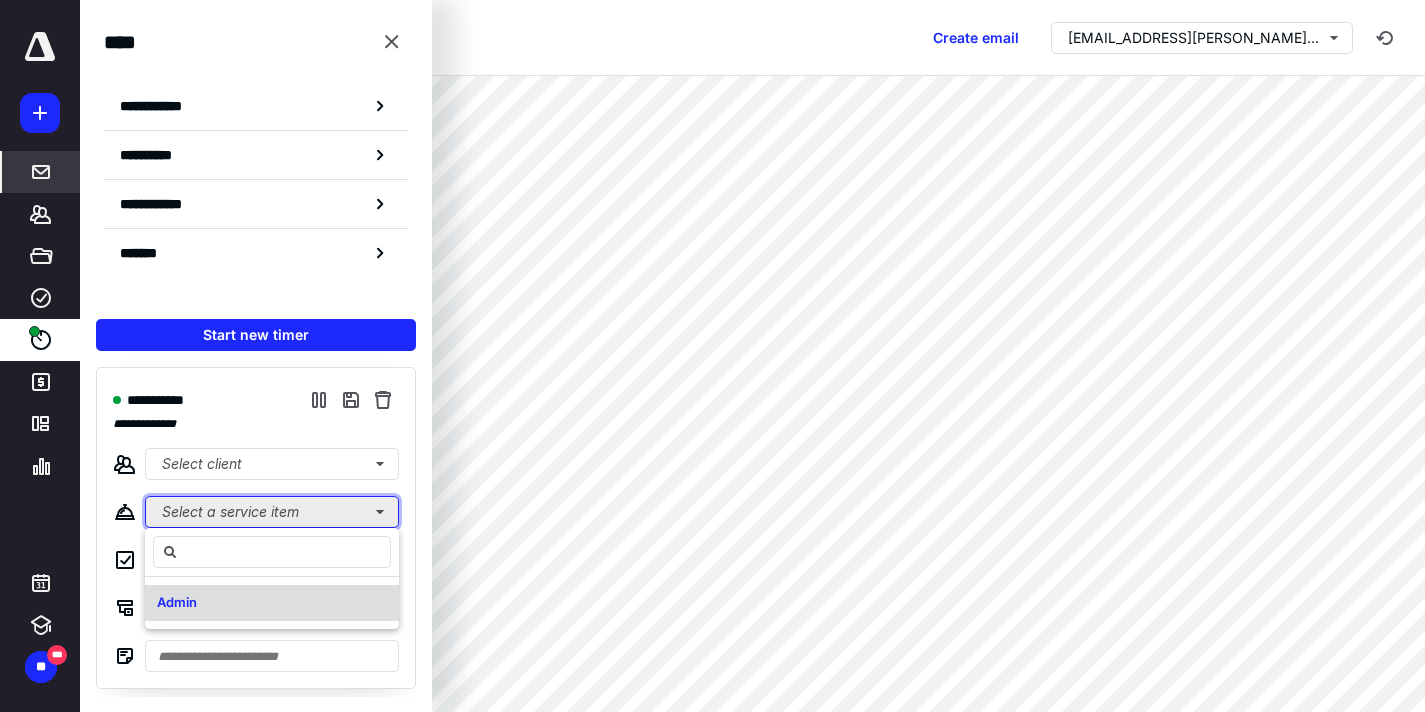 type 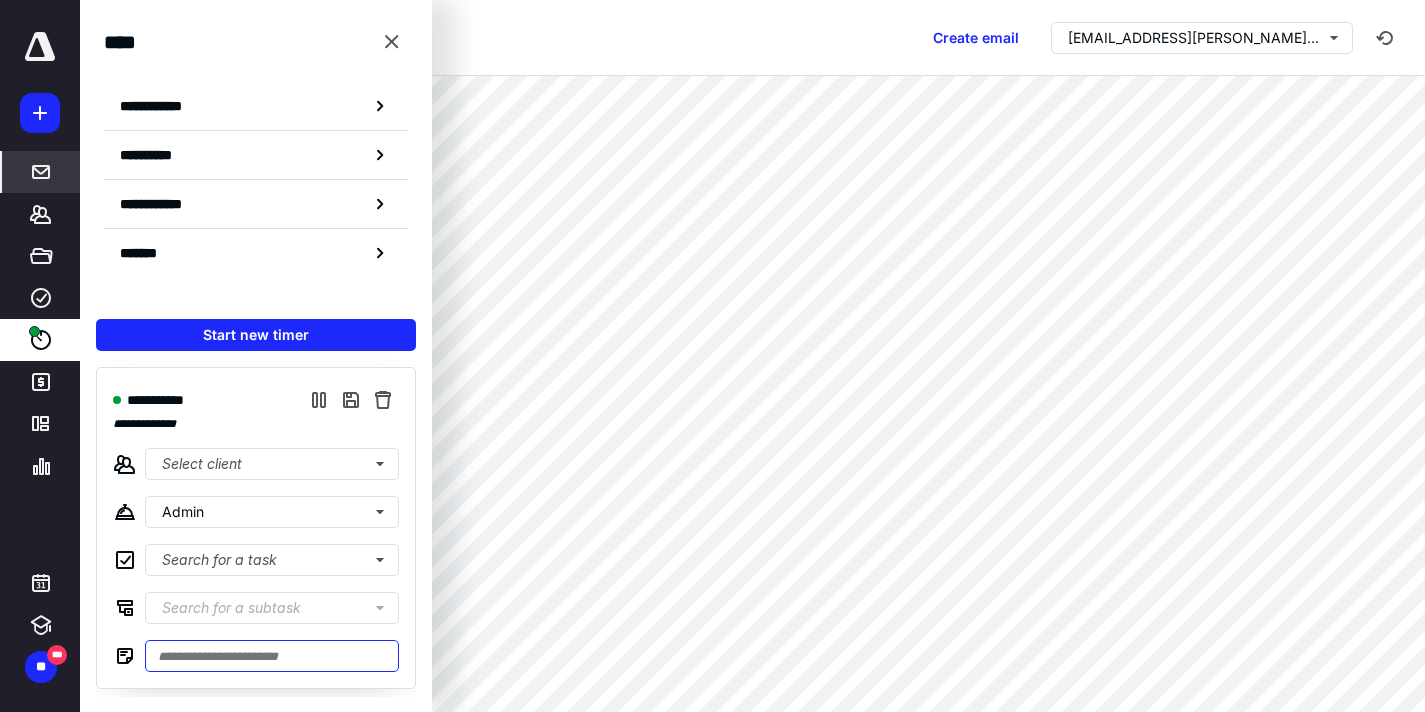 click at bounding box center [272, 656] 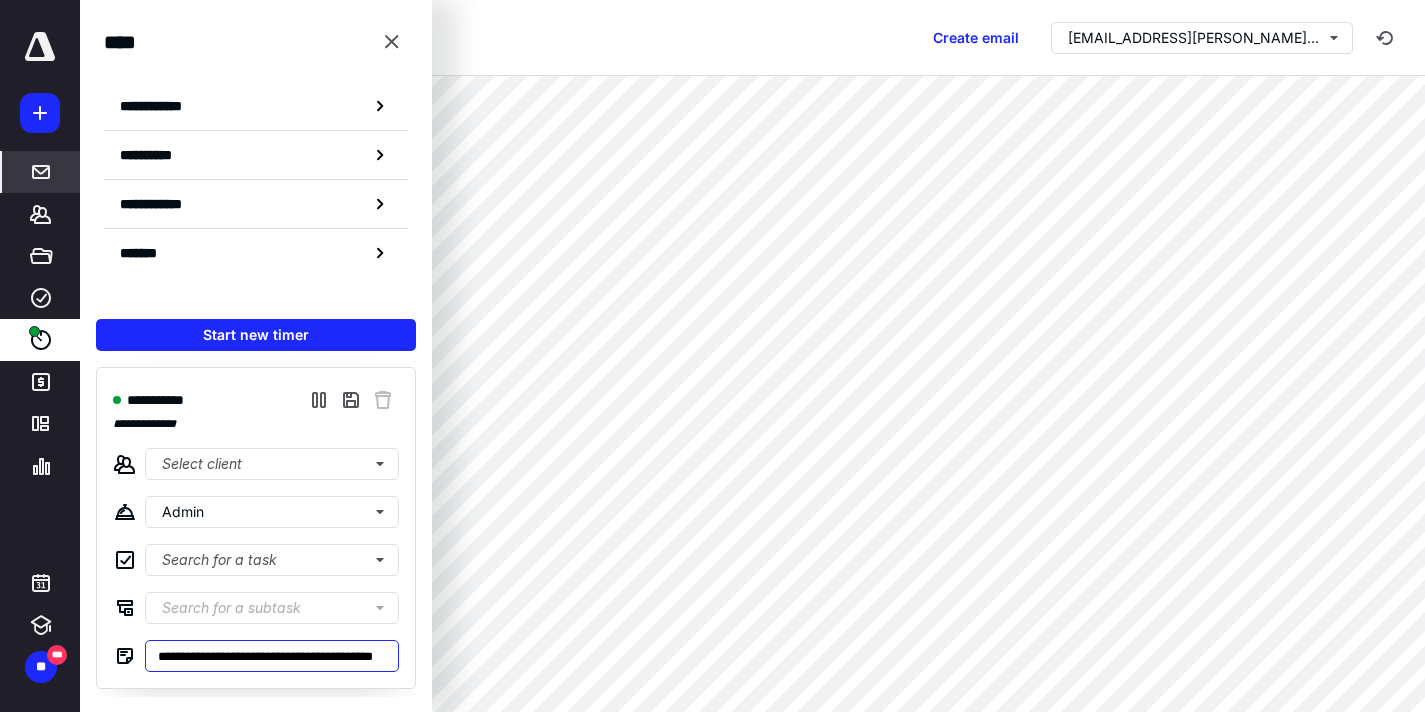 scroll, scrollTop: 0, scrollLeft: 46, axis: horizontal 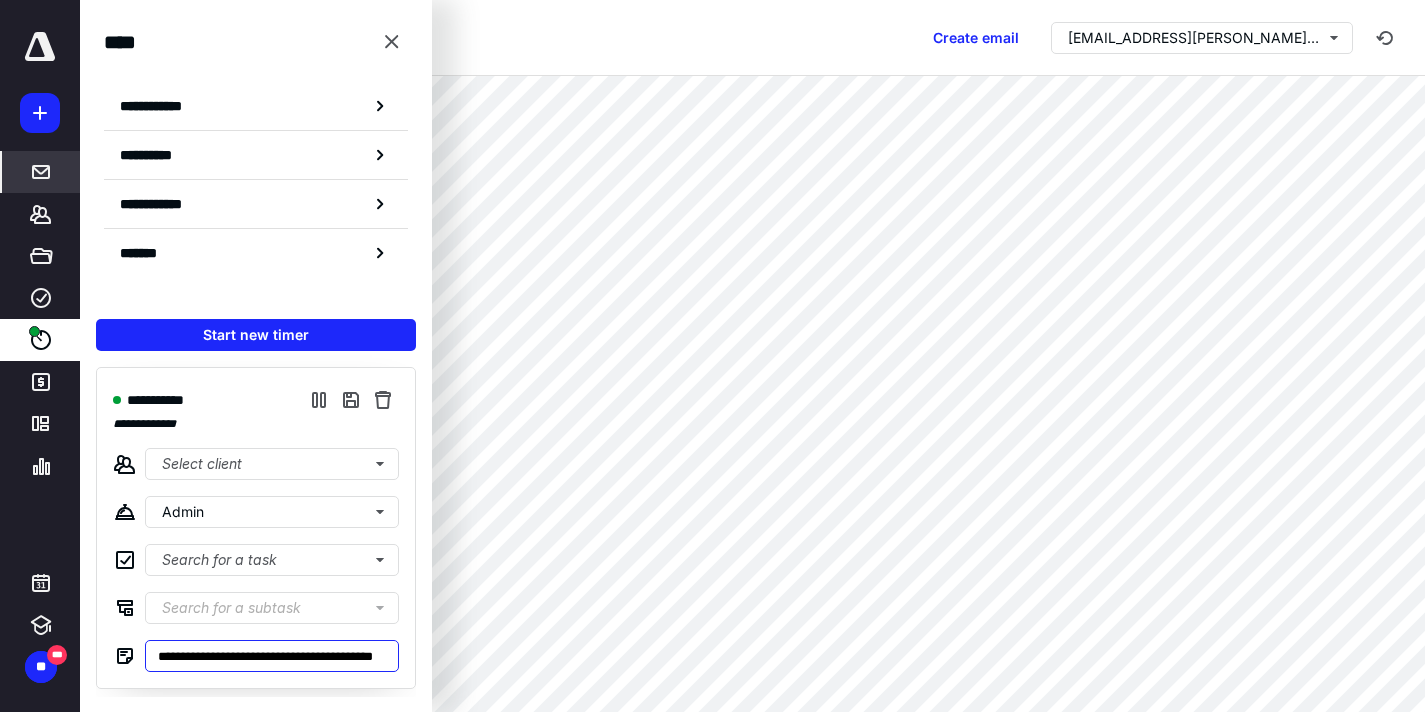 type on "**********" 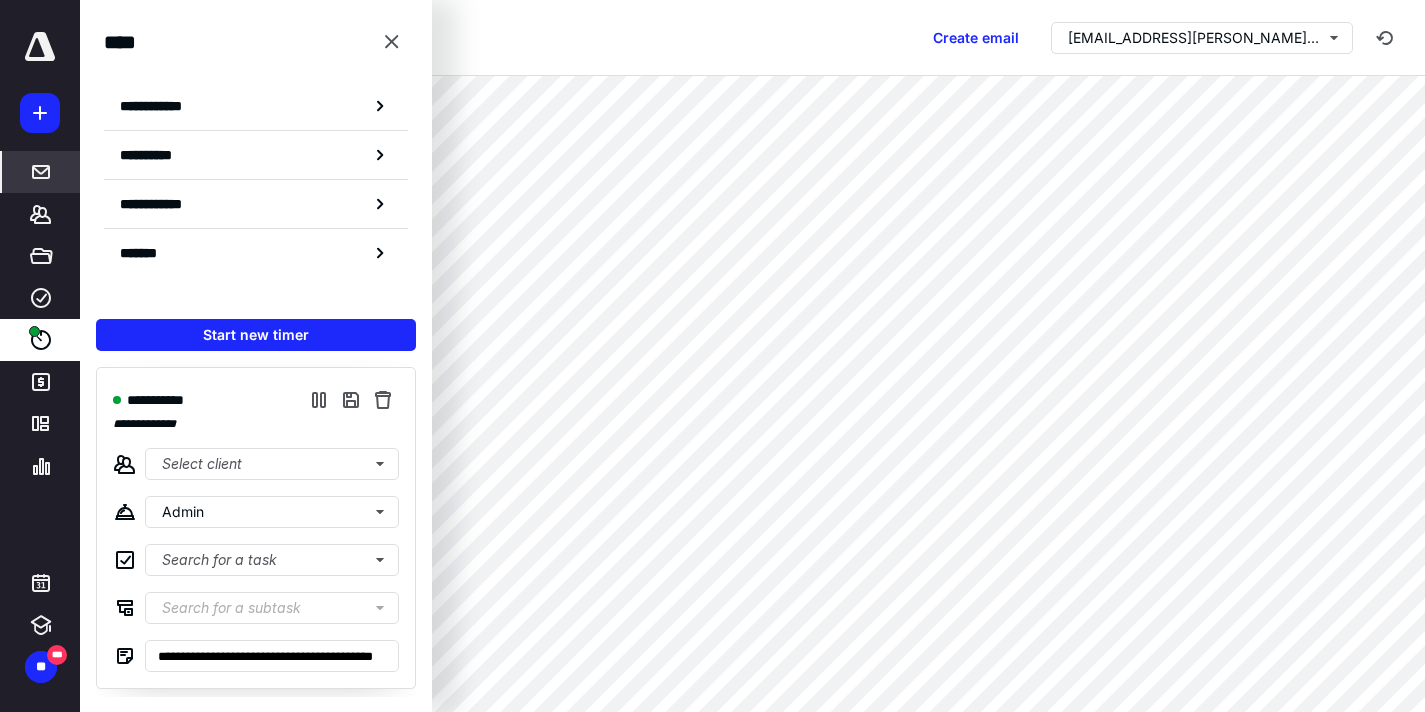 scroll, scrollTop: 0, scrollLeft: 0, axis: both 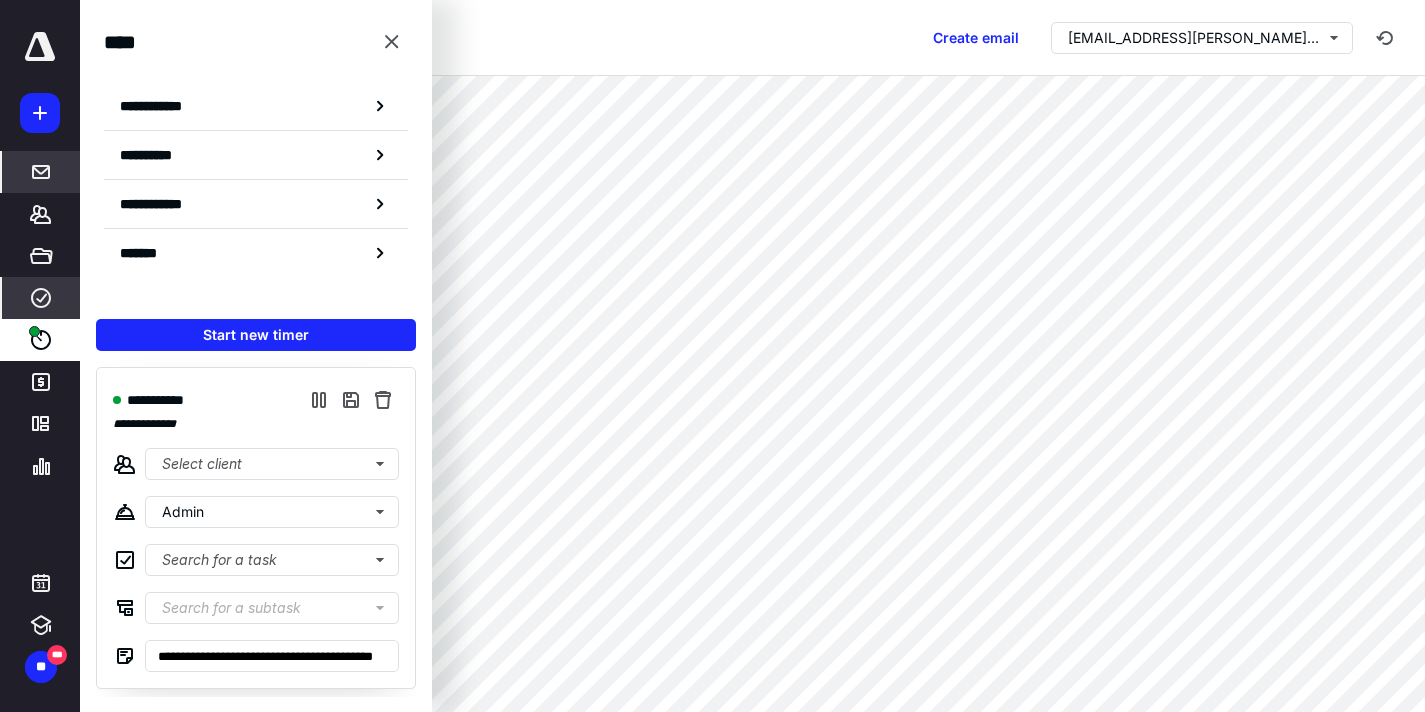click 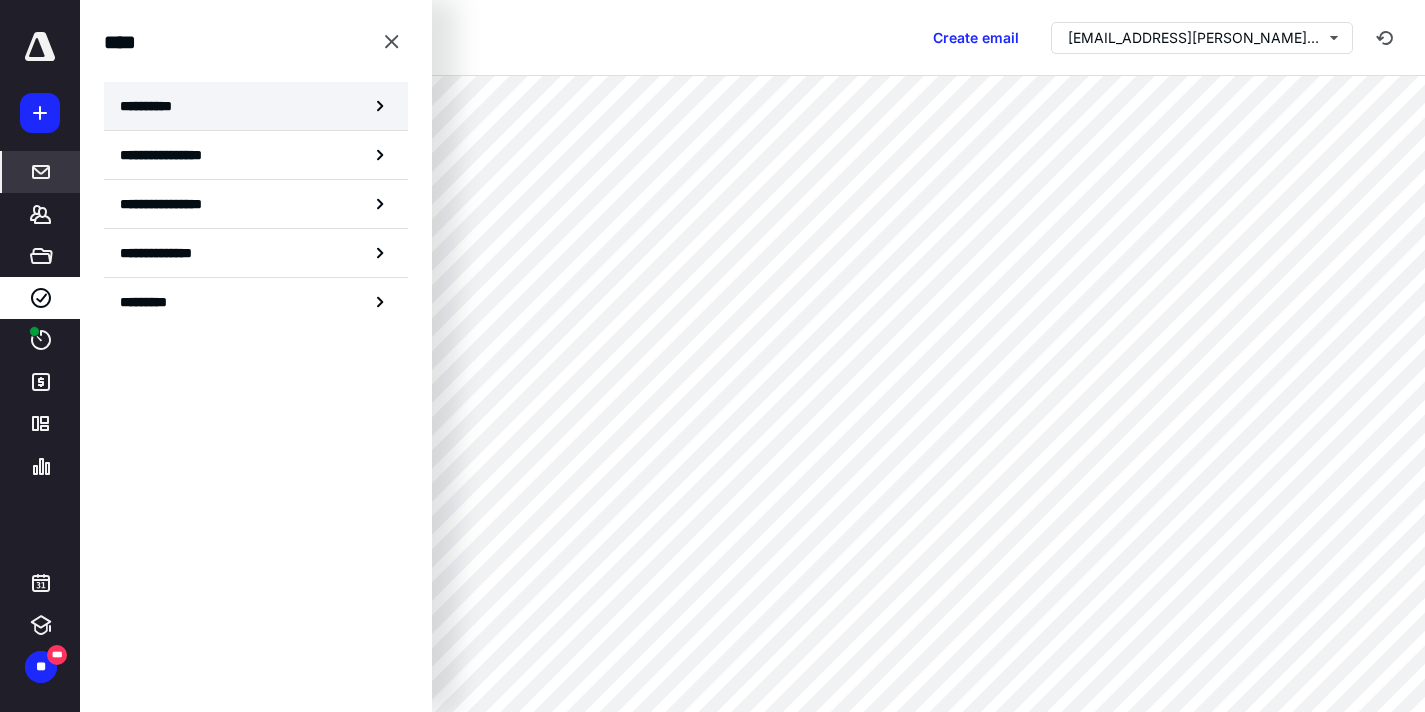 click on "**********" at bounding box center [256, 106] 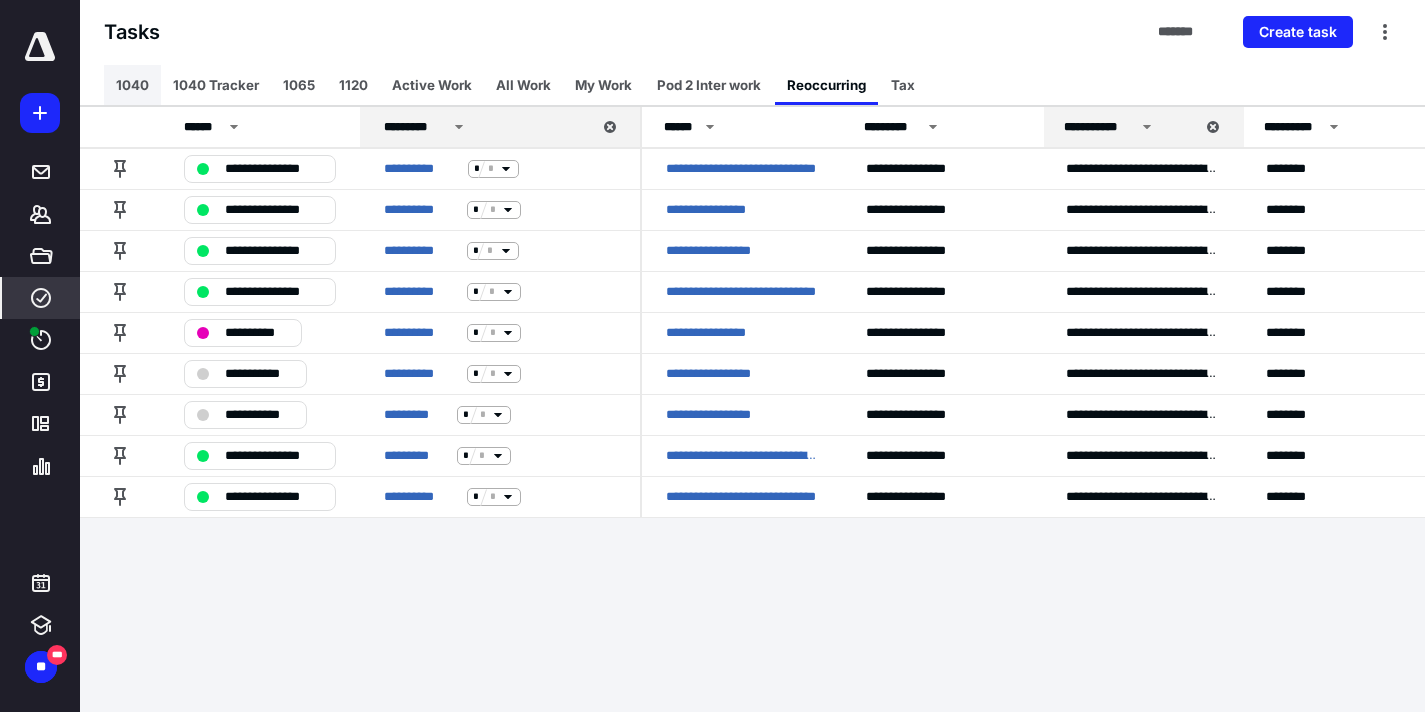click on "1040" at bounding box center (132, 85) 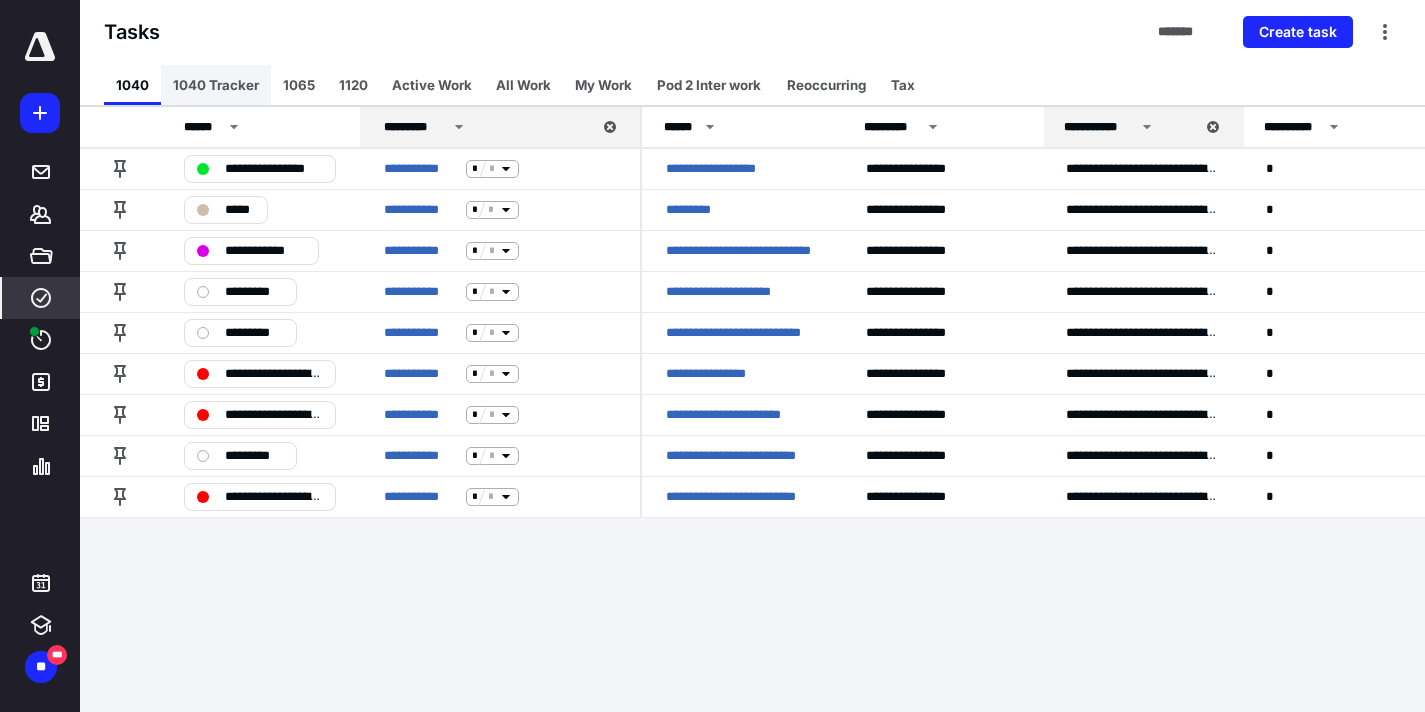 click on "1040 Tracker" at bounding box center (216, 85) 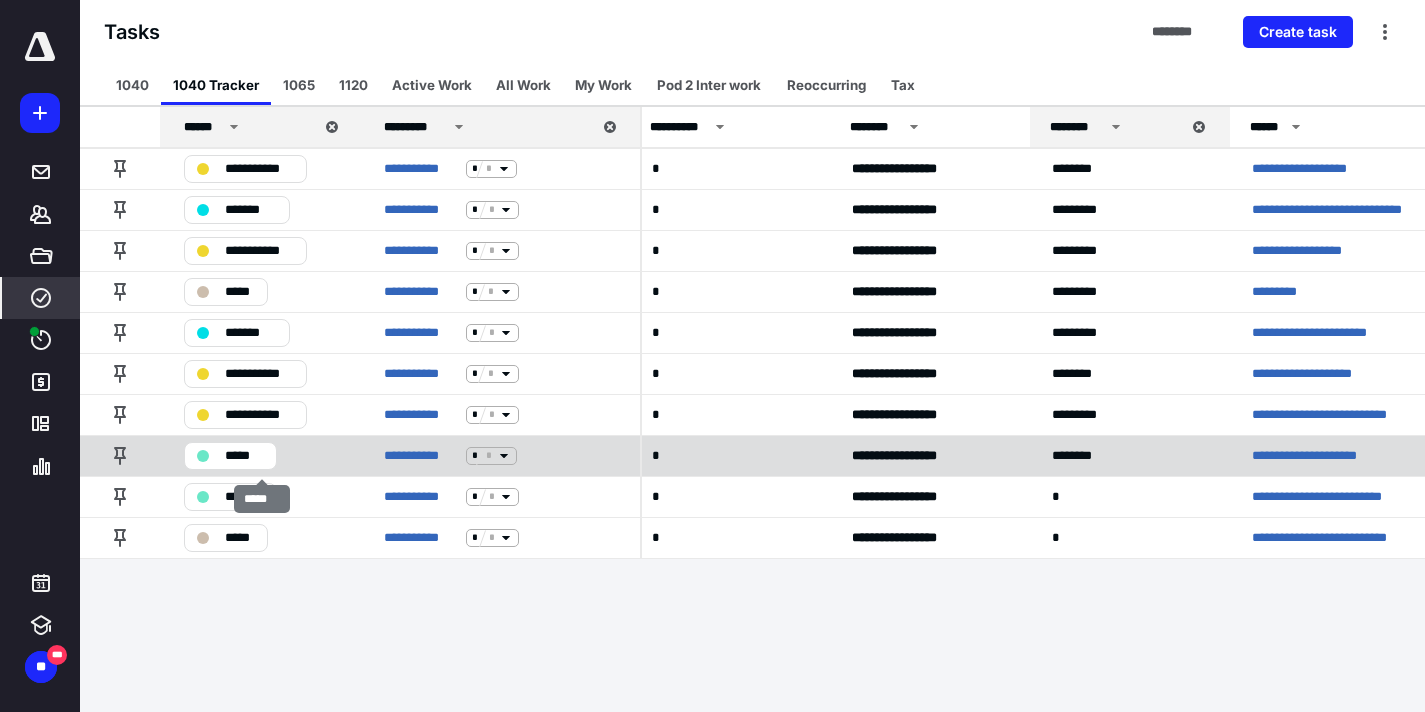 scroll, scrollTop: 0, scrollLeft: 8, axis: horizontal 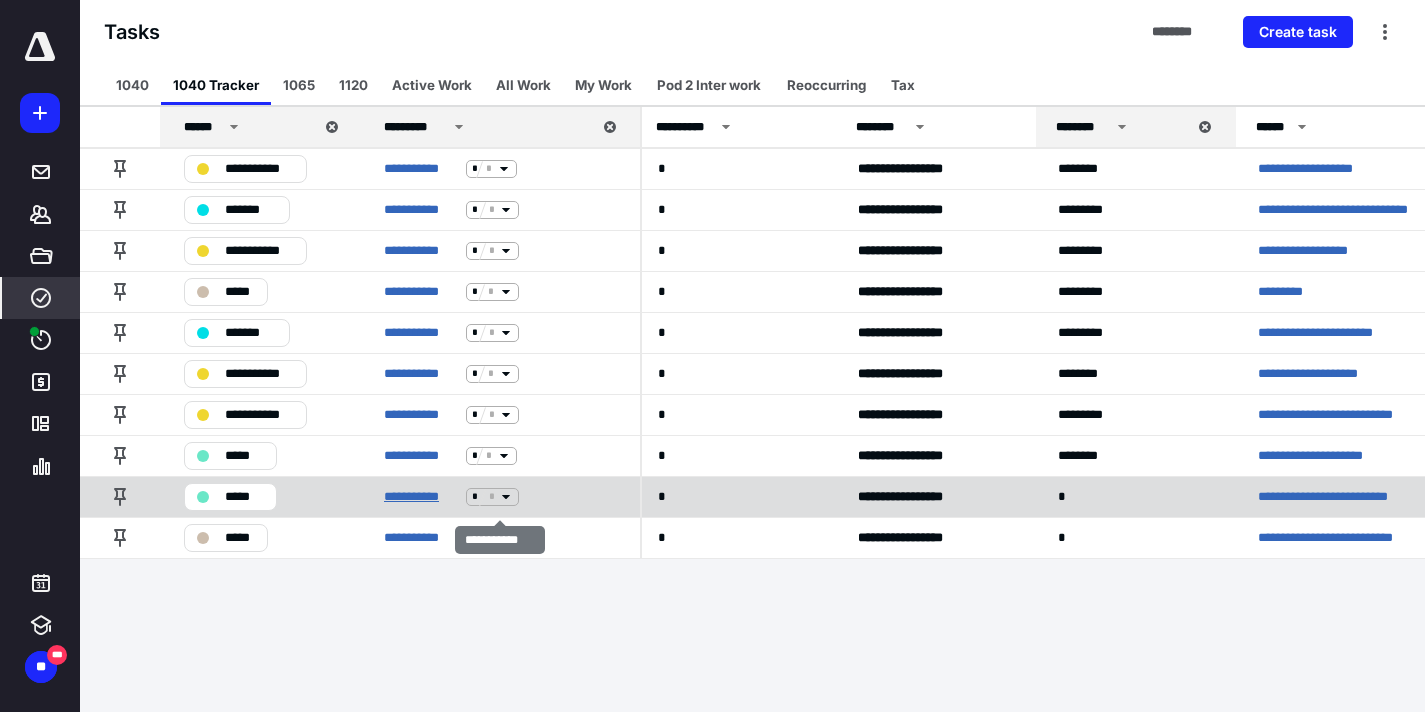 click on "**********" at bounding box center [421, 497] 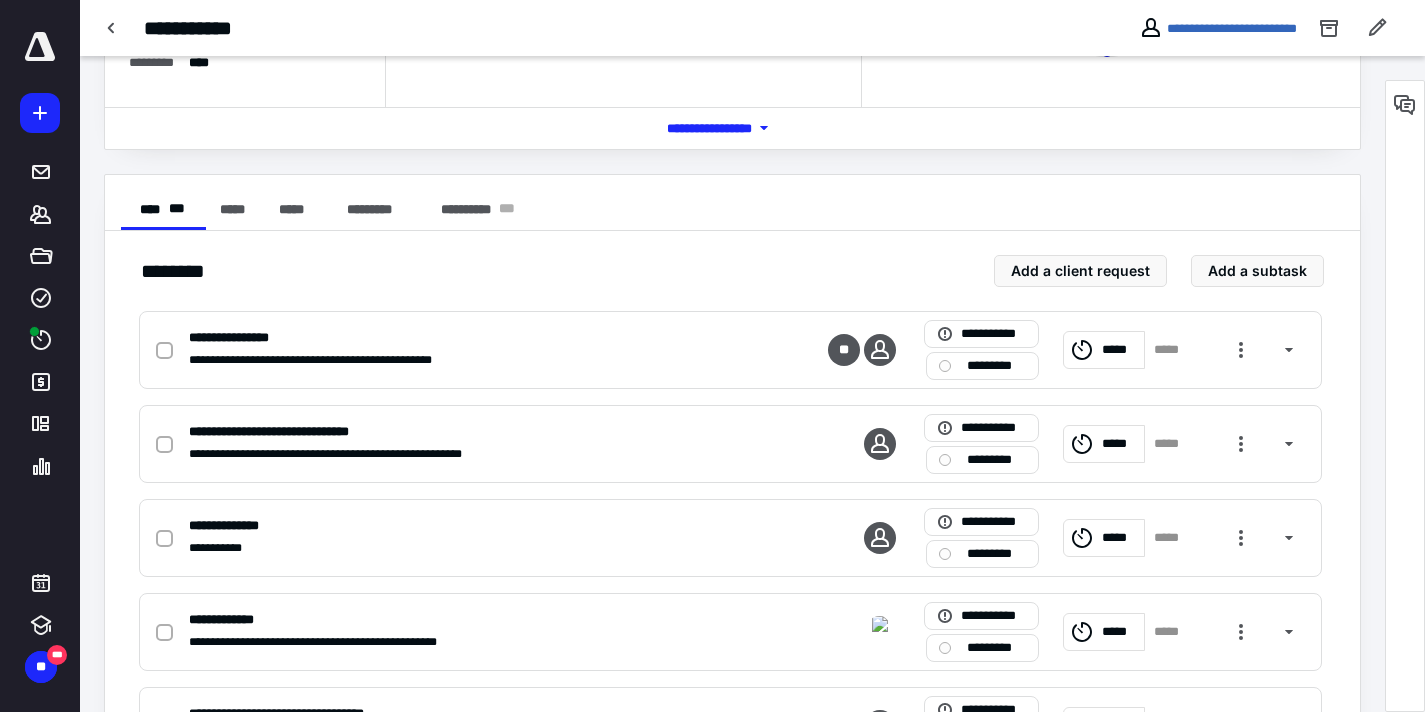 scroll, scrollTop: 0, scrollLeft: 0, axis: both 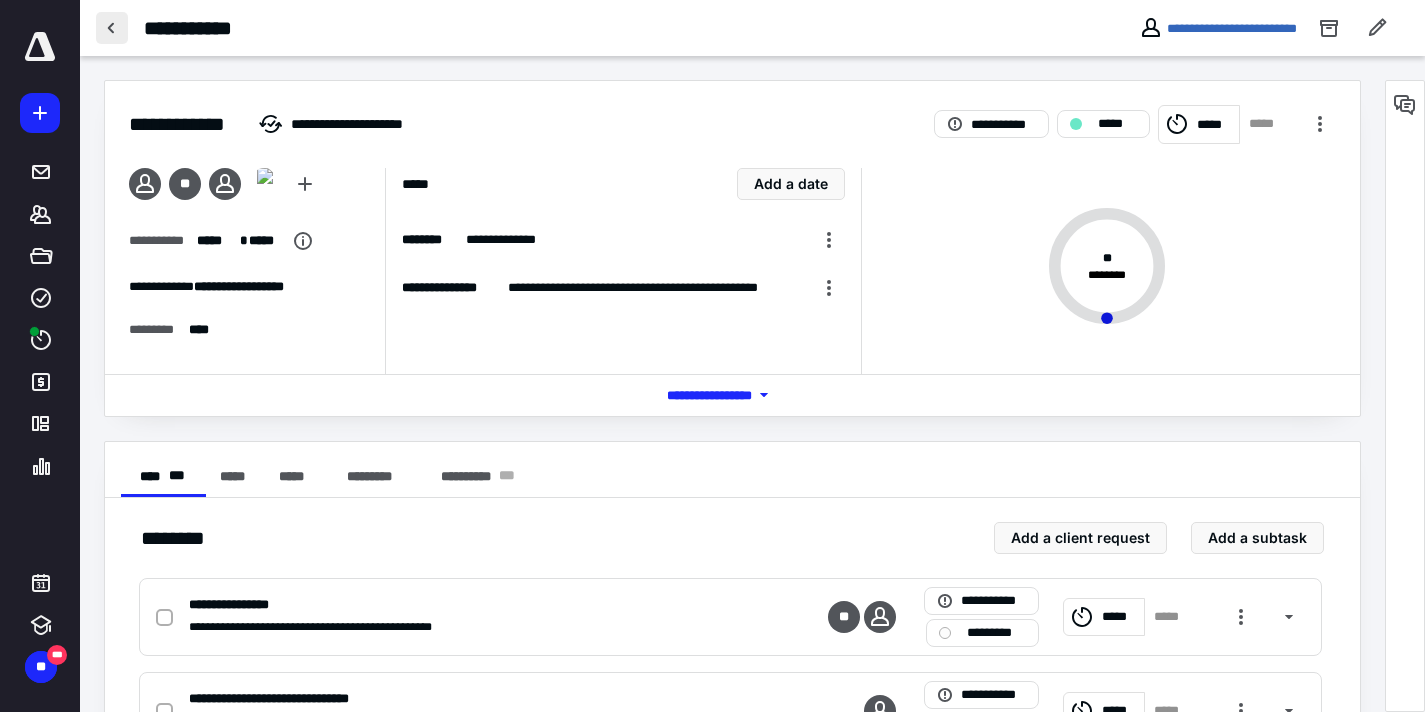 click at bounding box center [112, 28] 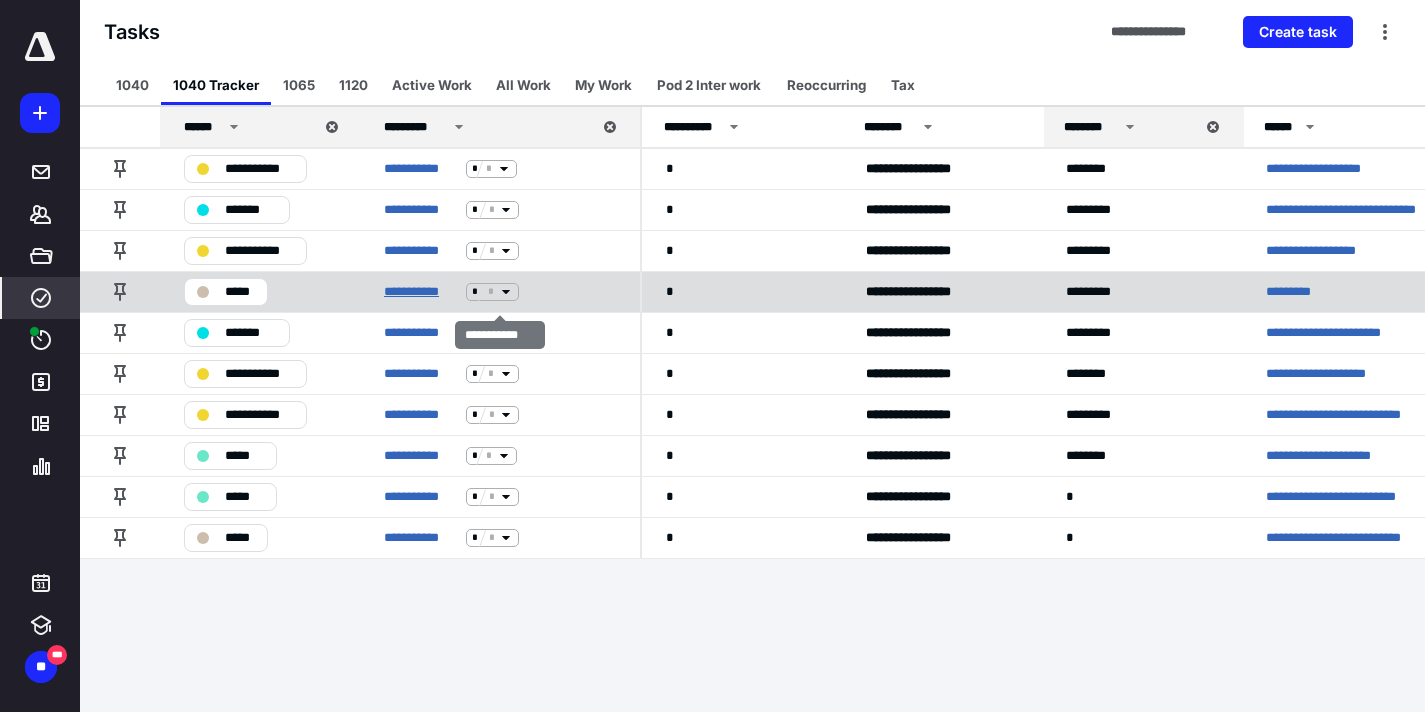 click on "**********" at bounding box center (421, 292) 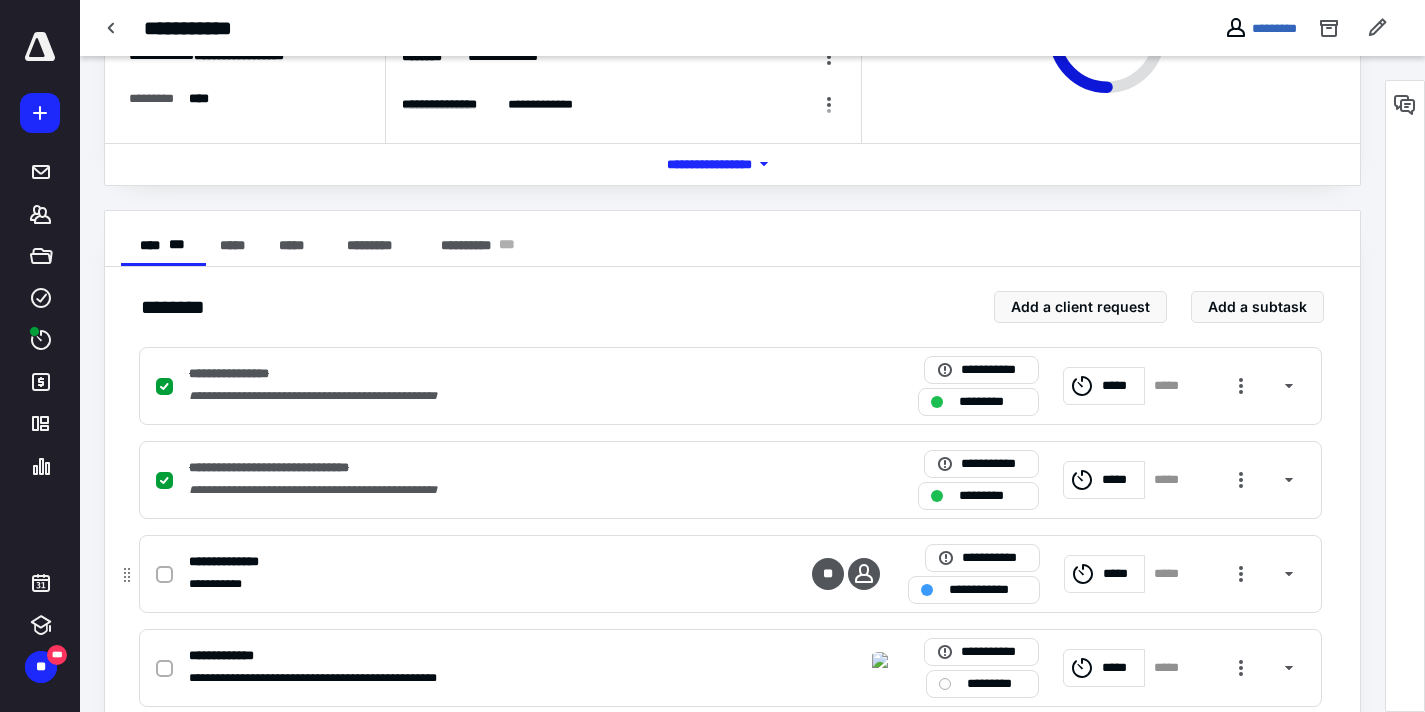 scroll, scrollTop: 0, scrollLeft: 0, axis: both 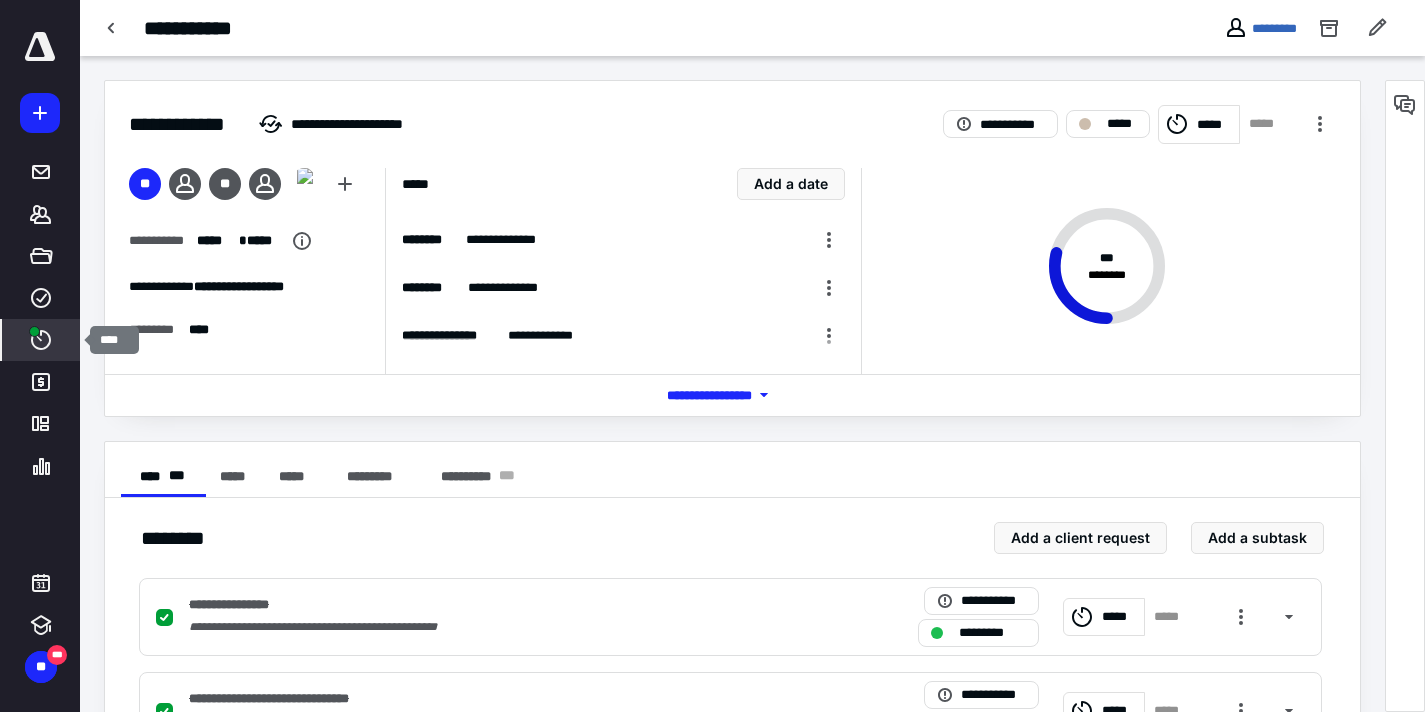 click on "****" at bounding box center [41, 340] 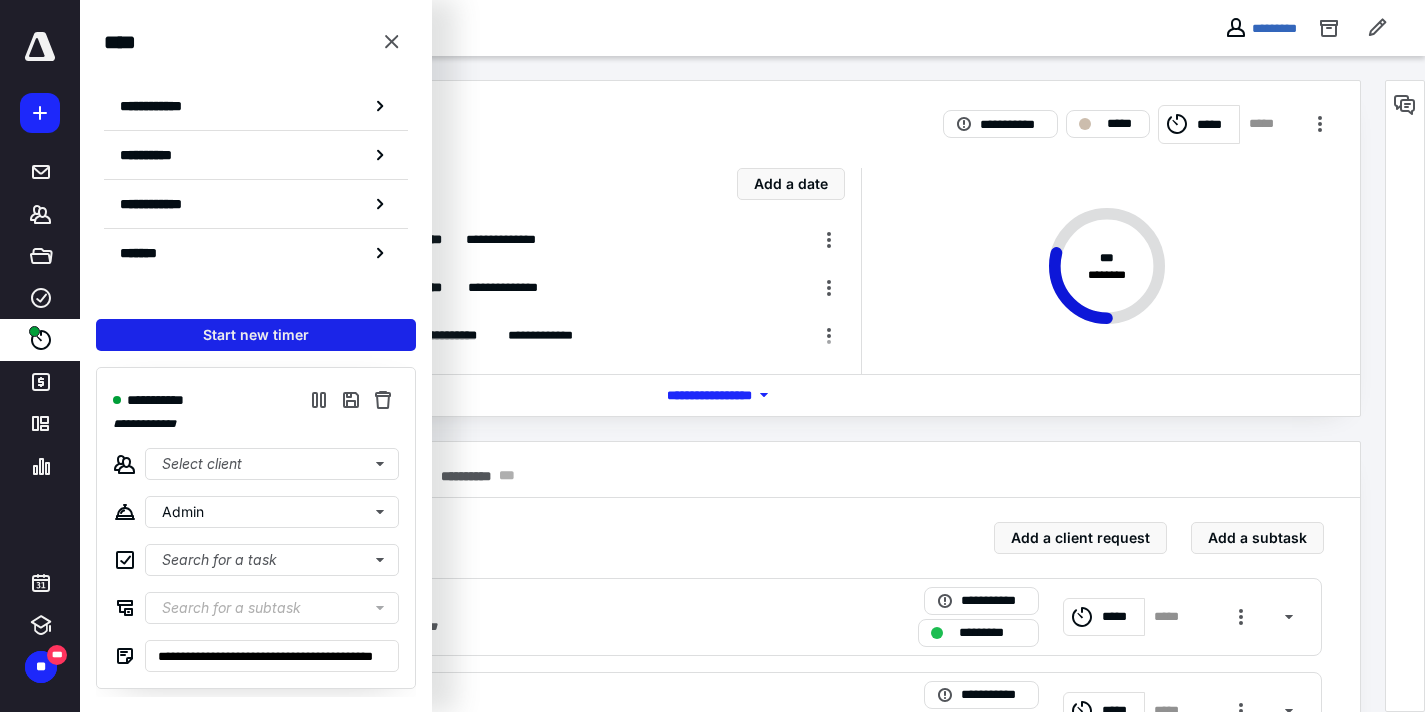 click on "Start new timer" at bounding box center (256, 335) 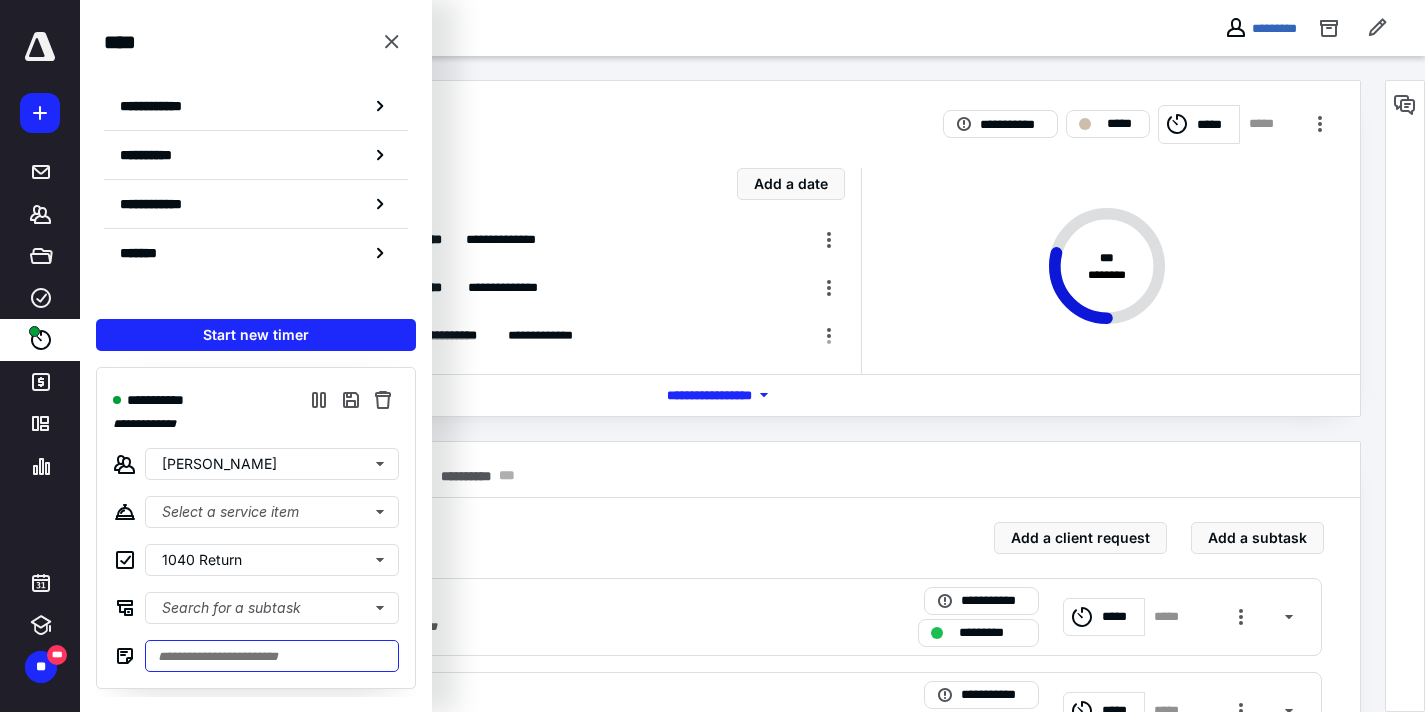 click at bounding box center (272, 656) 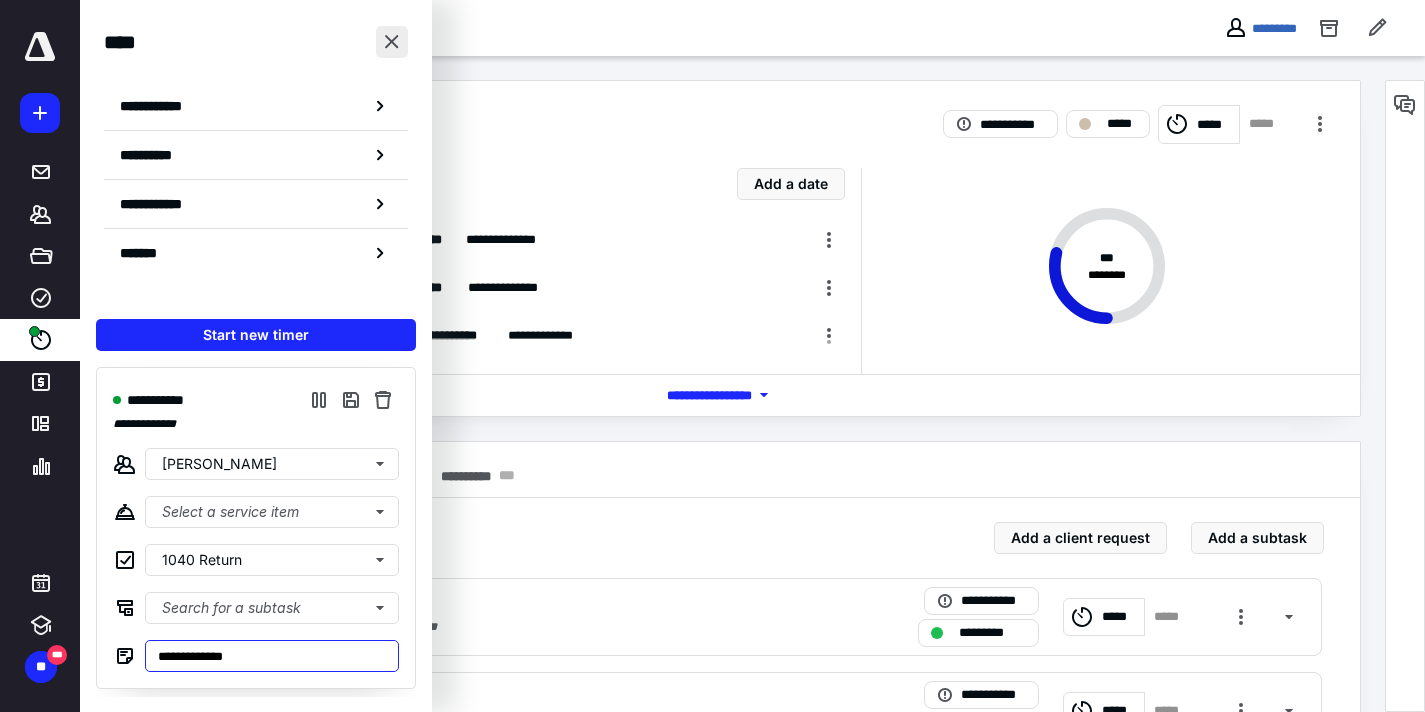 type on "**********" 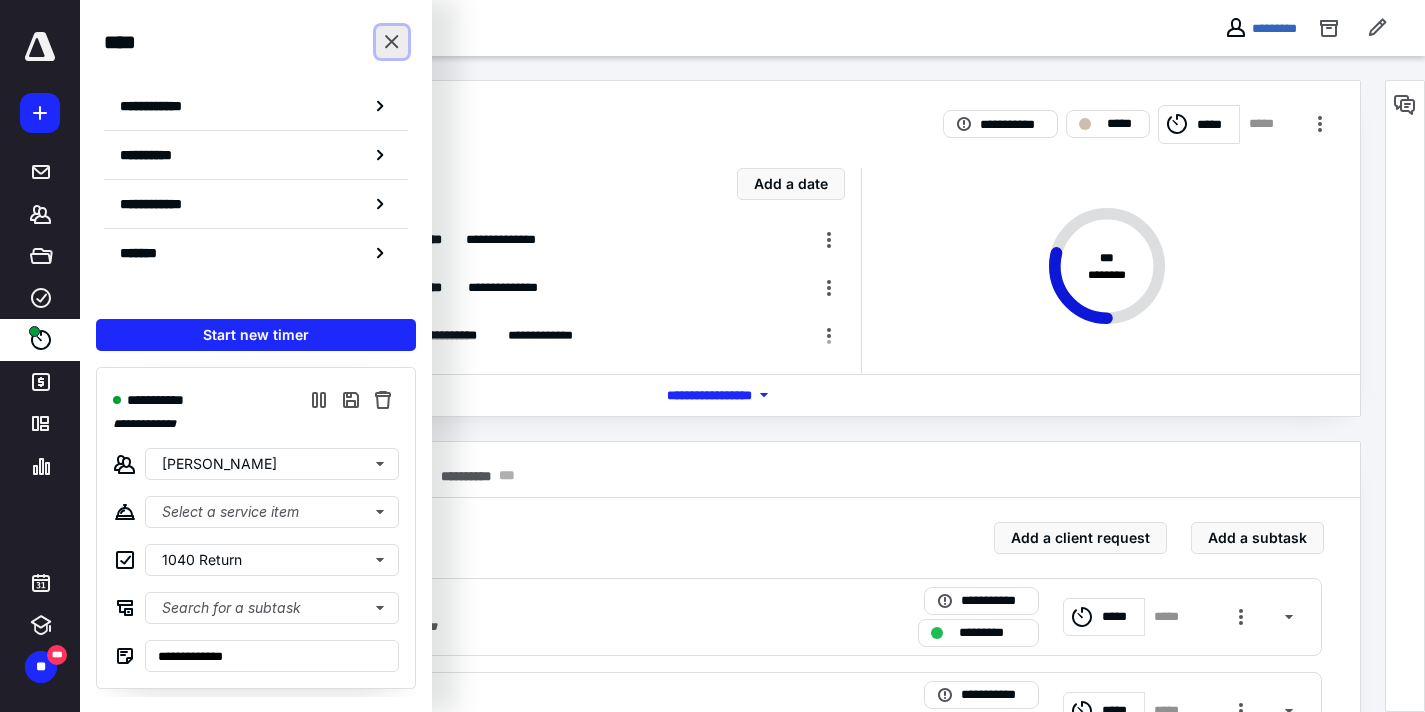 click at bounding box center [392, 42] 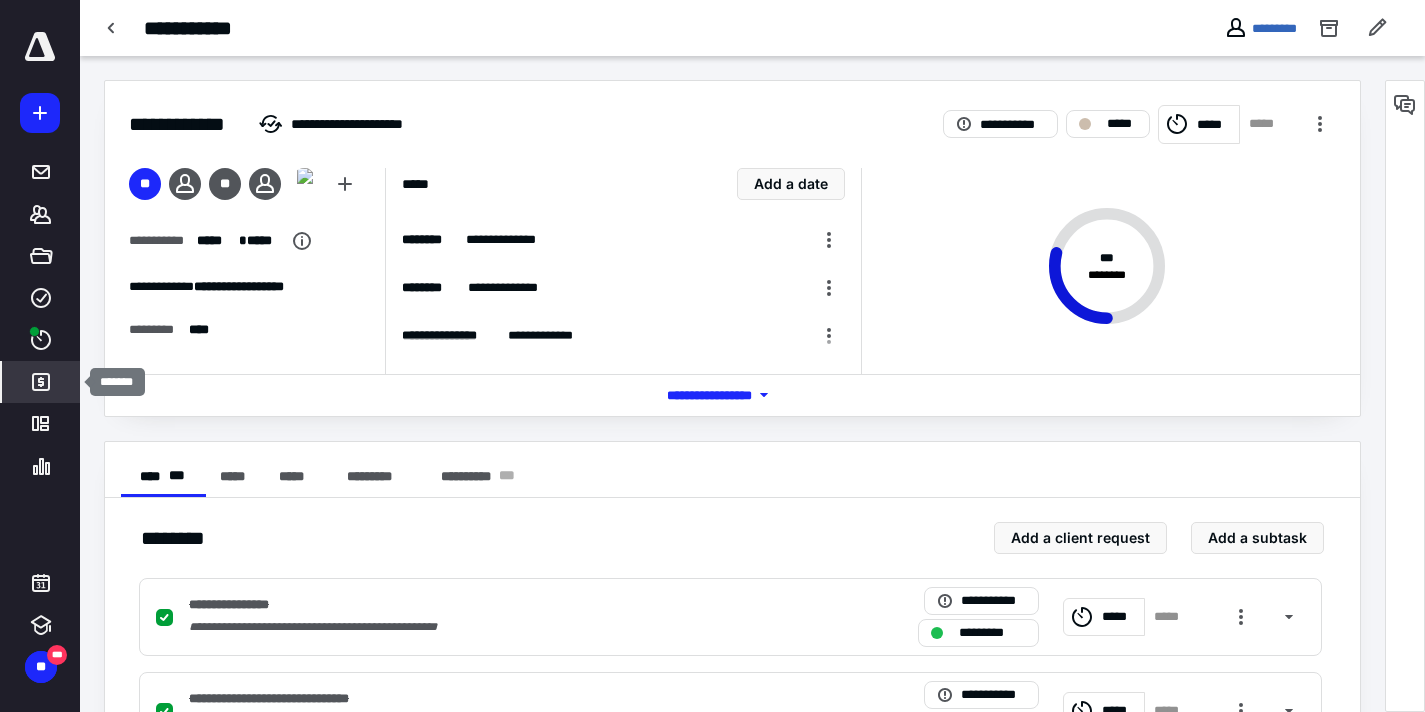 click on "*******" at bounding box center (41, 382) 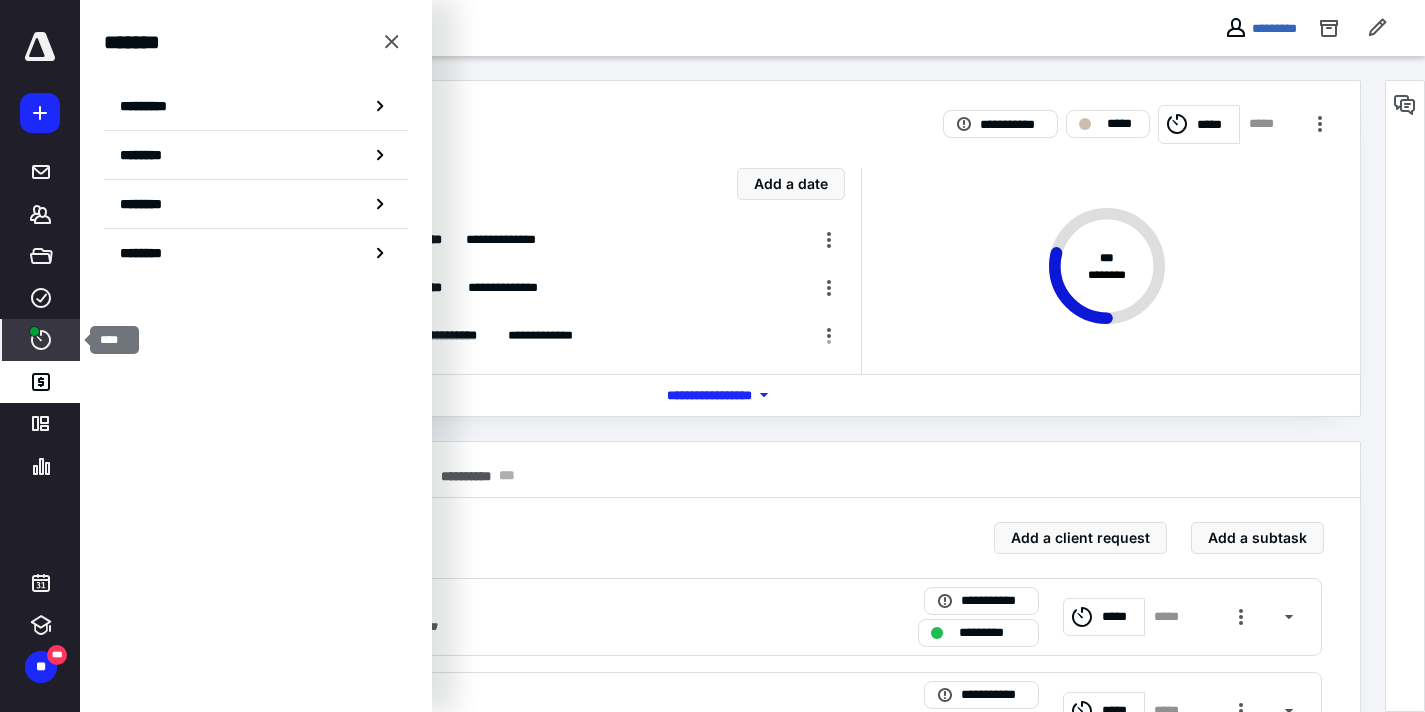 click 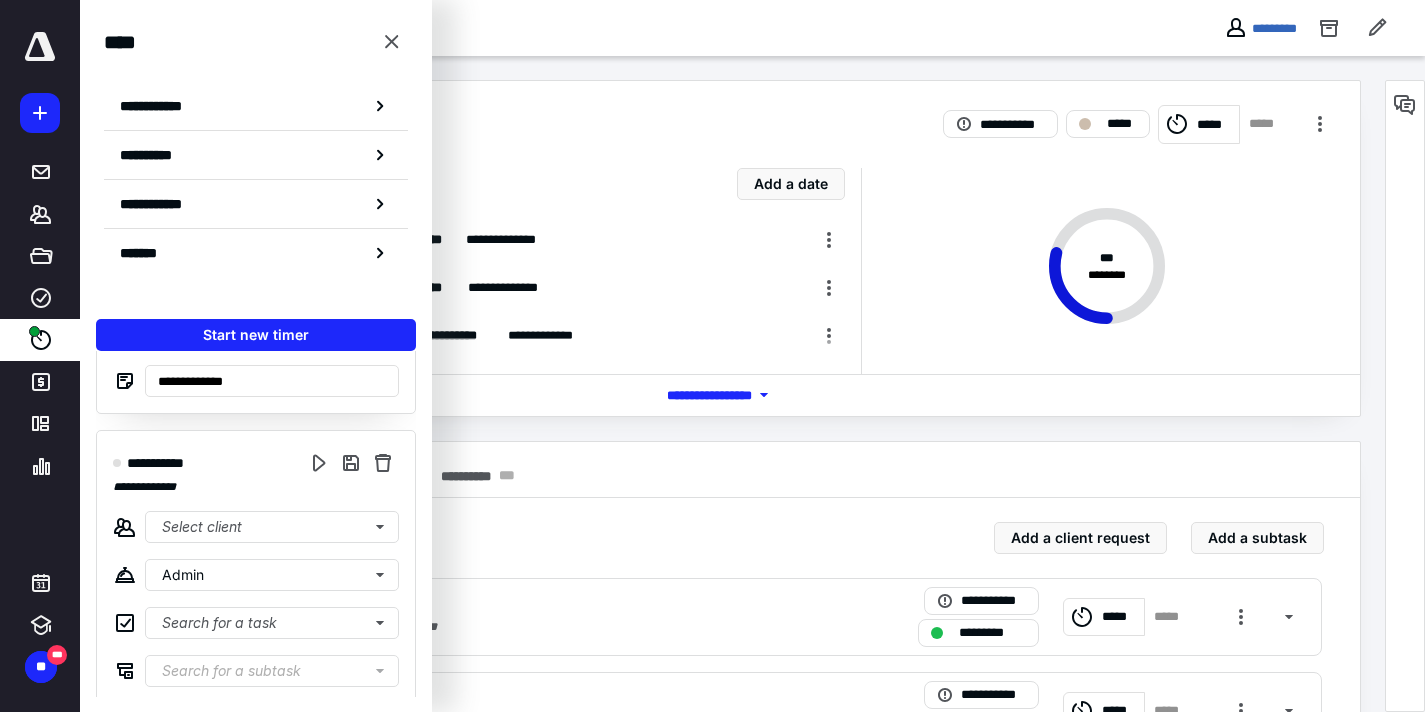 scroll, scrollTop: 300, scrollLeft: 0, axis: vertical 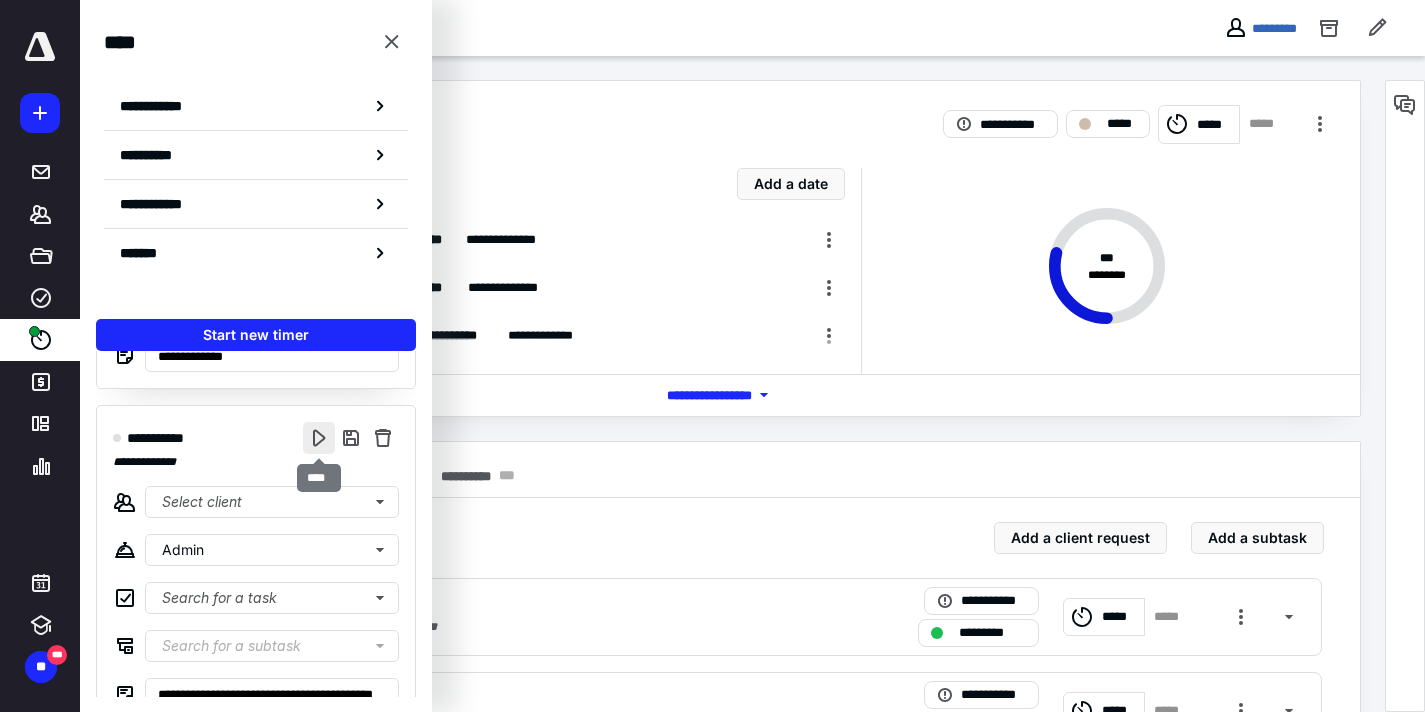 click at bounding box center (319, 438) 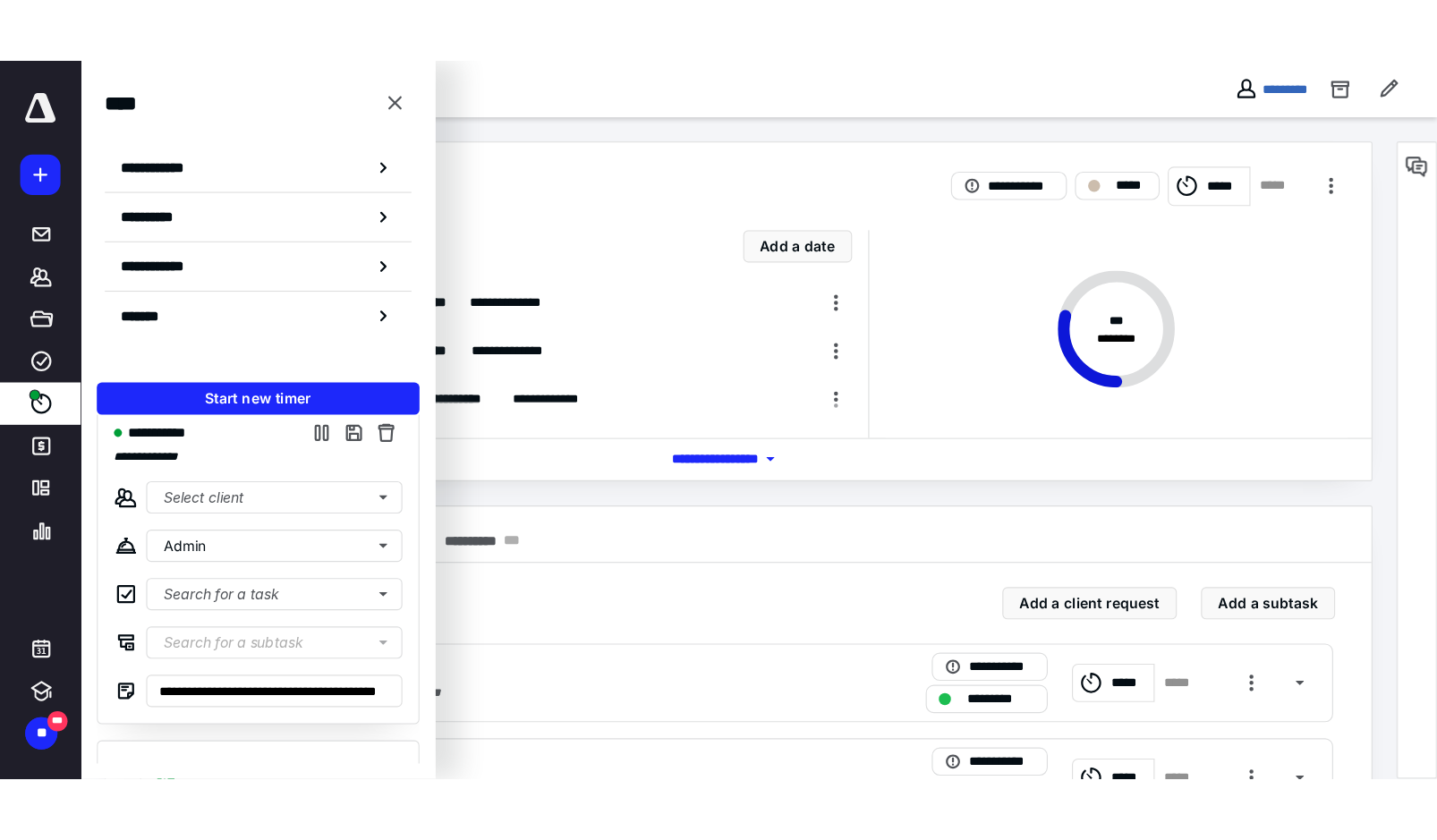 scroll, scrollTop: 36, scrollLeft: 0, axis: vertical 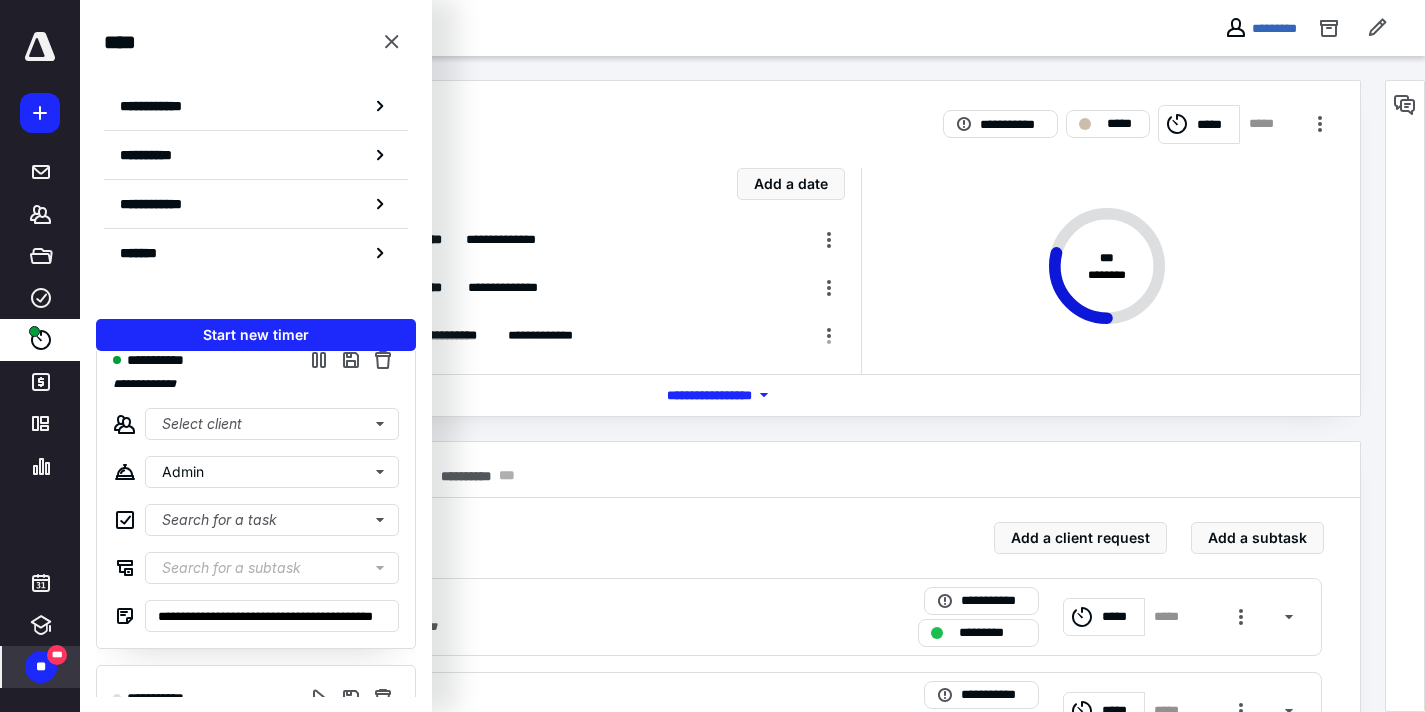 click on "**" at bounding box center [41, 667] 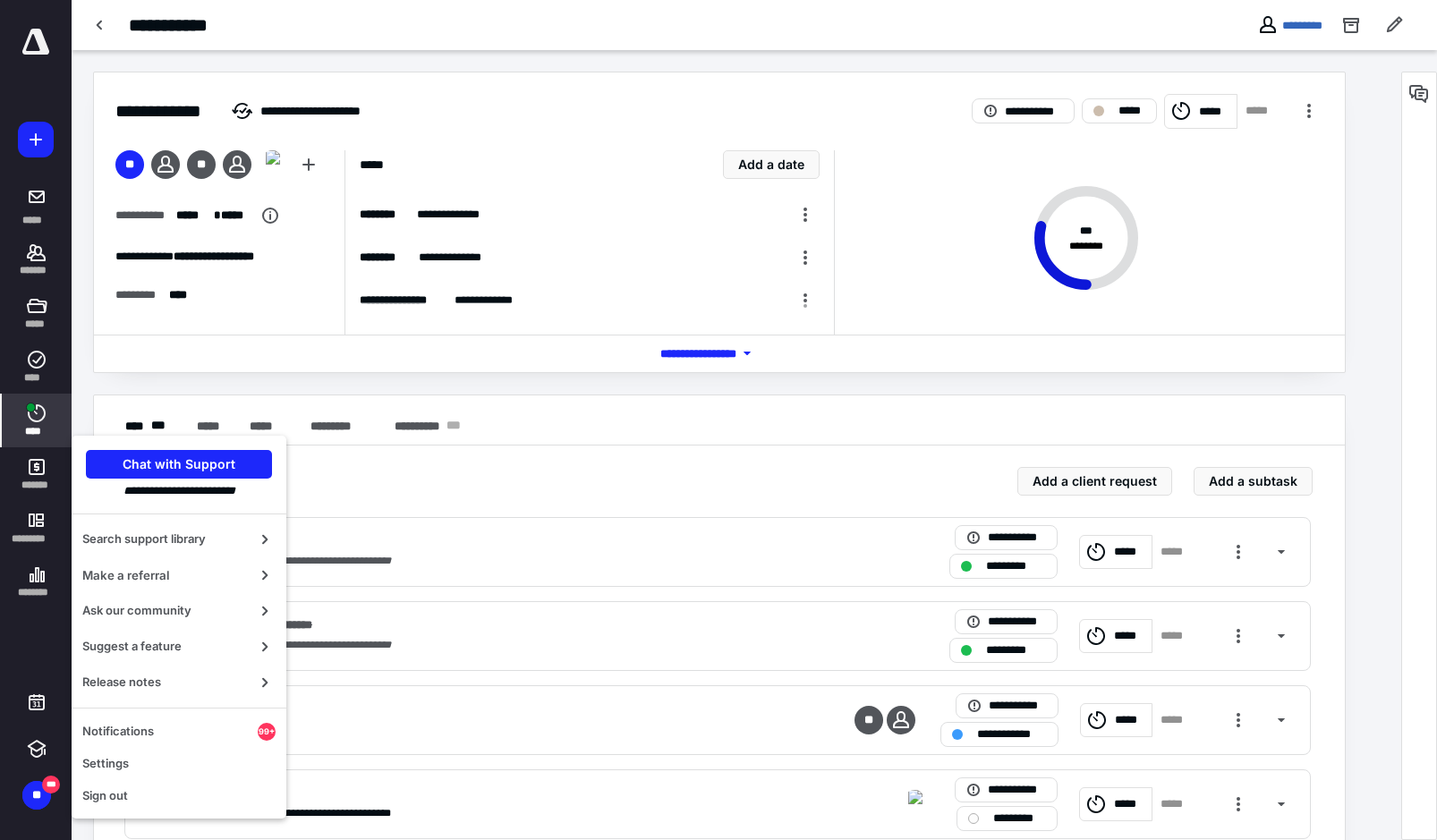 click on "****" at bounding box center (37, 420) 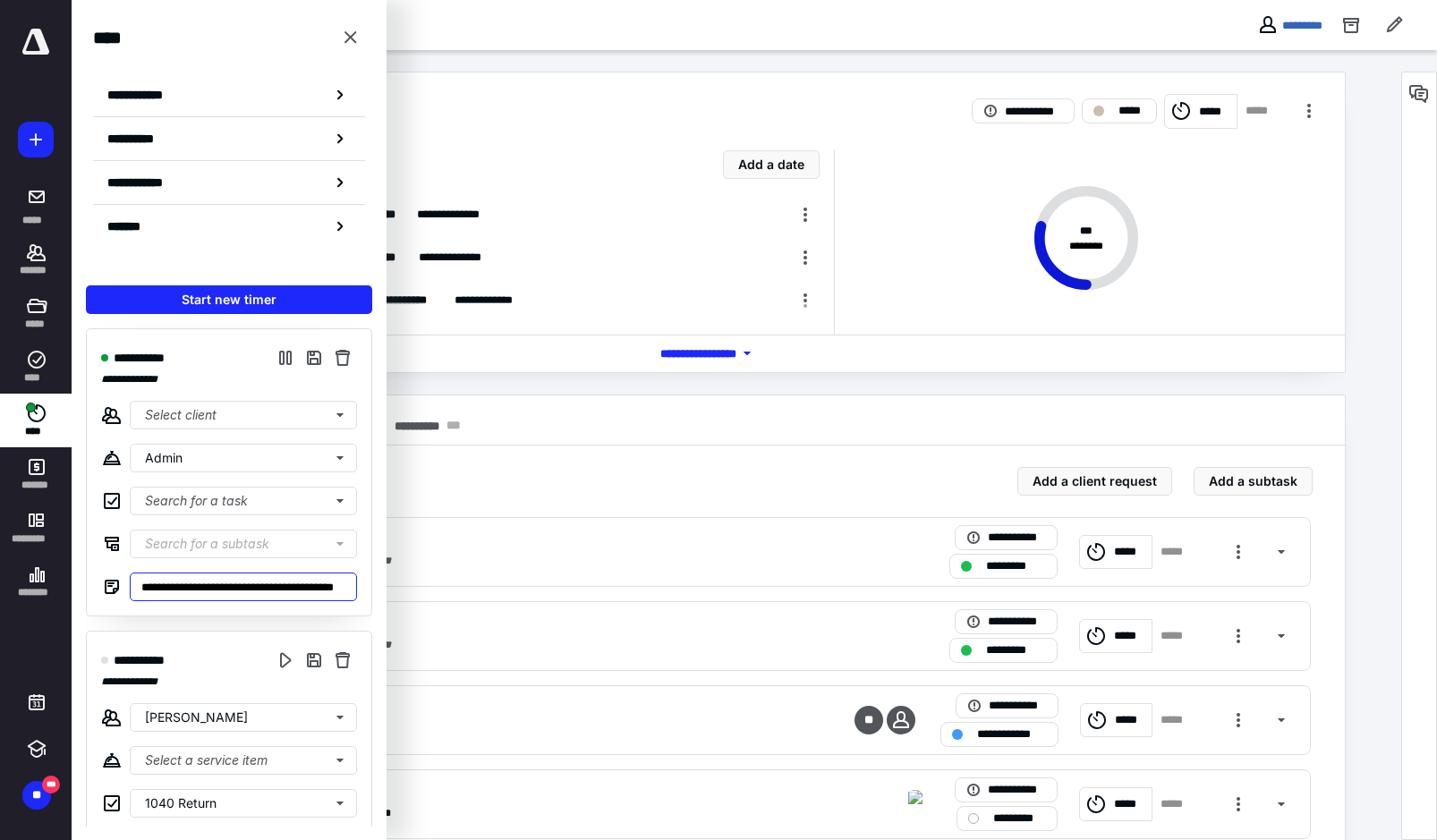 click on "**********" at bounding box center [243, 587] 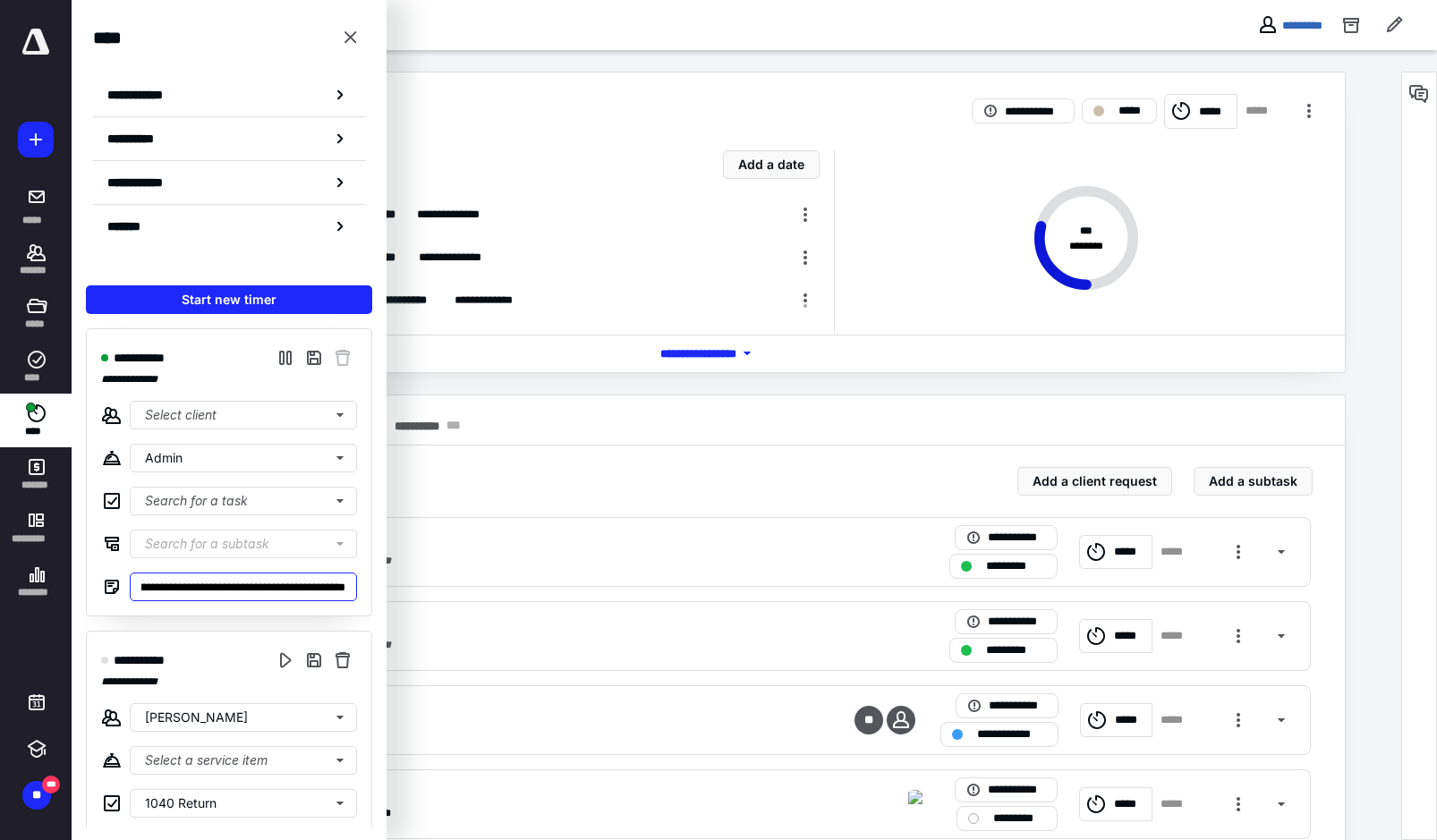 scroll, scrollTop: 0, scrollLeft: 133, axis: horizontal 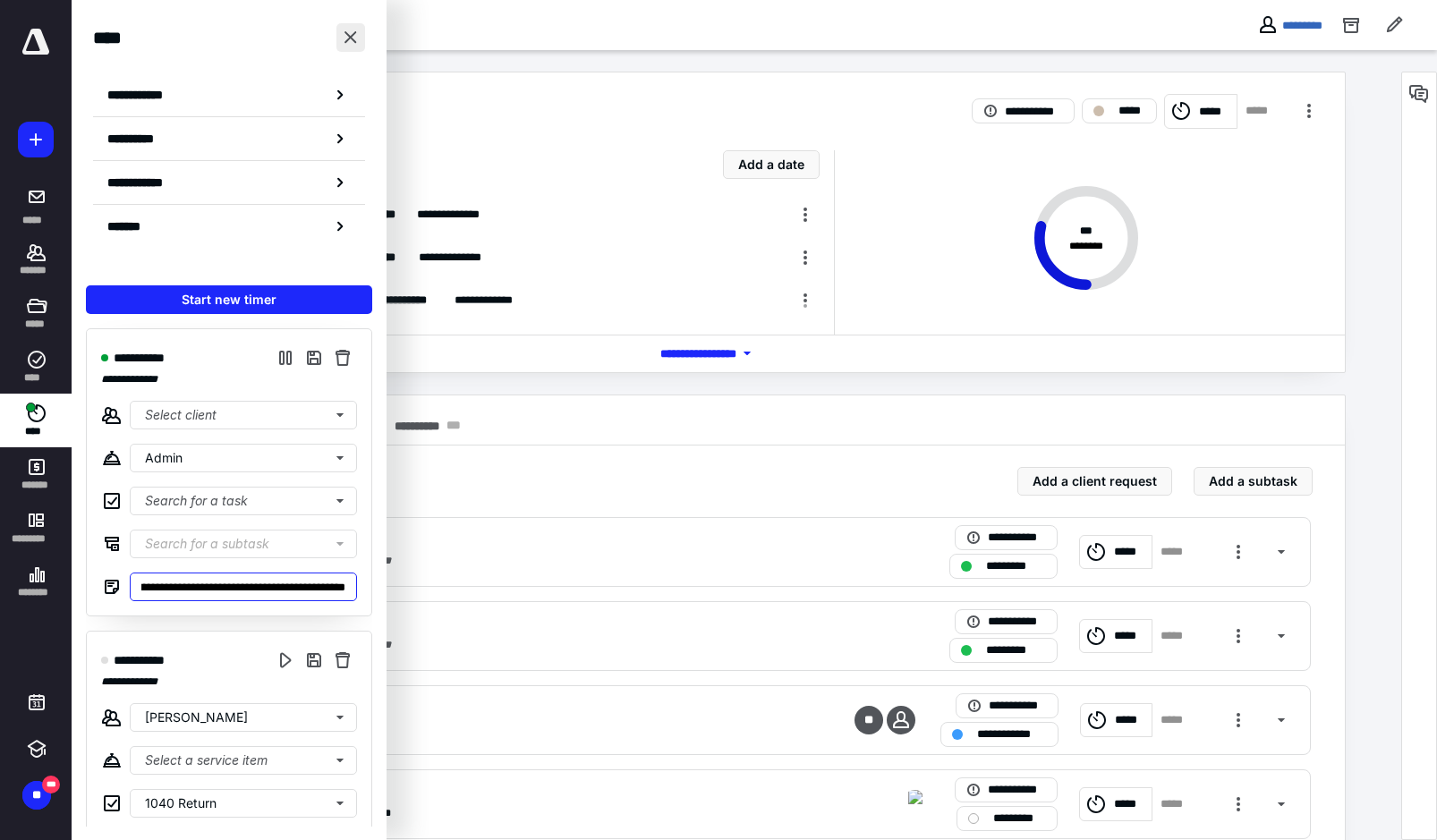 type on "**********" 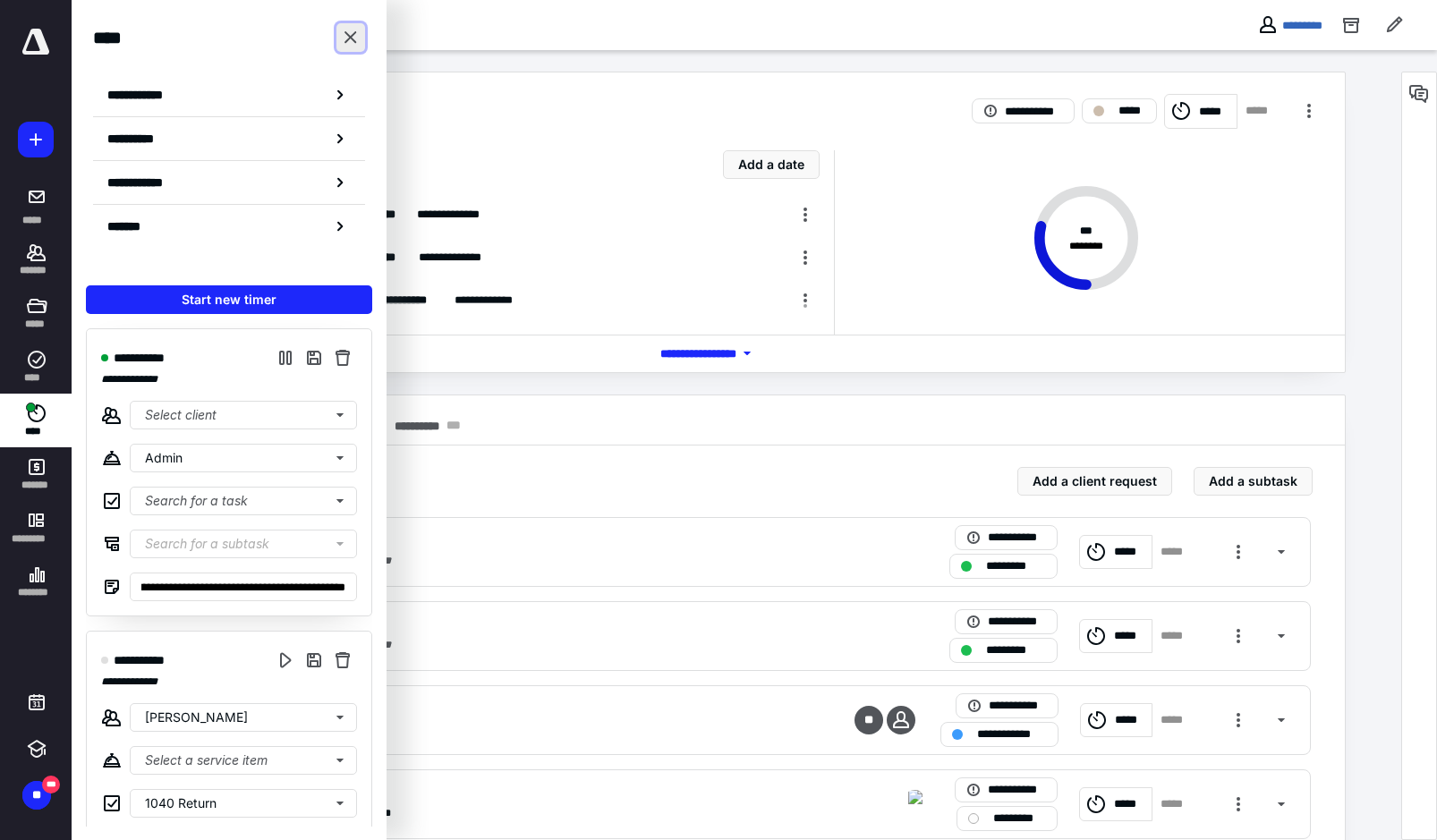click at bounding box center (351, 38) 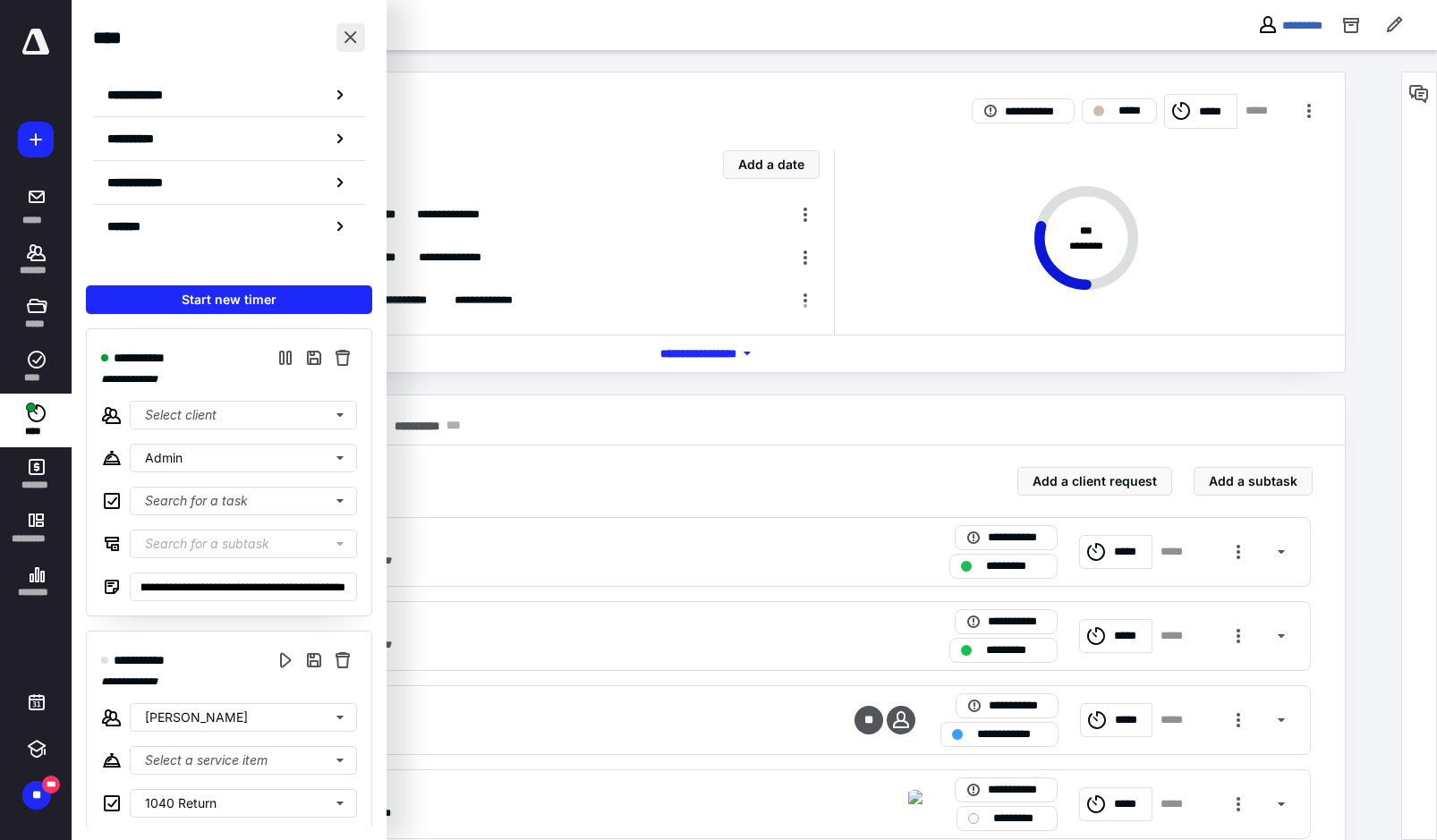scroll, scrollTop: 0, scrollLeft: 0, axis: both 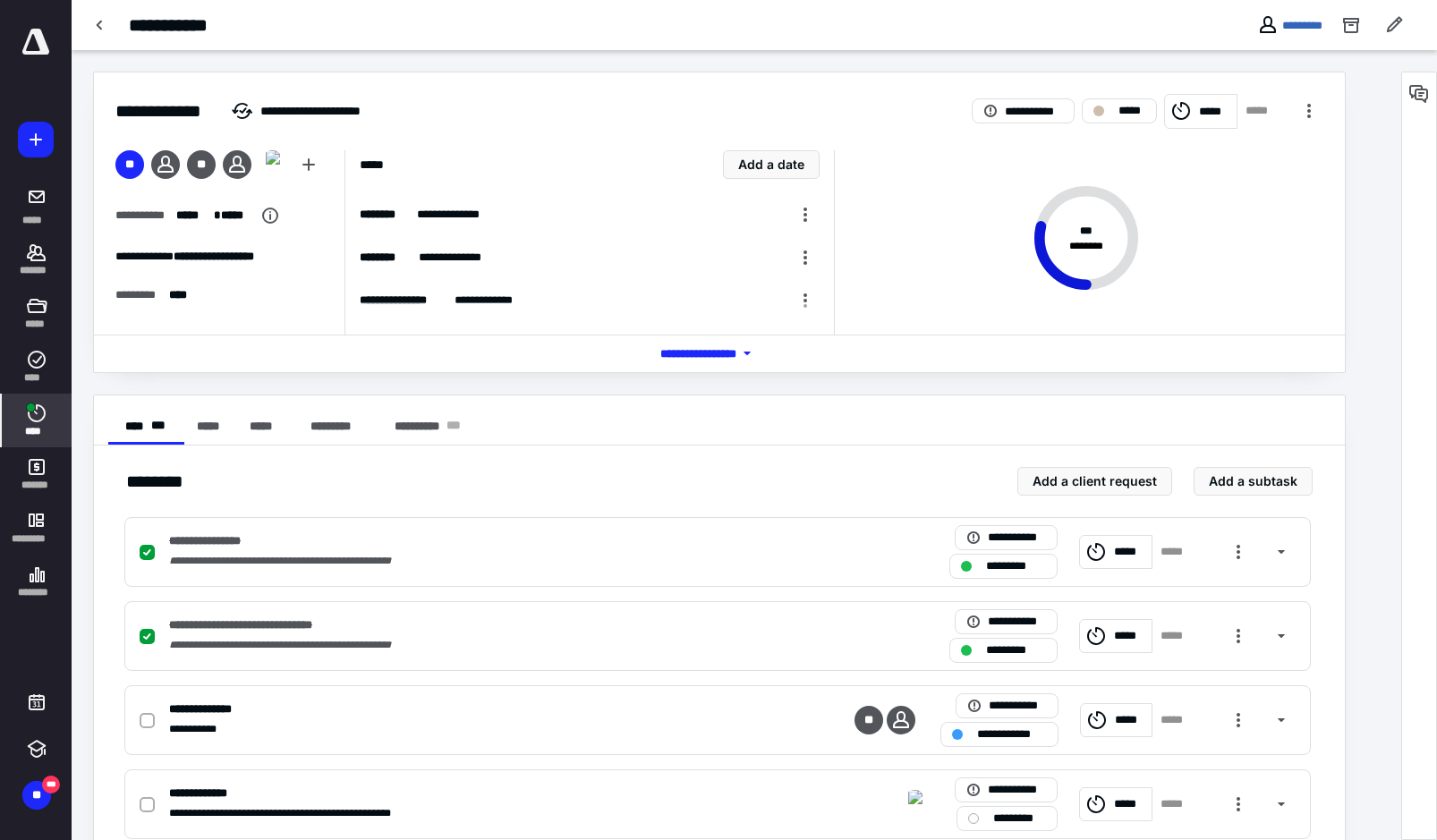 click 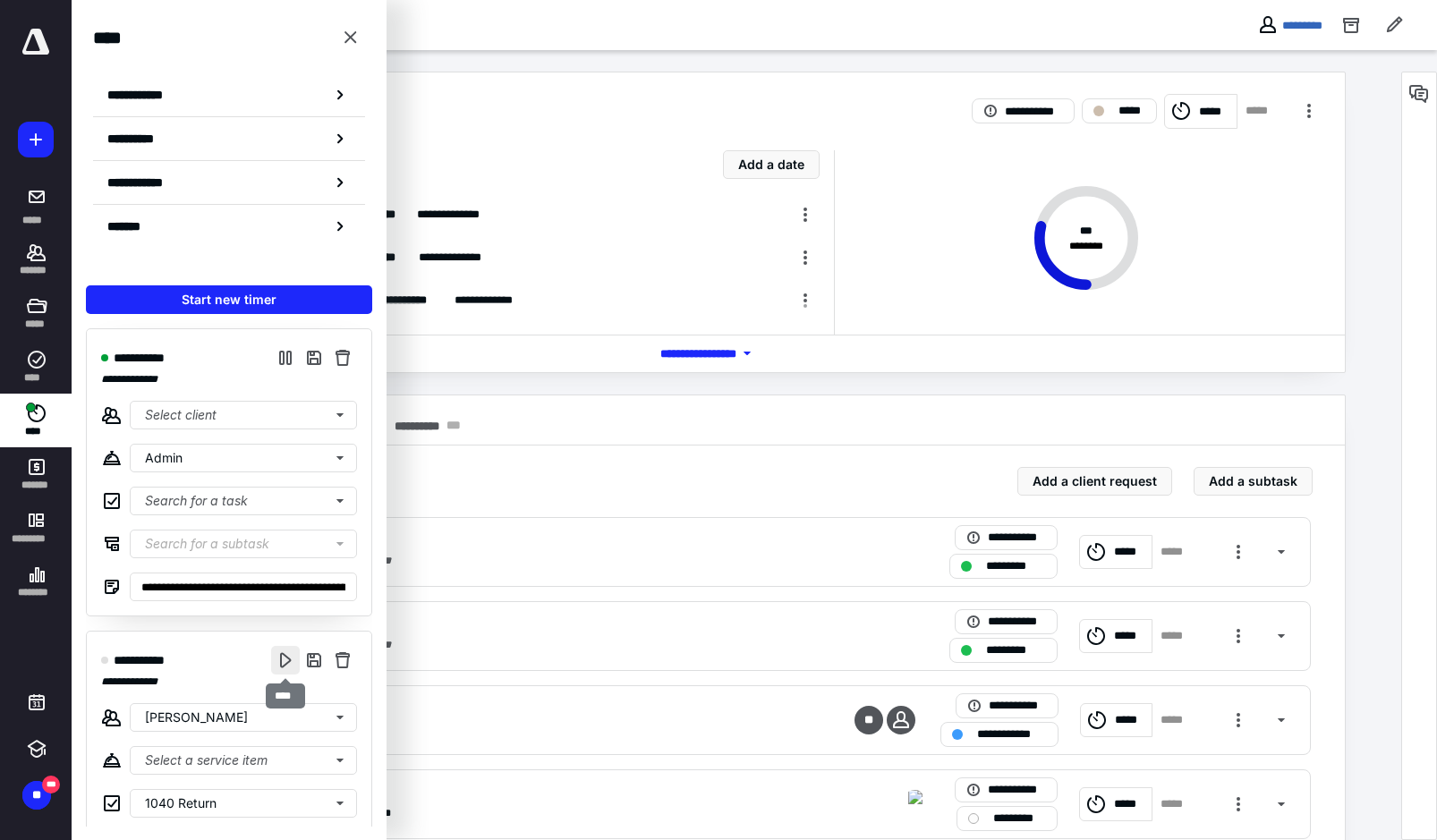 click at bounding box center (285, 660) 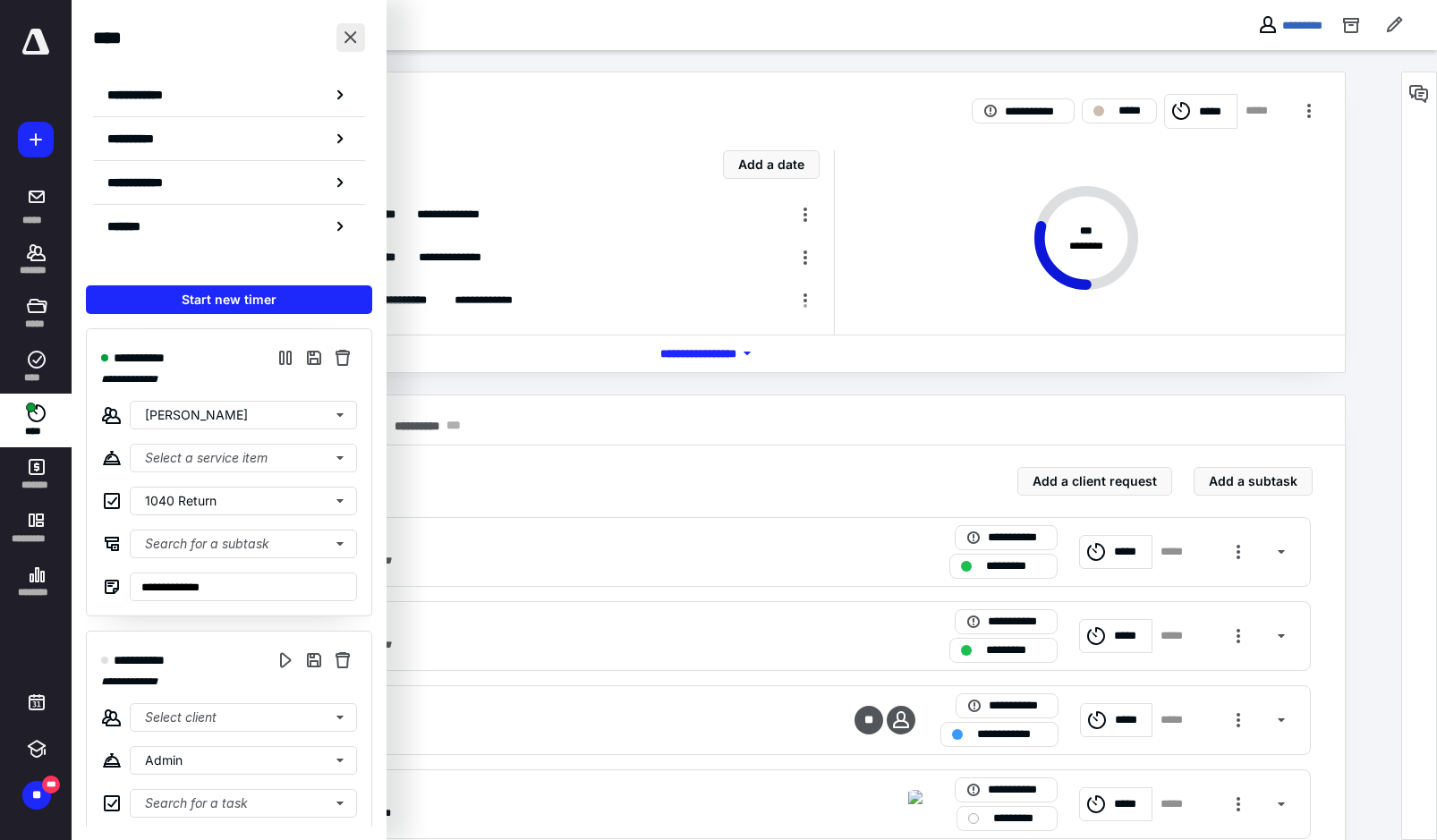 click at bounding box center (351, 38) 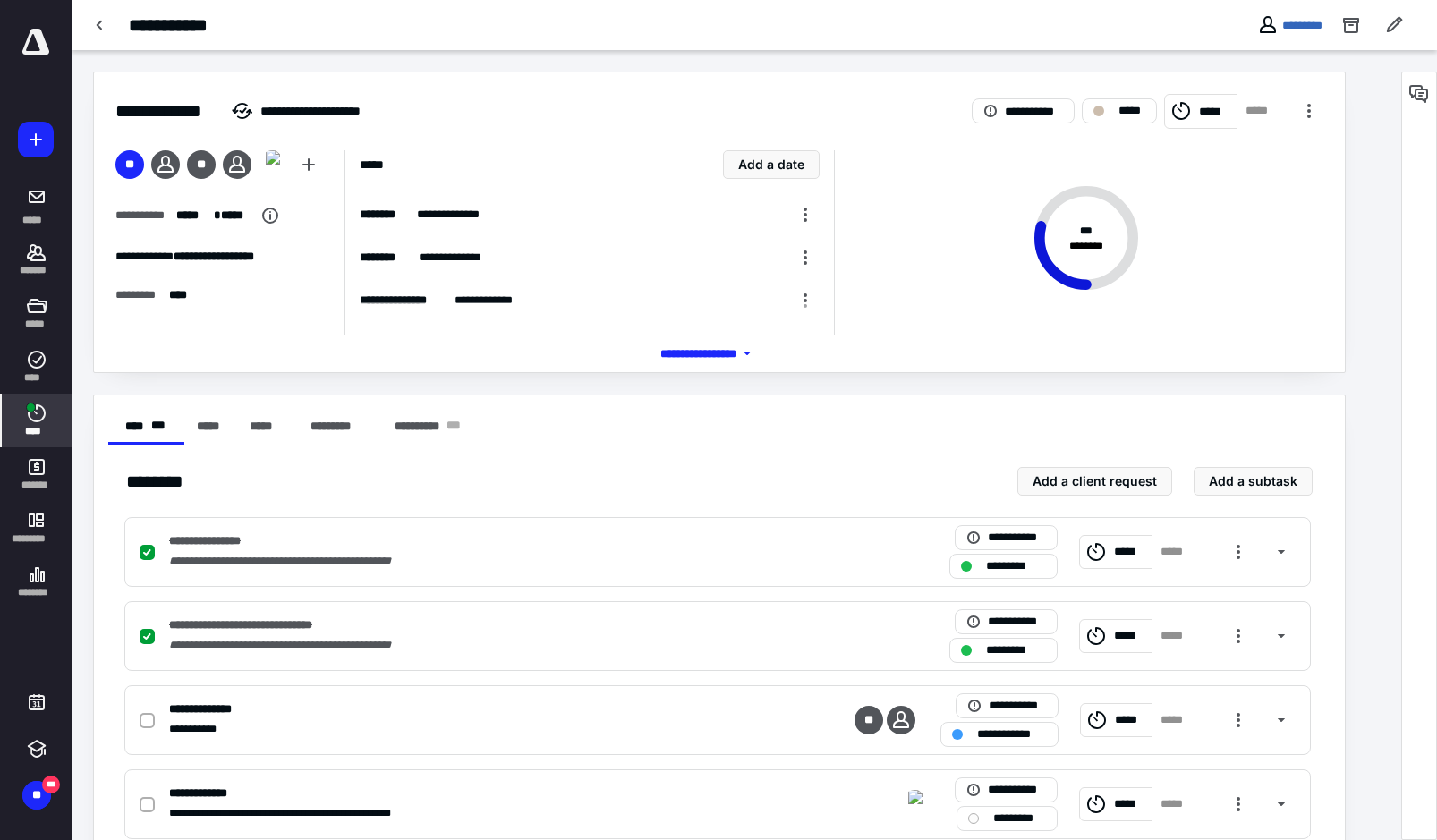 click 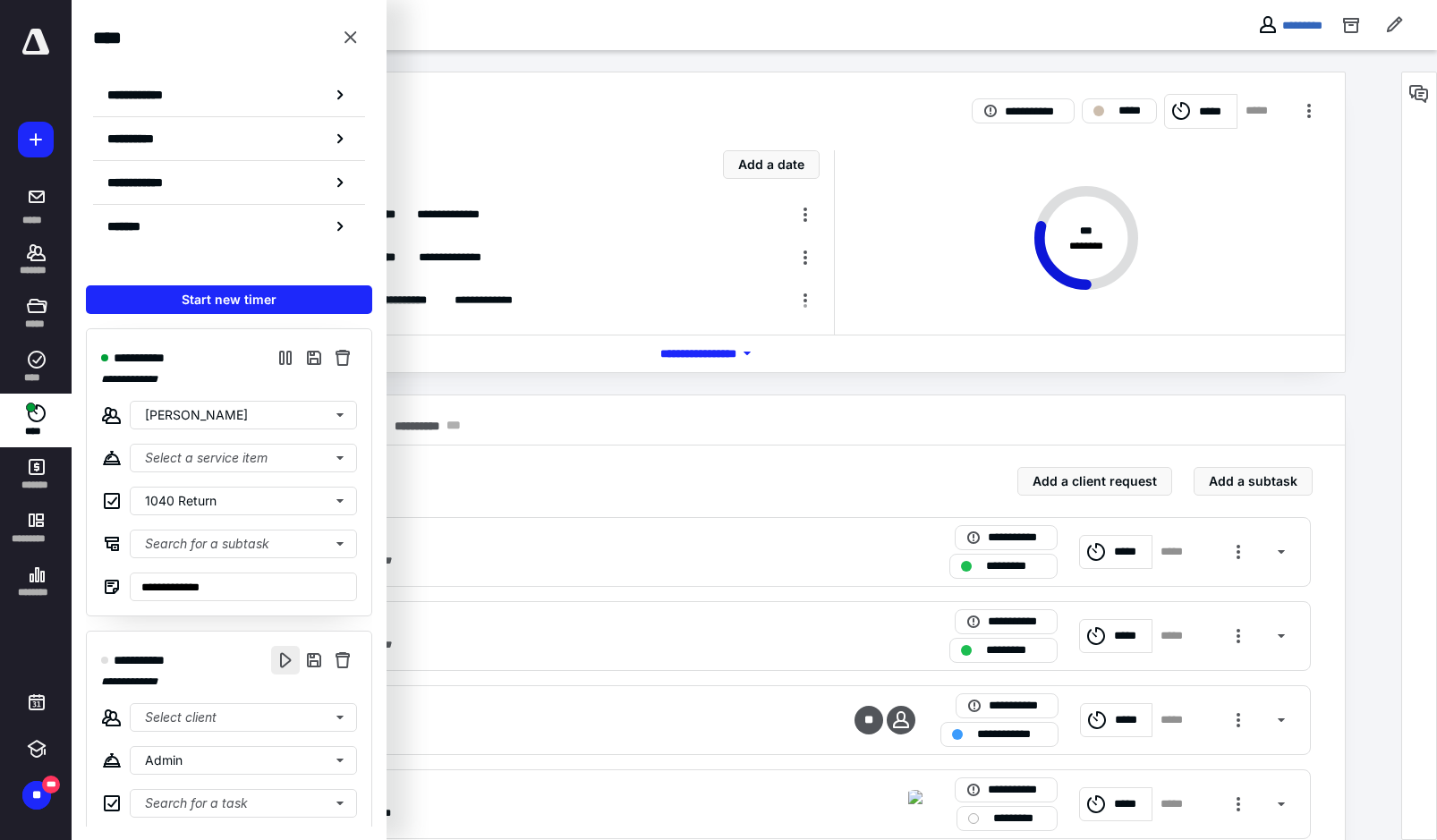 click at bounding box center (285, 660) 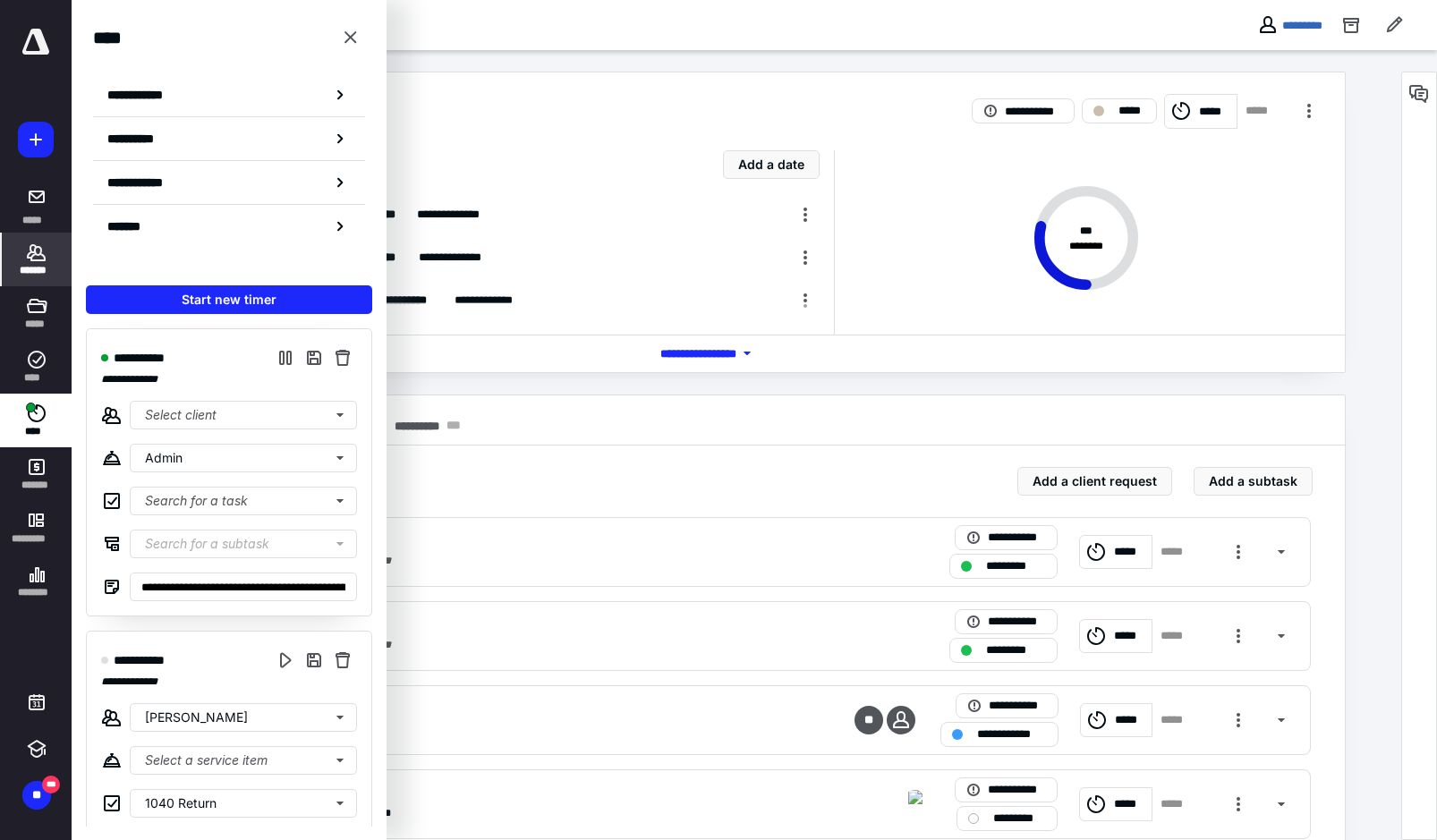 click on "*******" at bounding box center [37, 259] 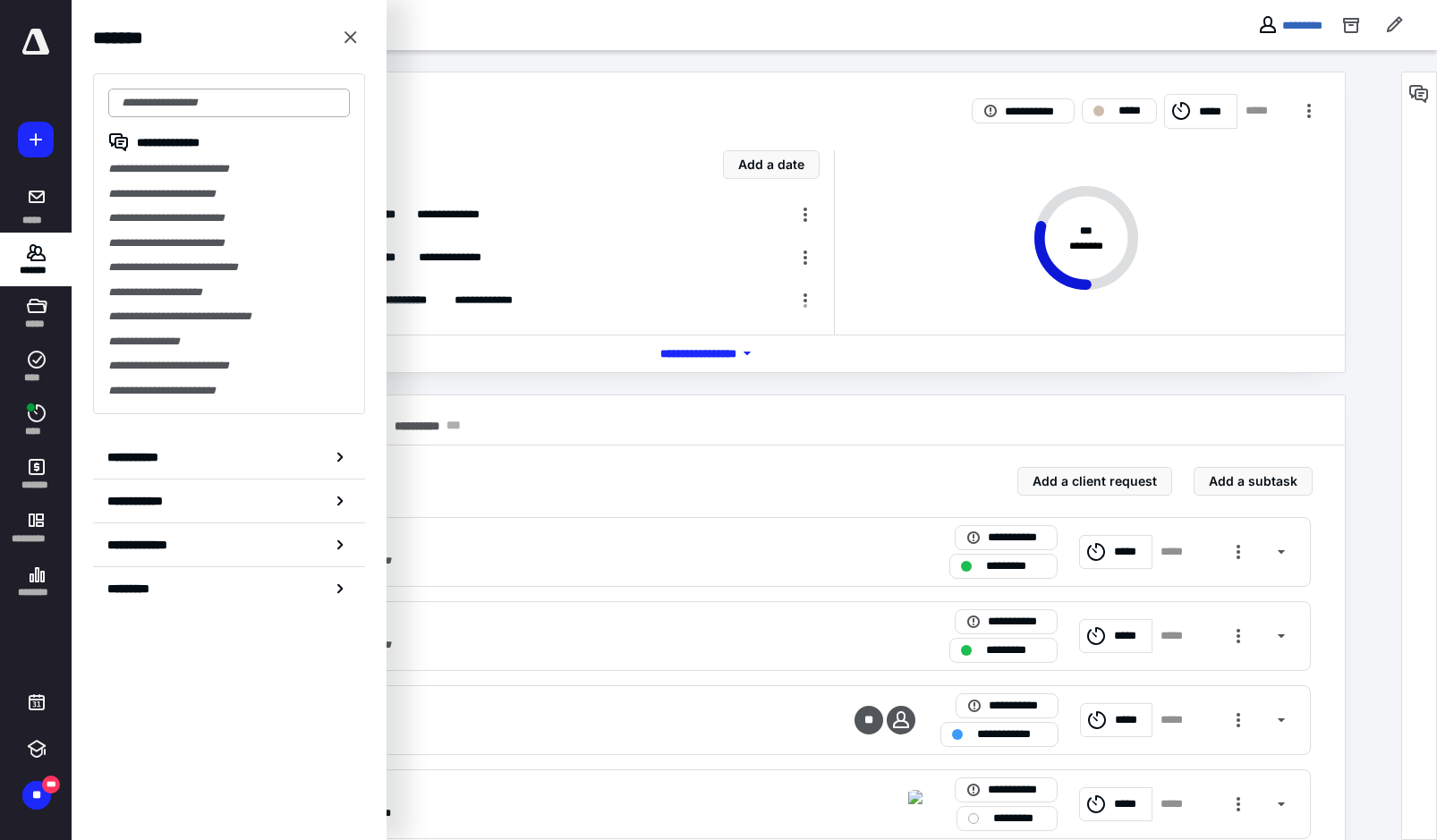 click at bounding box center (229, 103) 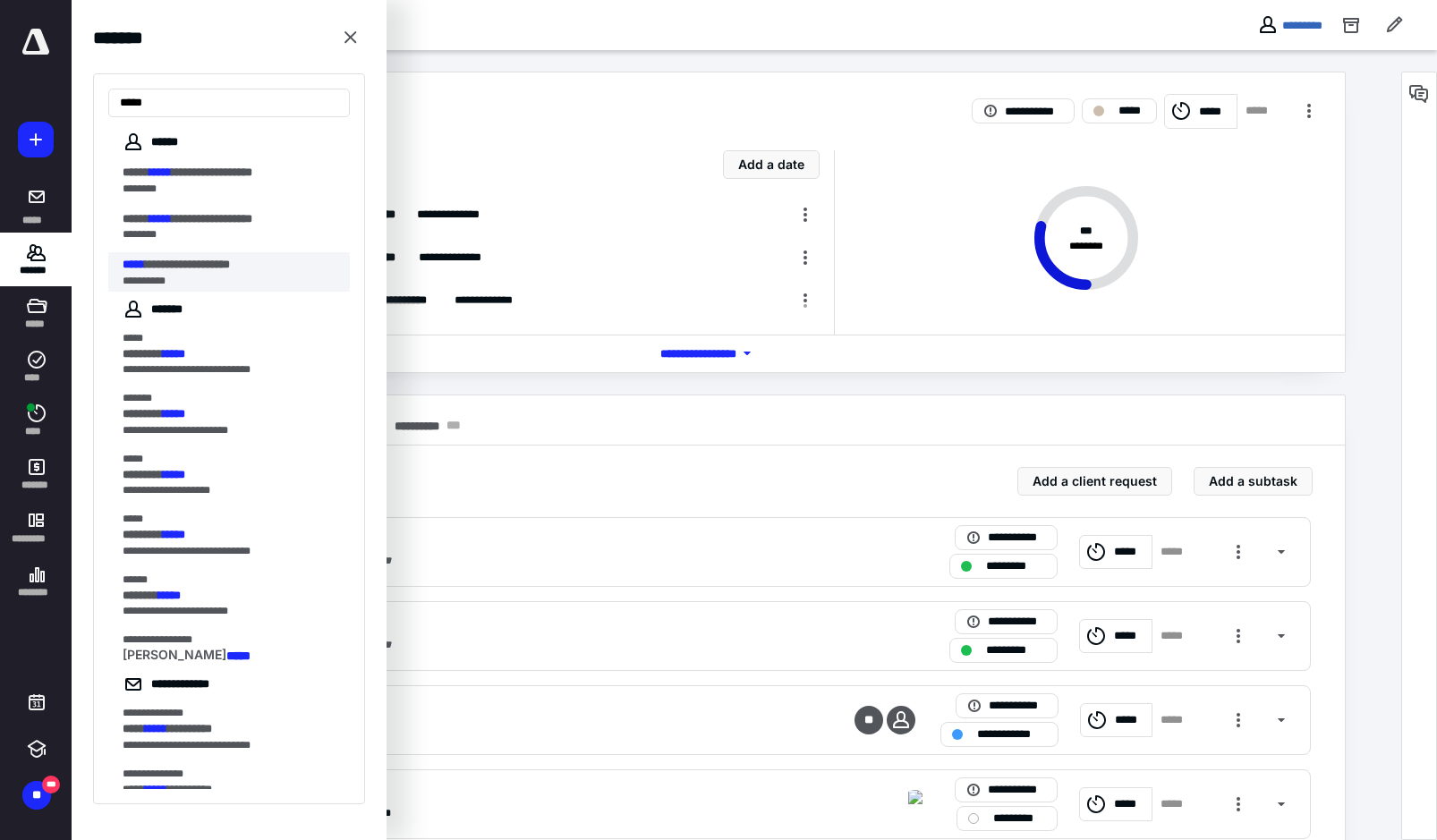 type on "*****" 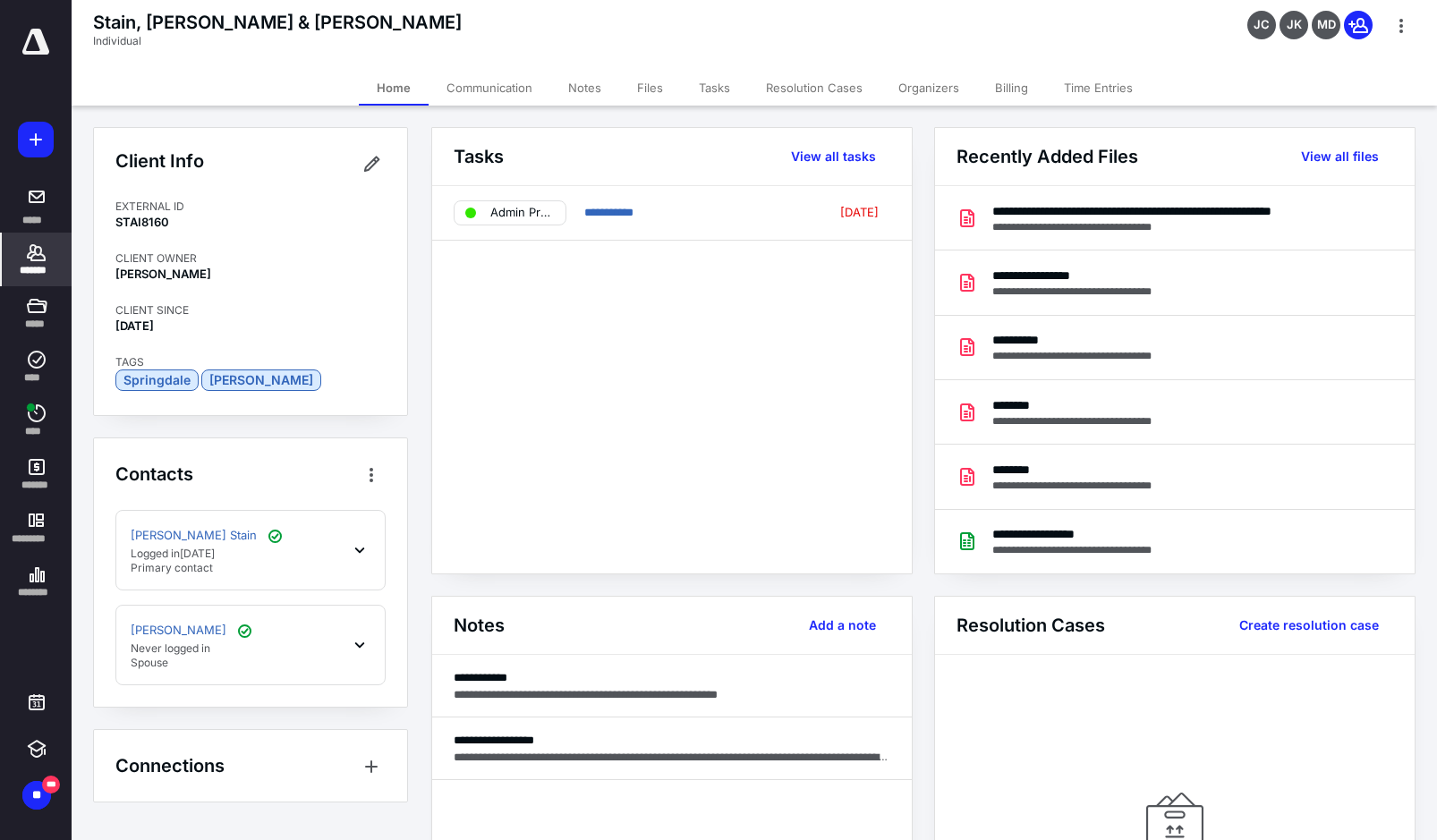 click 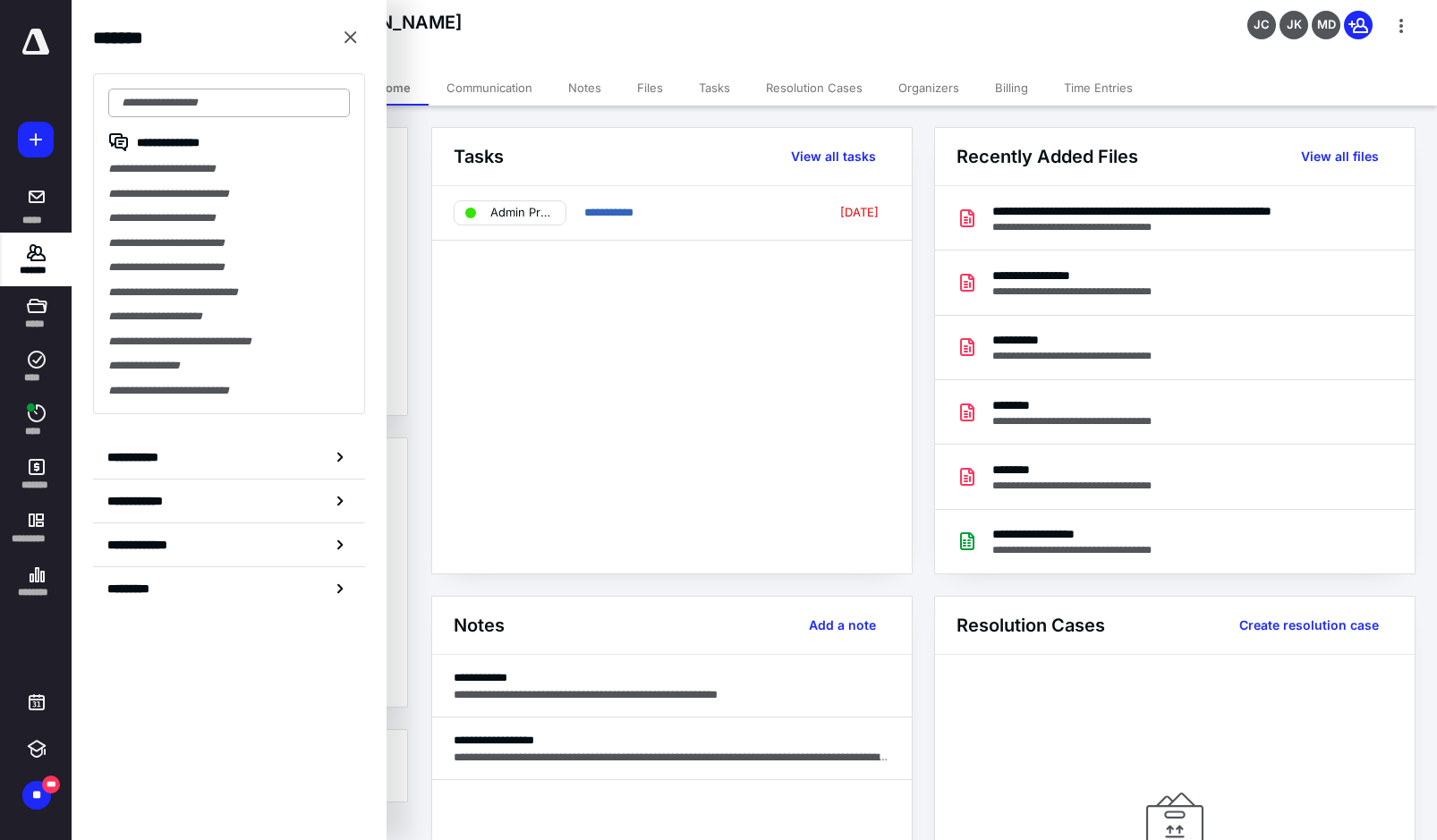click at bounding box center (229, 103) 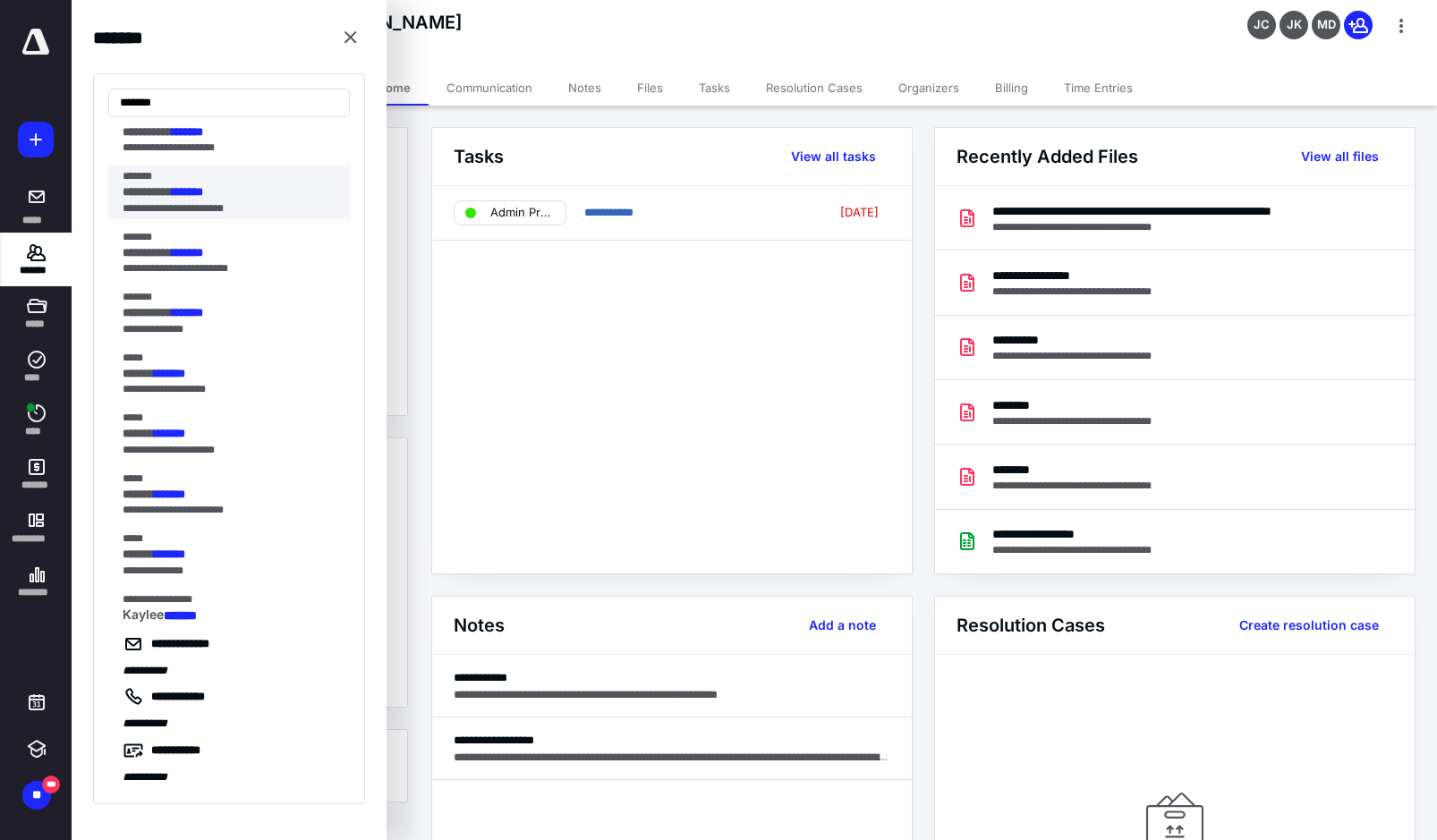 scroll, scrollTop: 237, scrollLeft: 0, axis: vertical 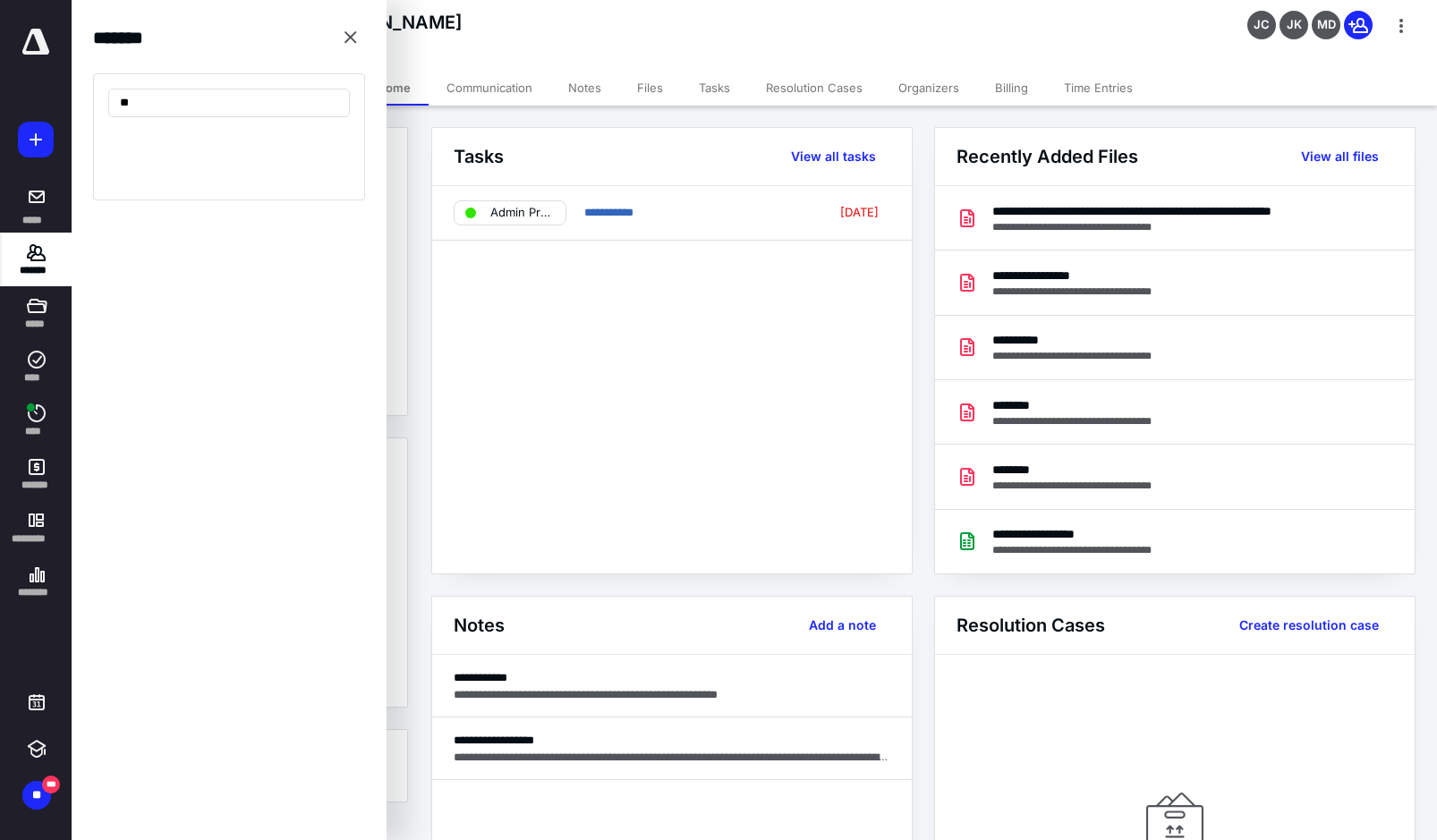 type on "*" 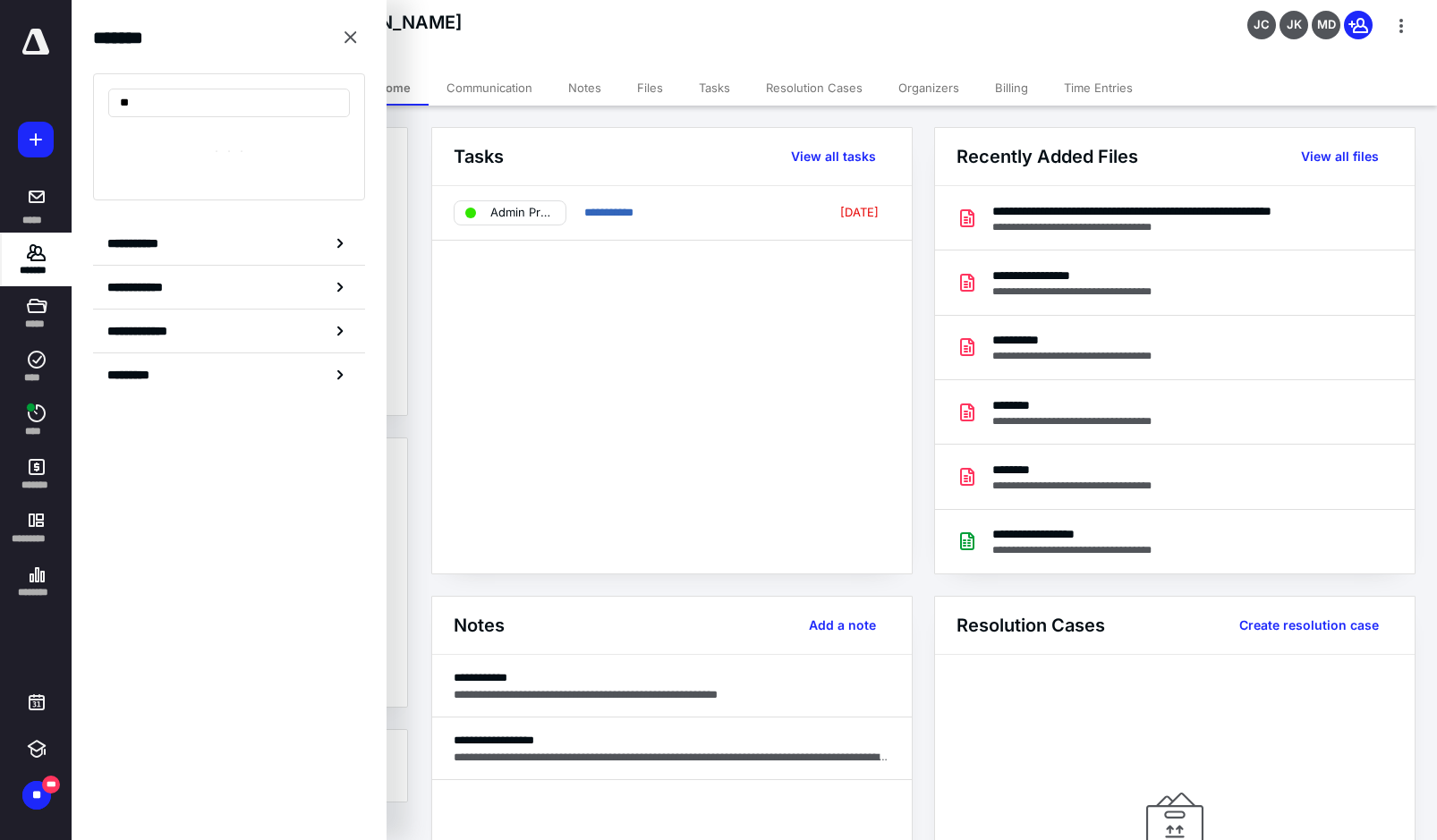type on "*" 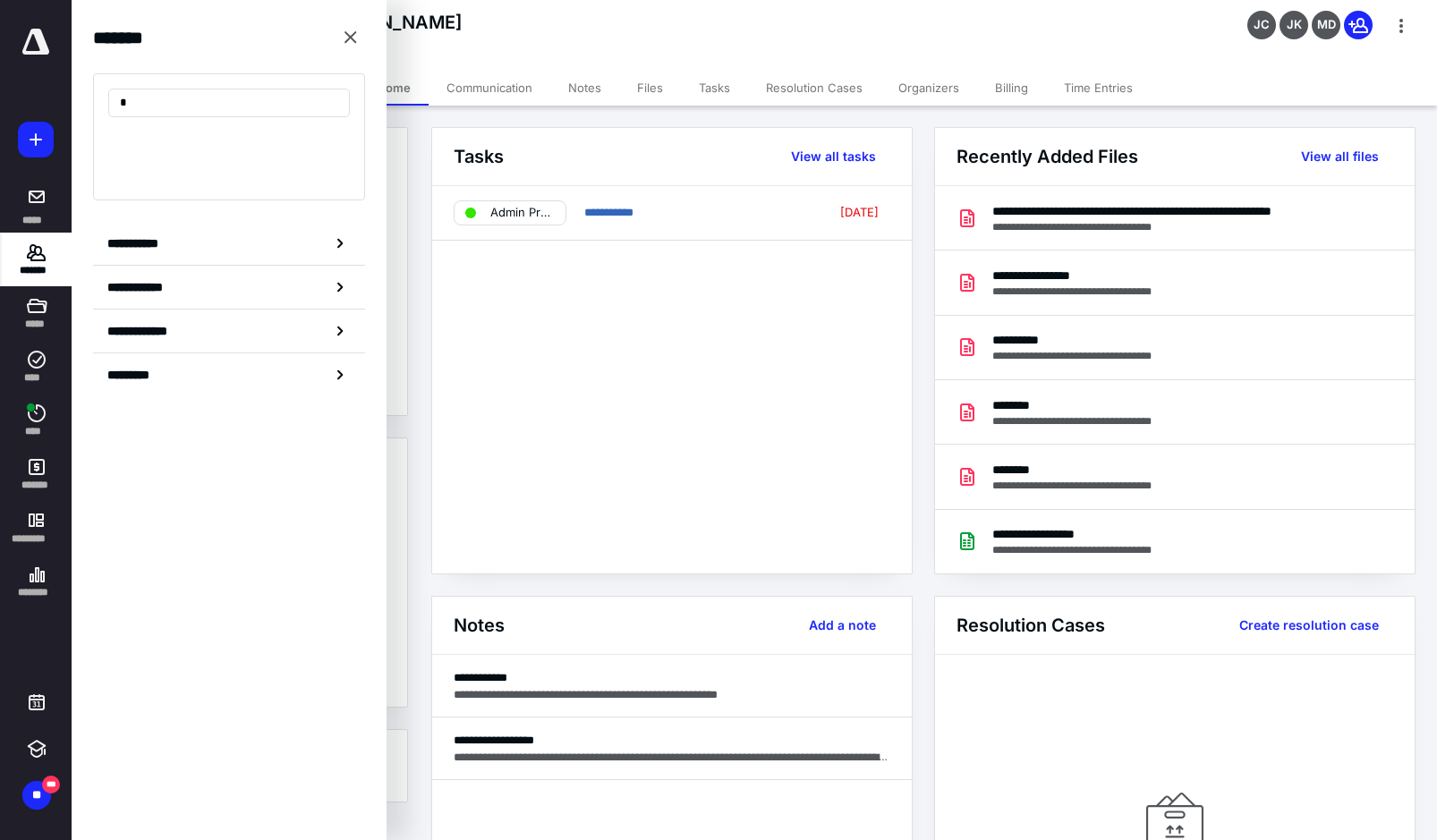 type 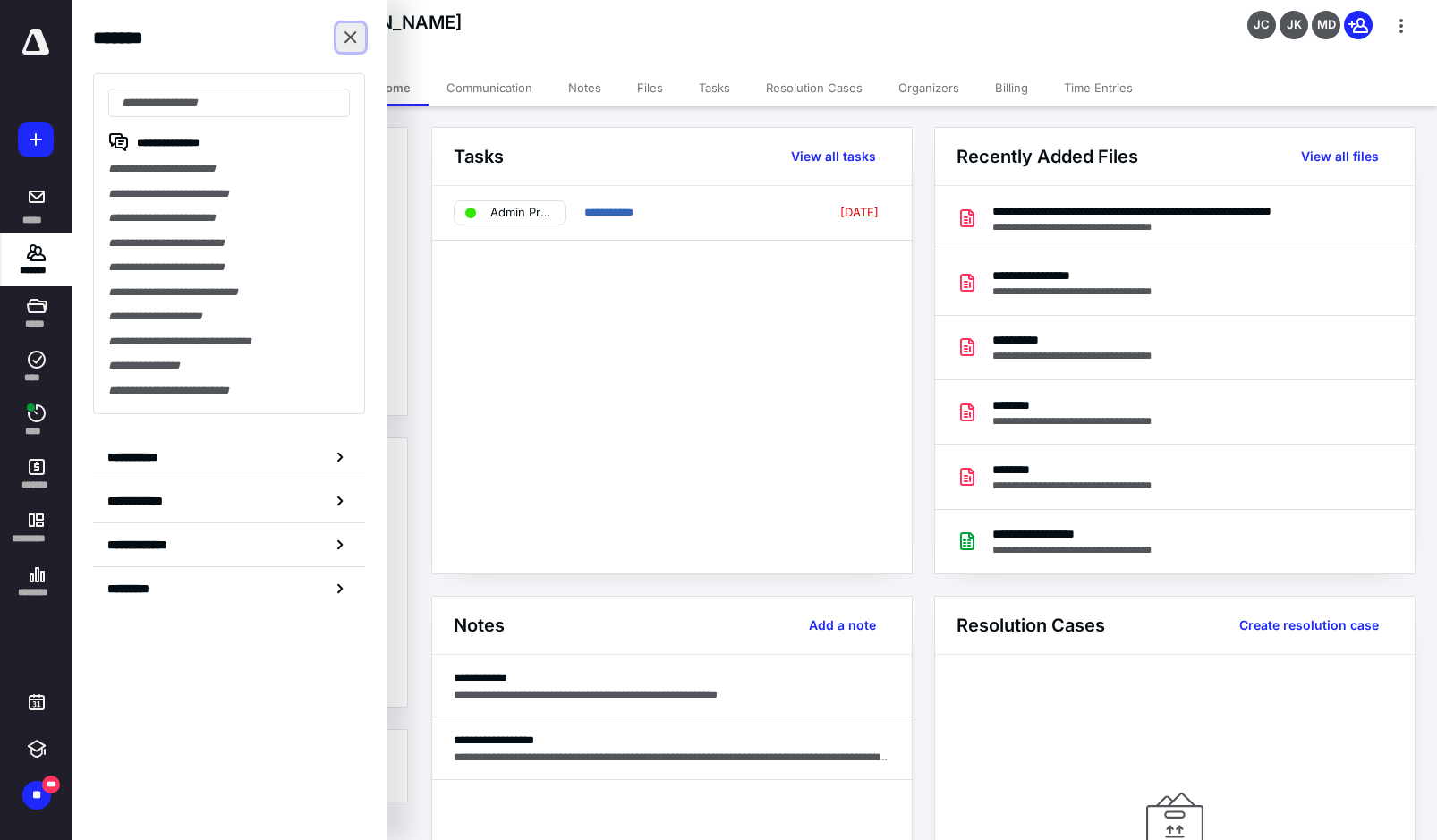 click at bounding box center (351, 38) 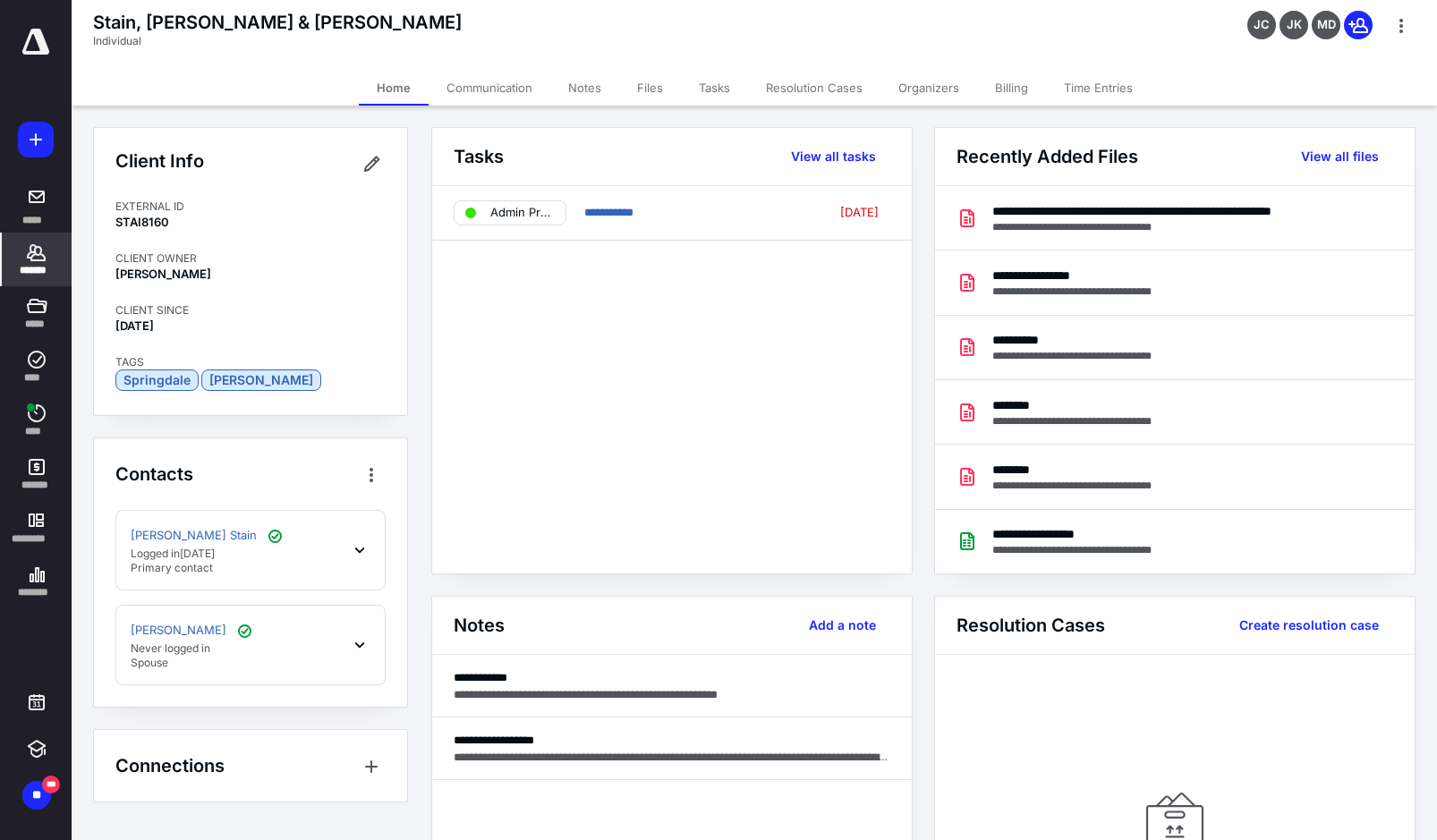 click 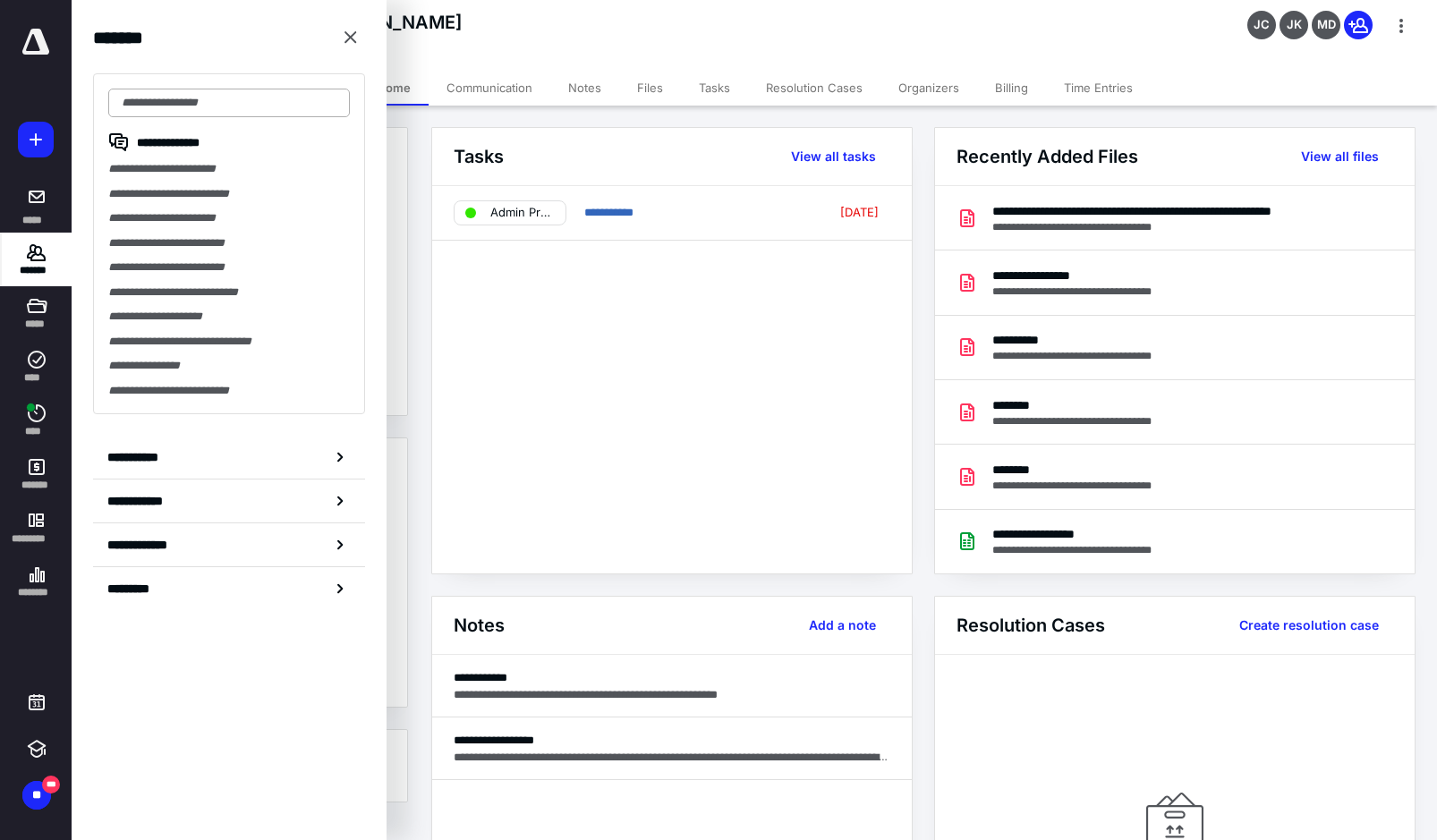 click at bounding box center (229, 103) 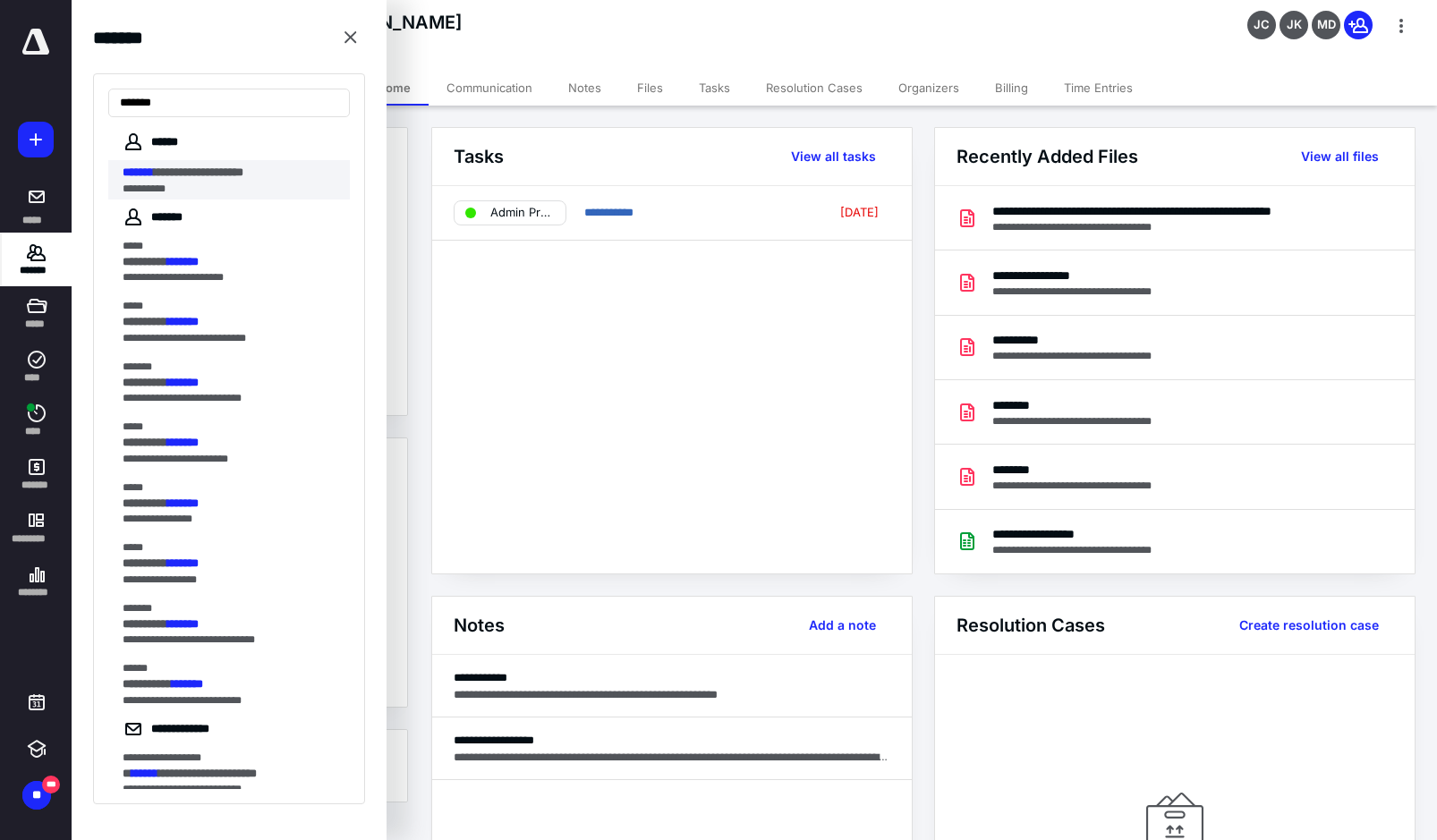 type on "*******" 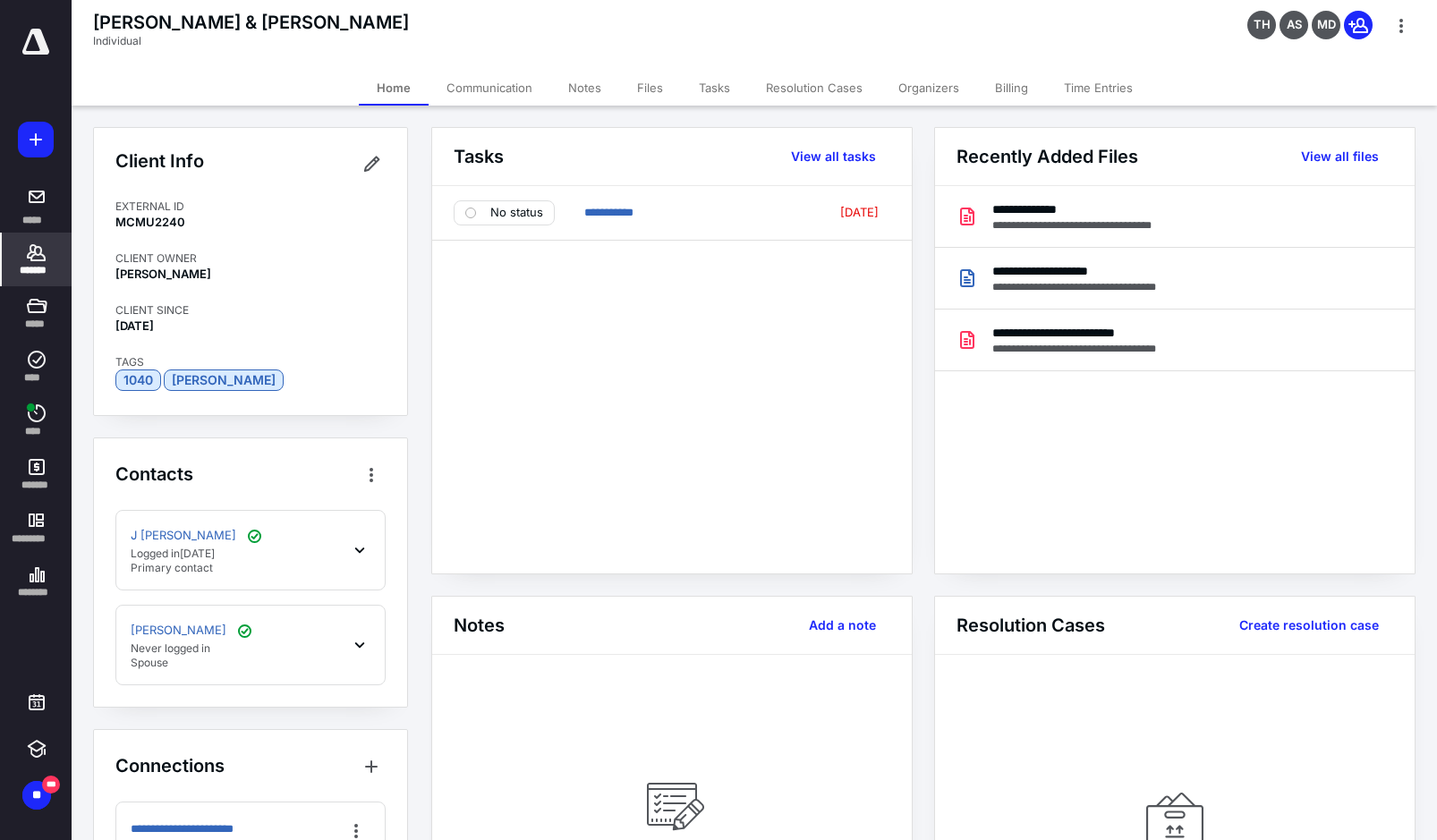 click on "Billing" at bounding box center [1011, 88] 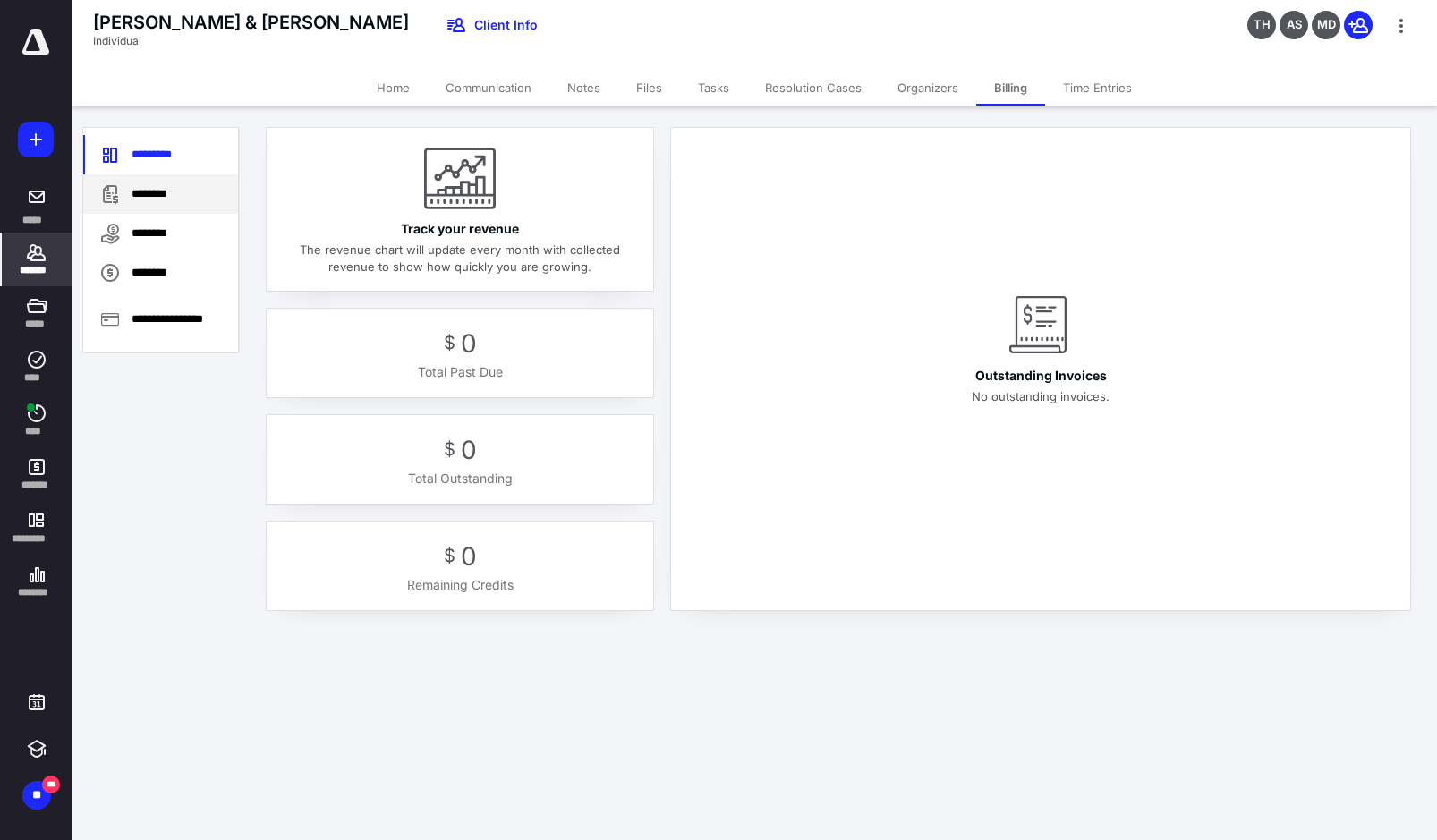 click on "********" at bounding box center [160, 194] 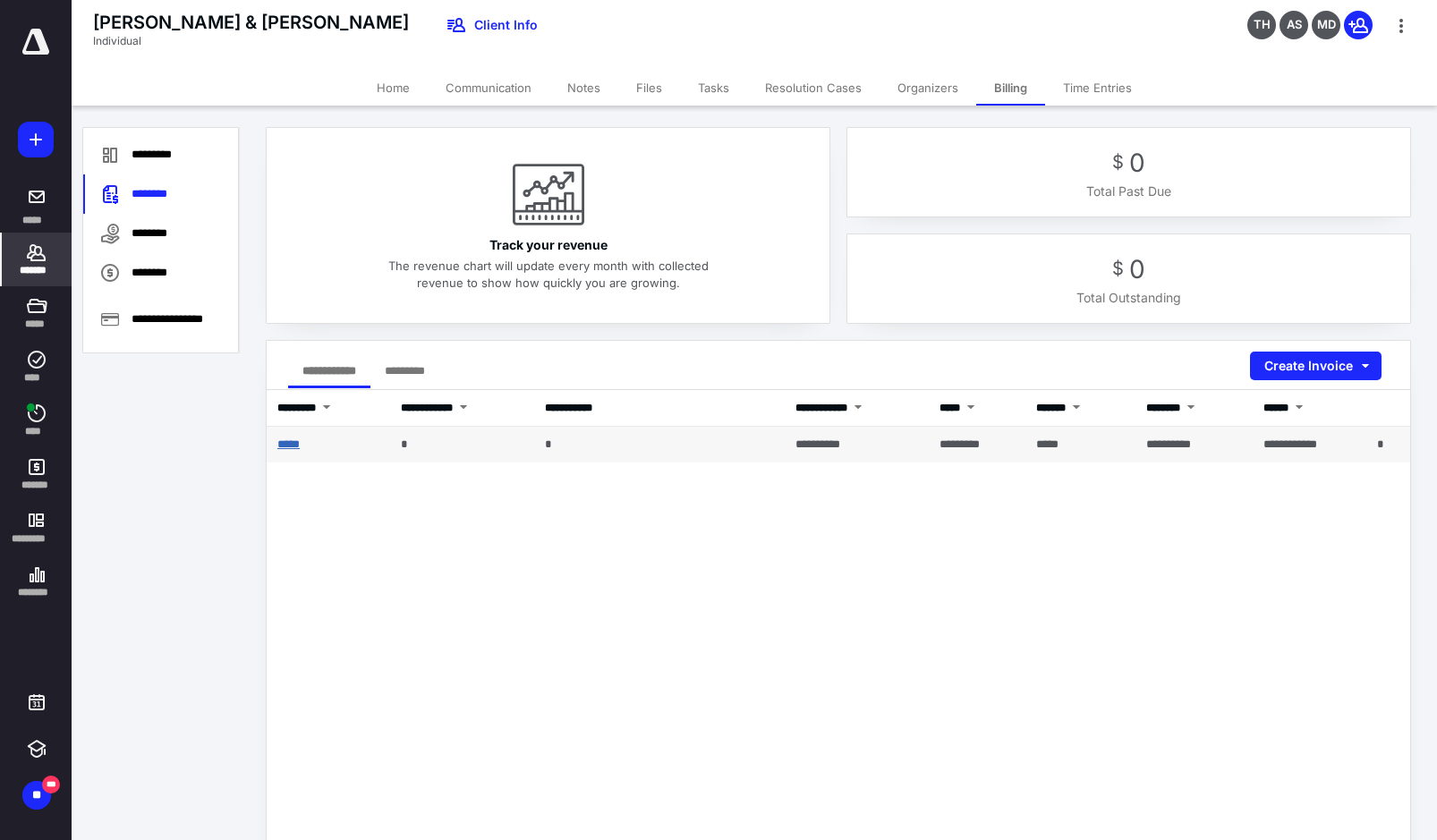 click on "*****" at bounding box center (288, 444) 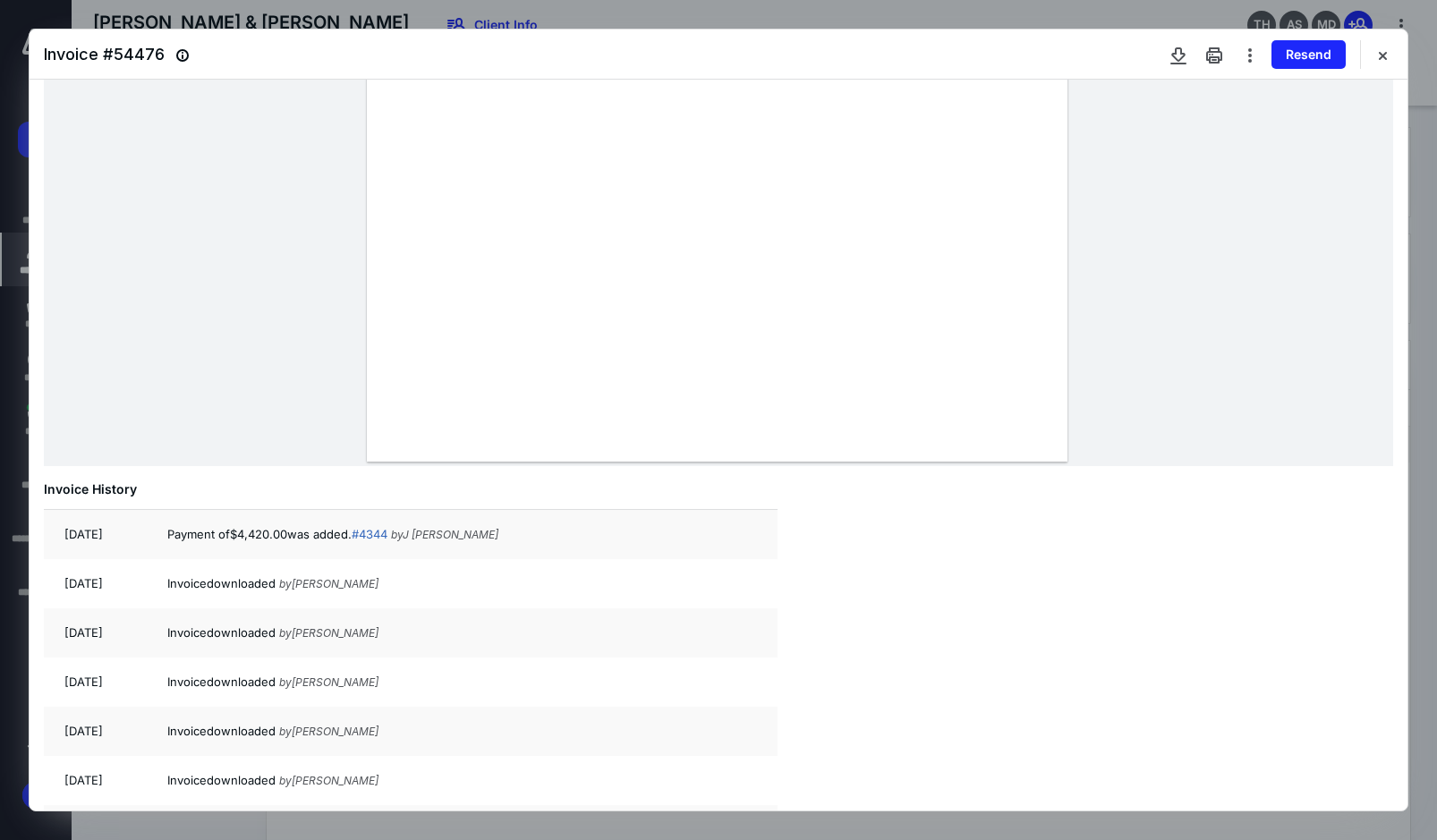 scroll, scrollTop: 545, scrollLeft: 0, axis: vertical 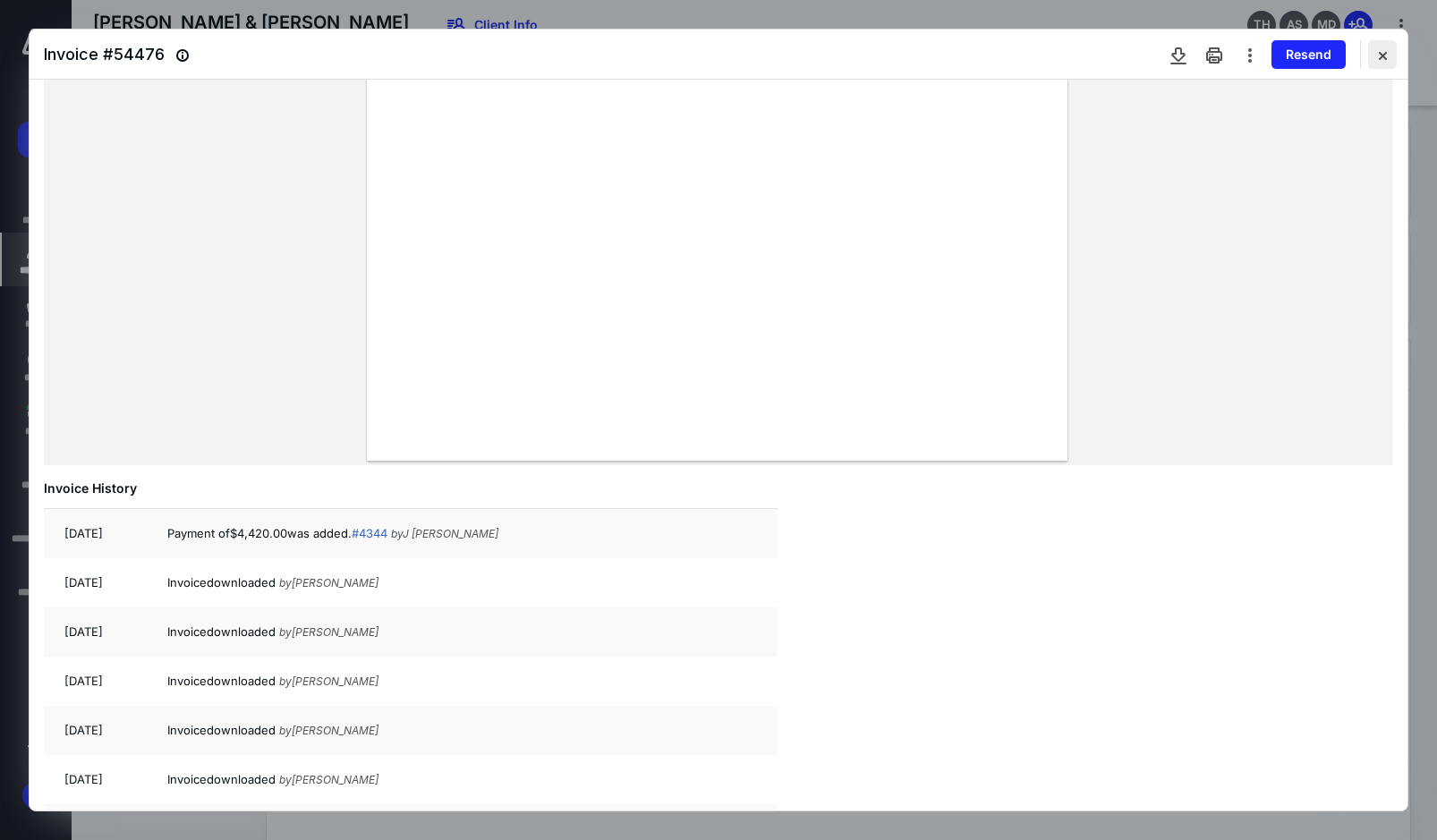 click at bounding box center (1382, 55) 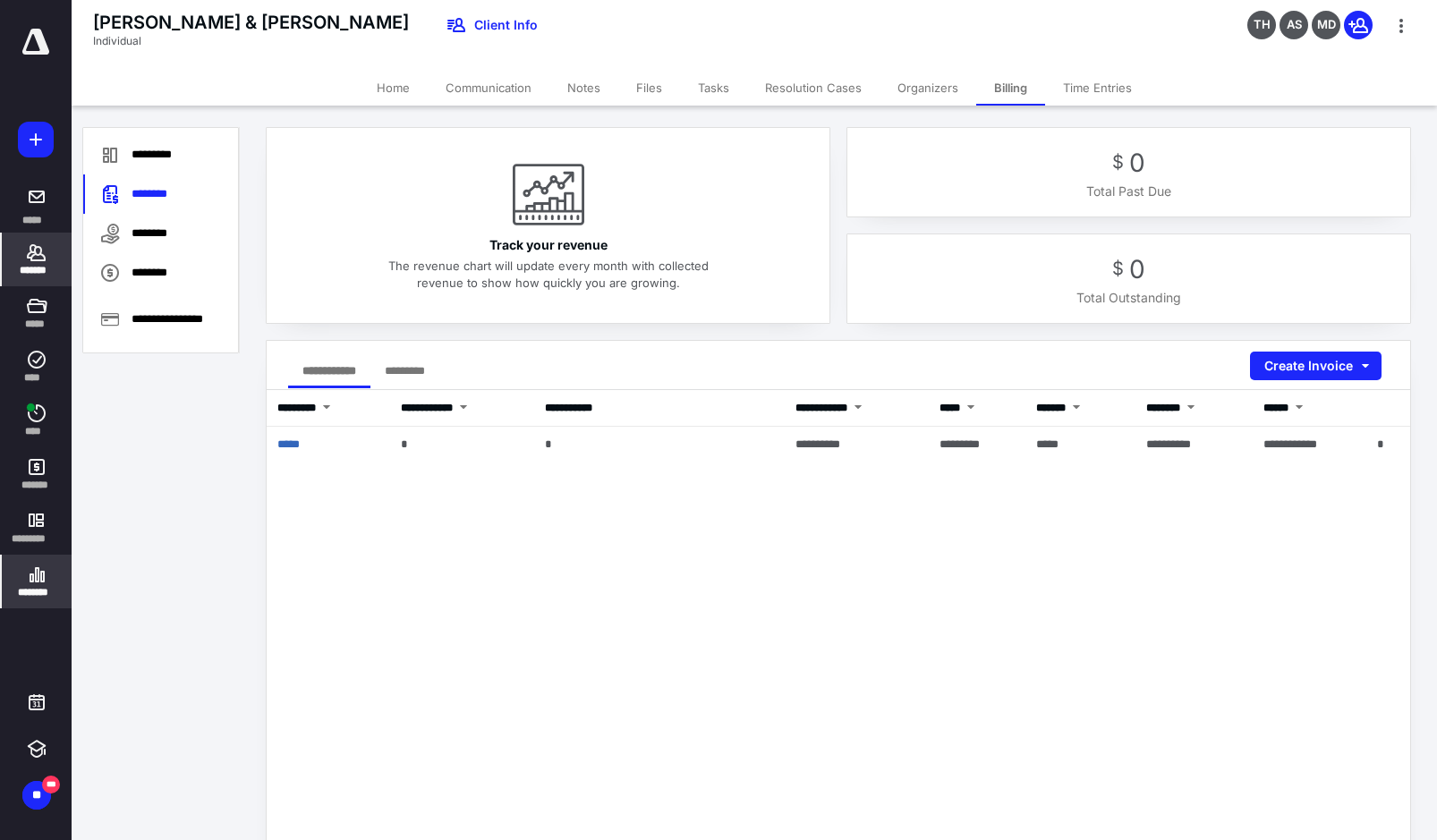 click on "********" at bounding box center (37, 592) 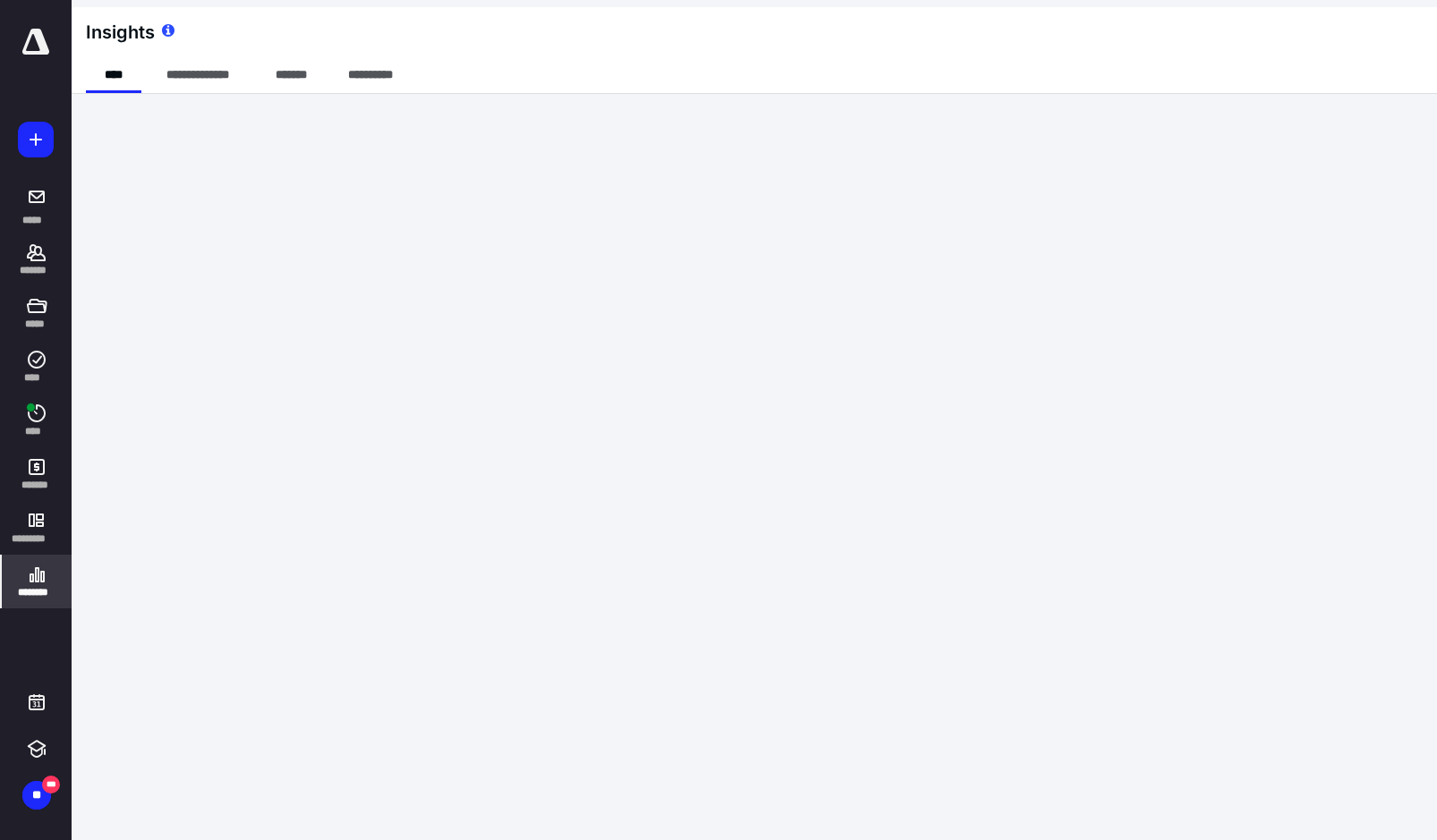 scroll, scrollTop: 18, scrollLeft: 0, axis: vertical 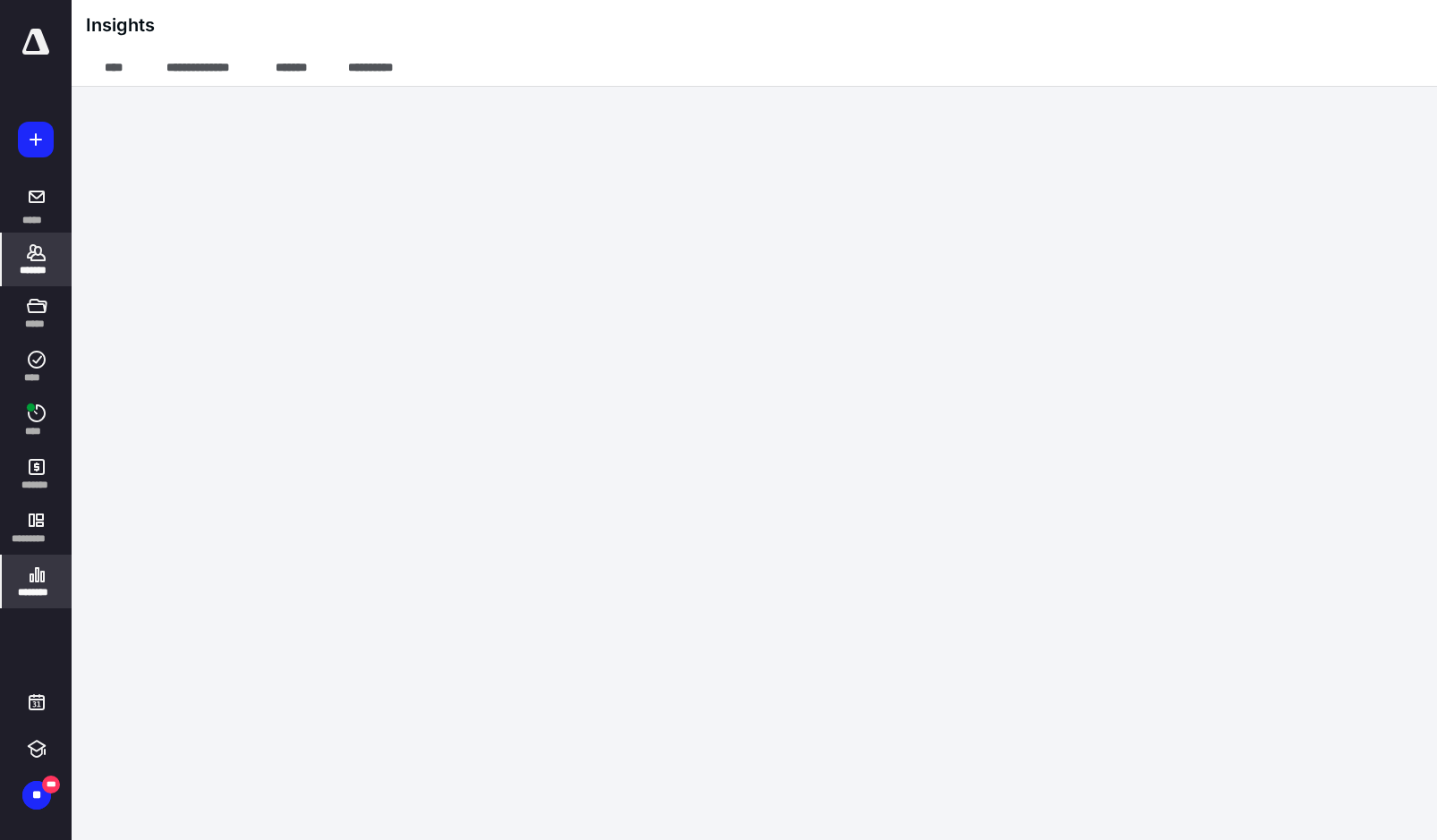click 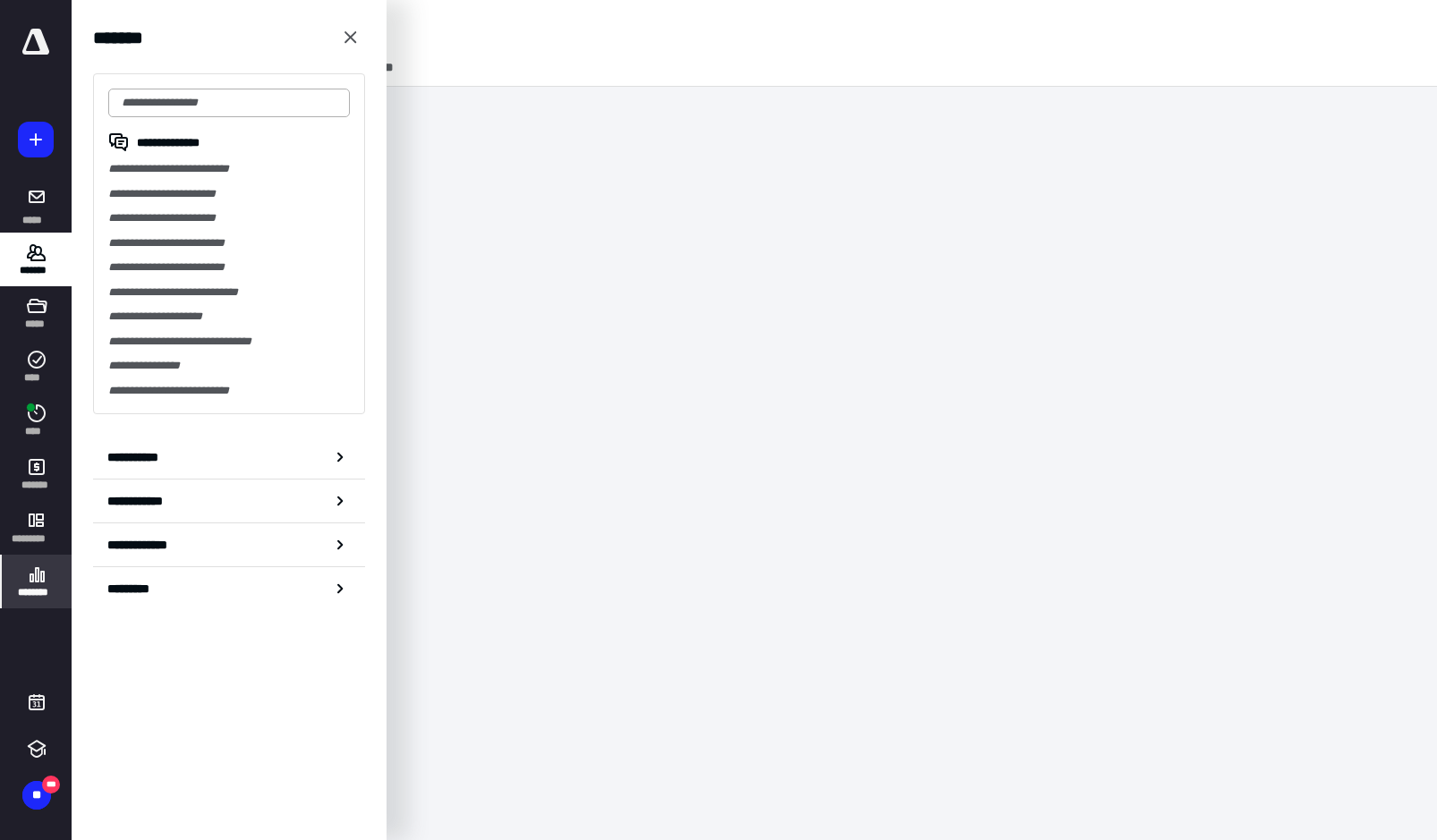 click at bounding box center [229, 103] 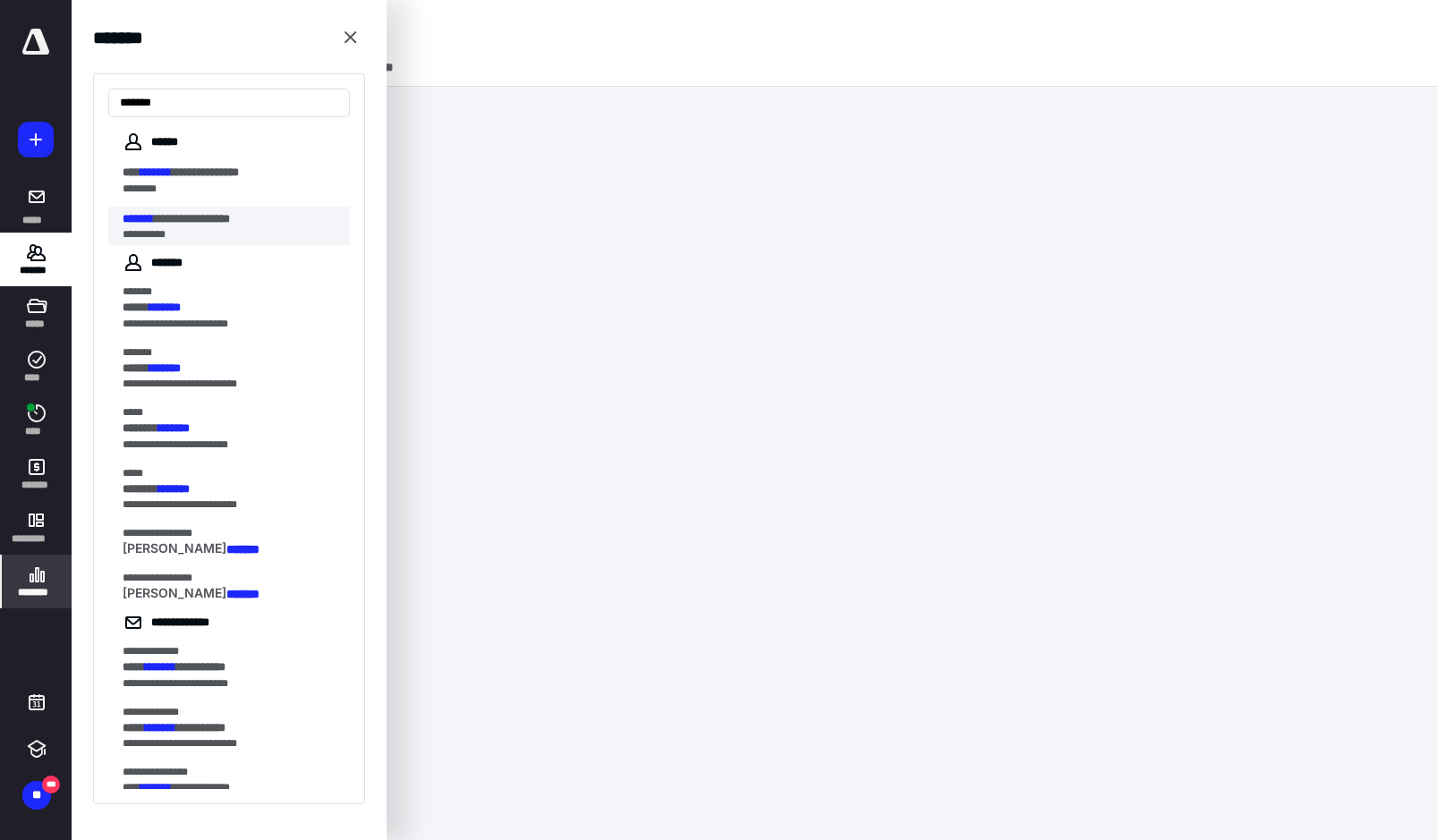 type on "*******" 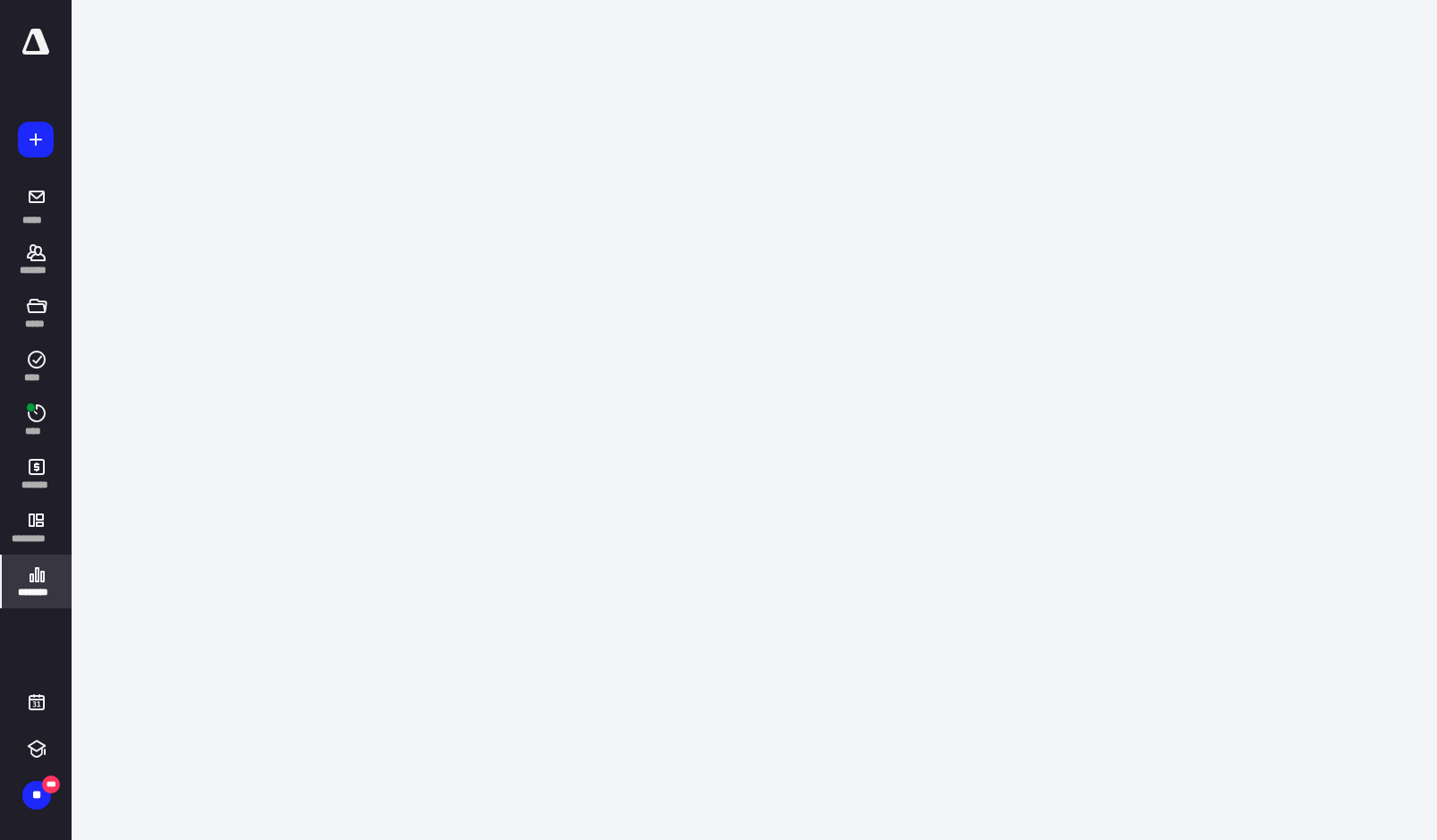 scroll, scrollTop: 0, scrollLeft: 0, axis: both 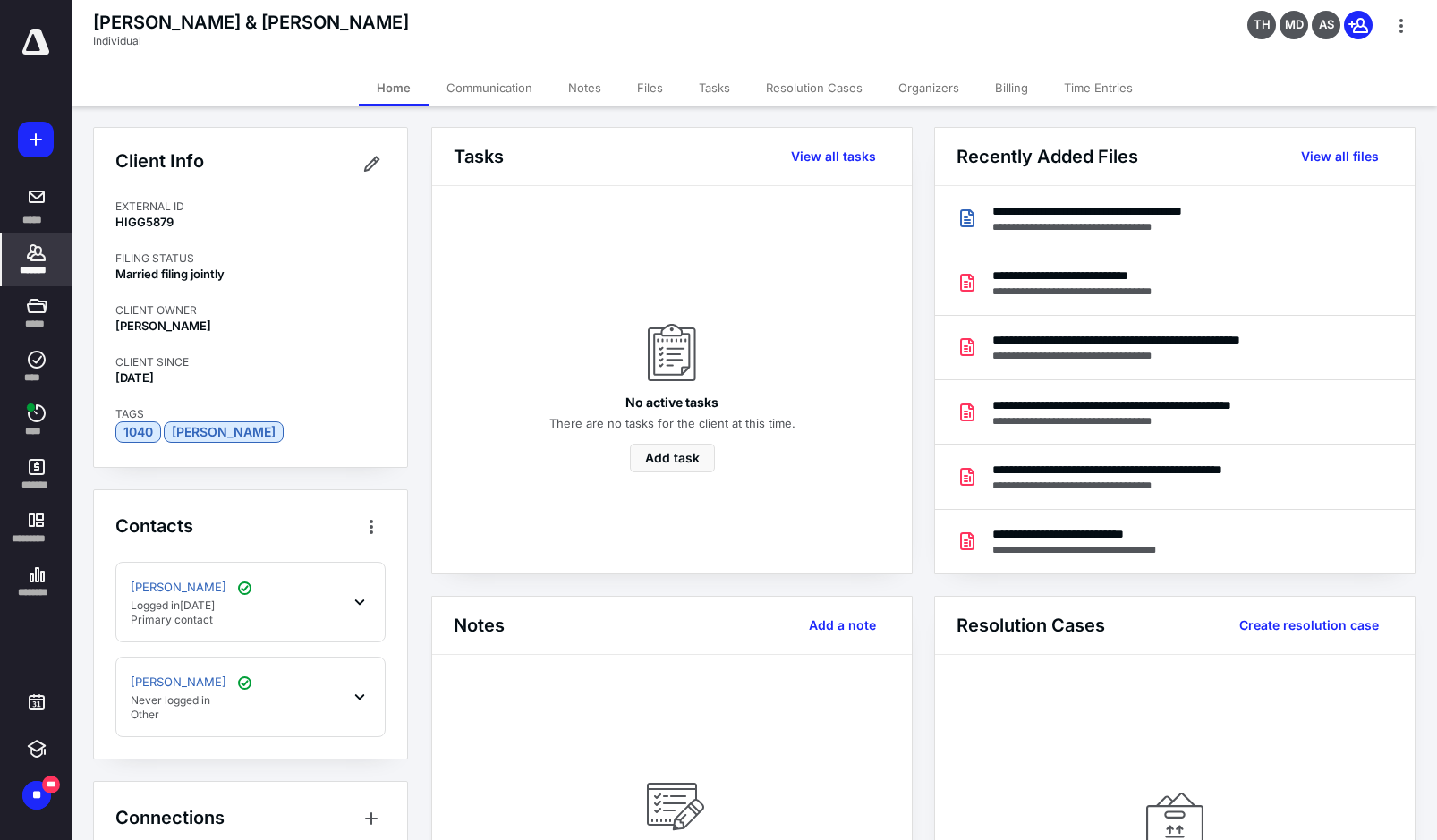 click on "Files" at bounding box center (650, 88) 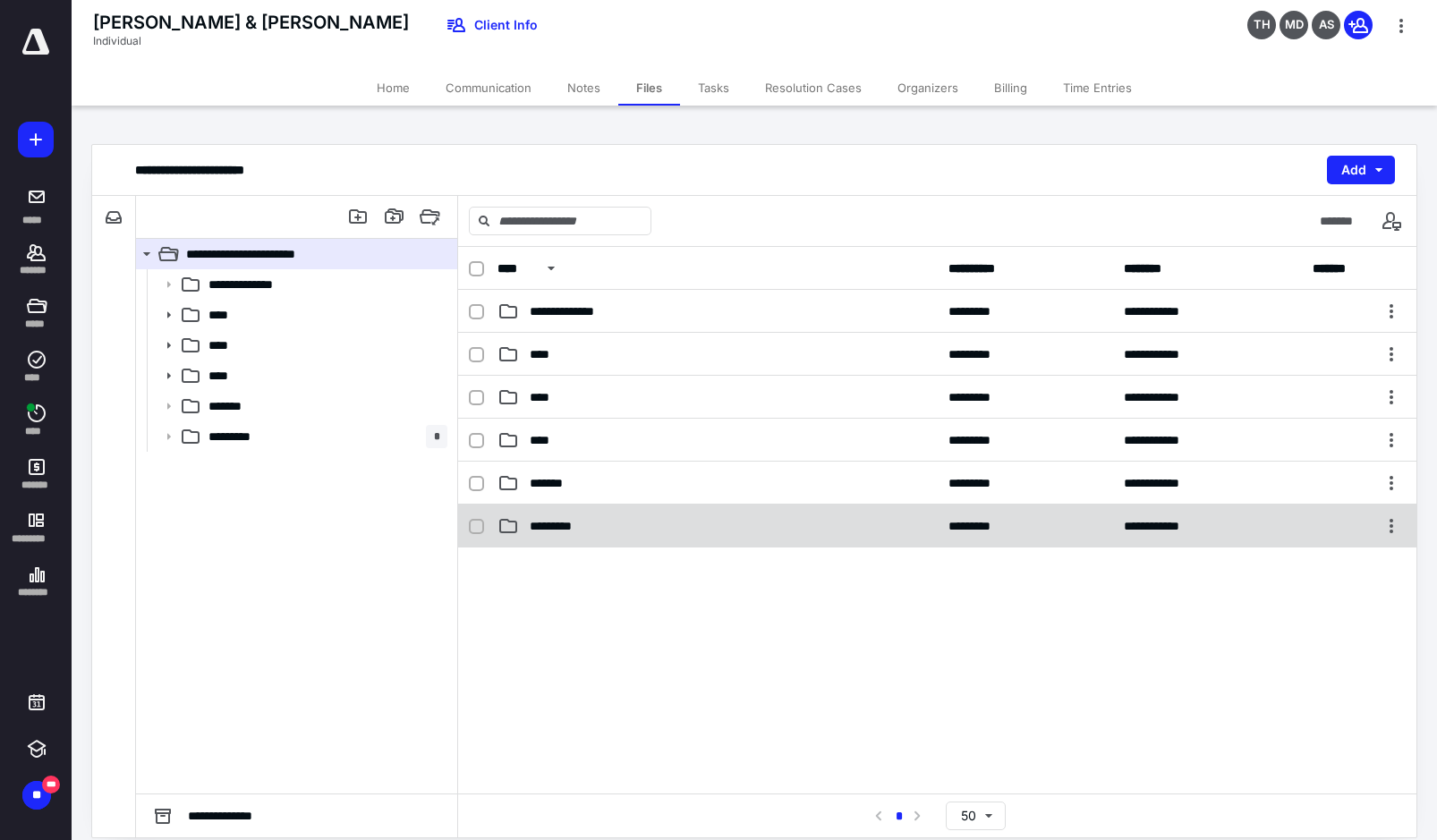 click on "*********" at bounding box center (562, 526) 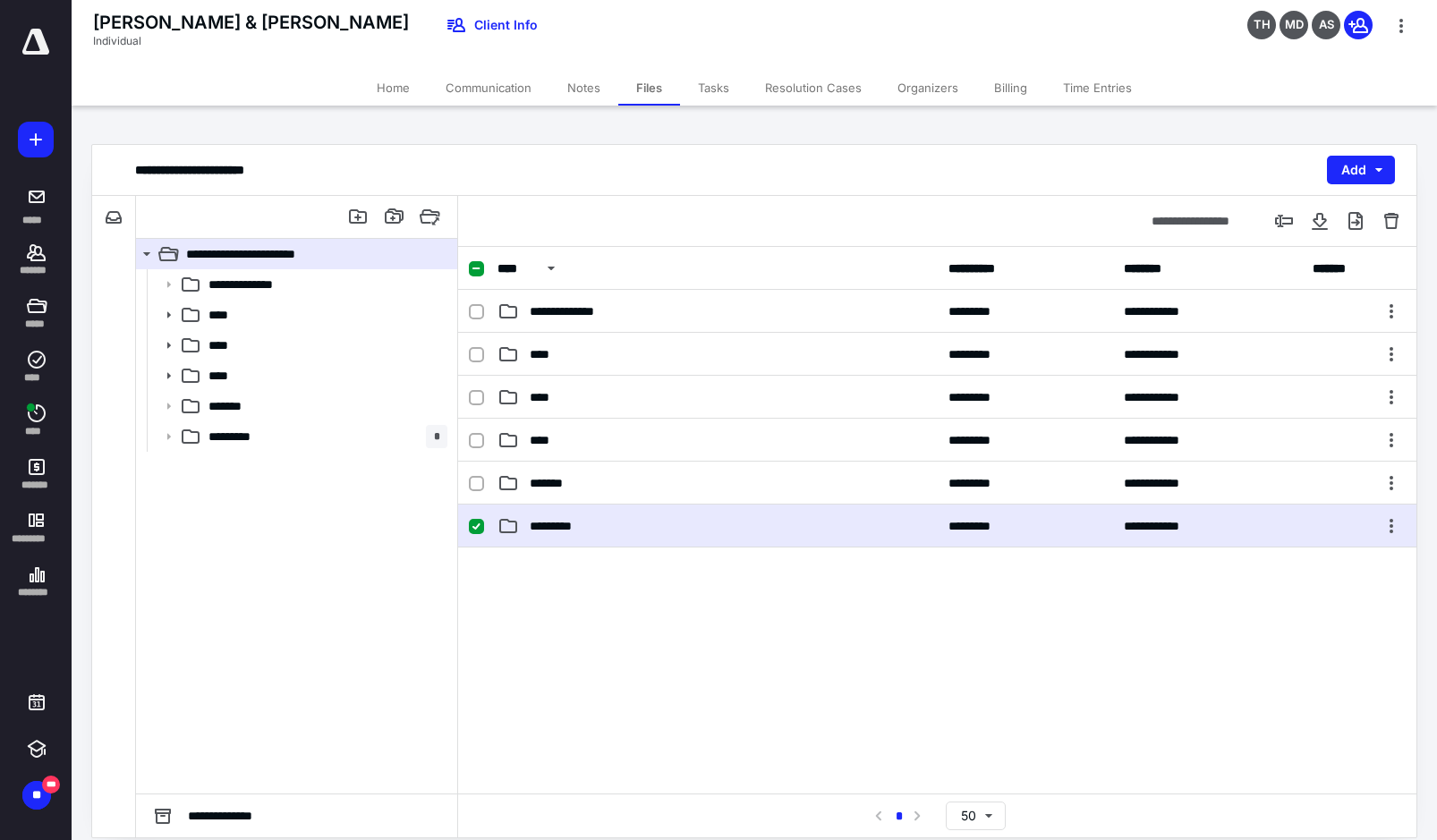 click on "*********" at bounding box center [562, 526] 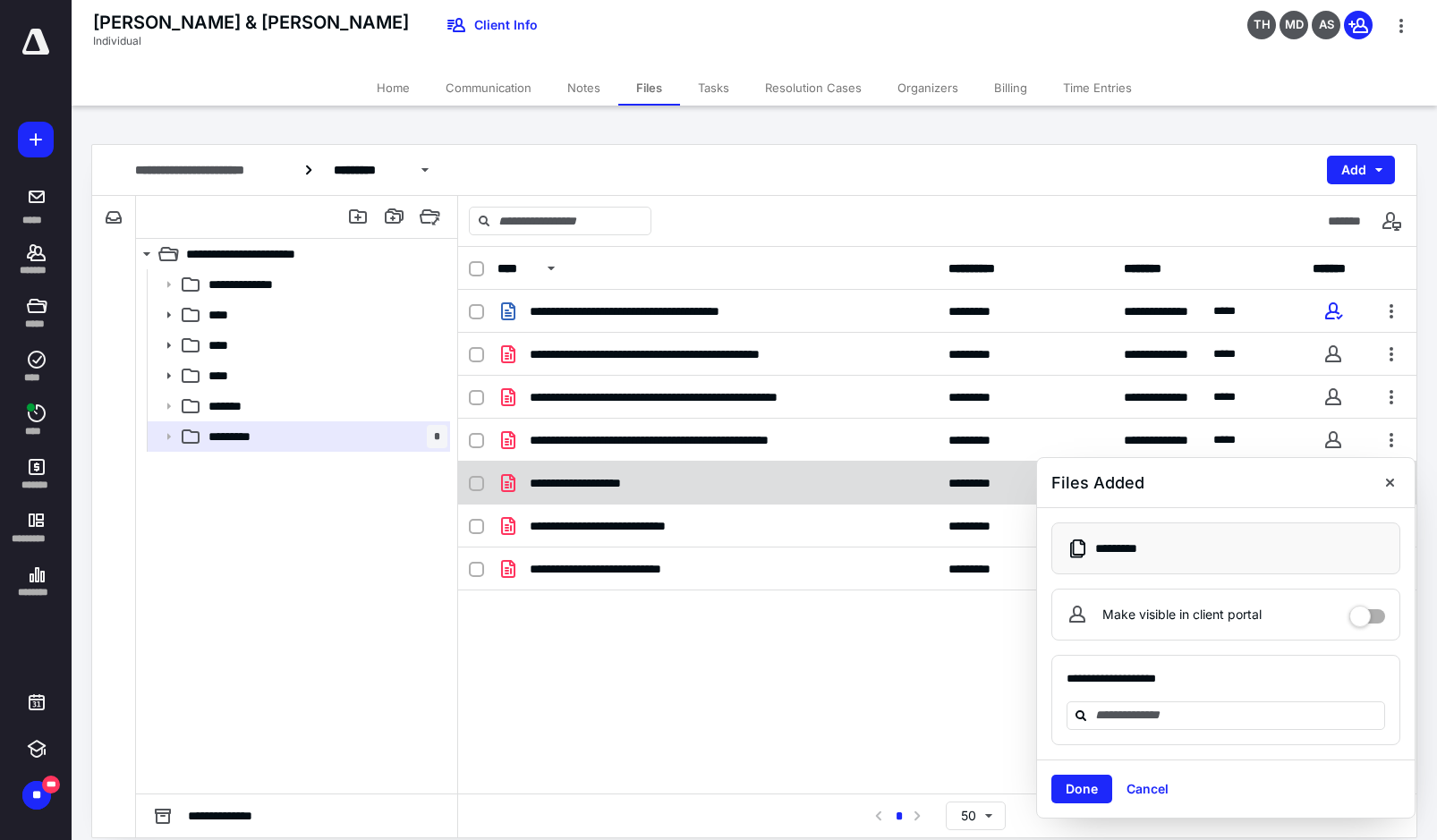 click at bounding box center [1390, 482] 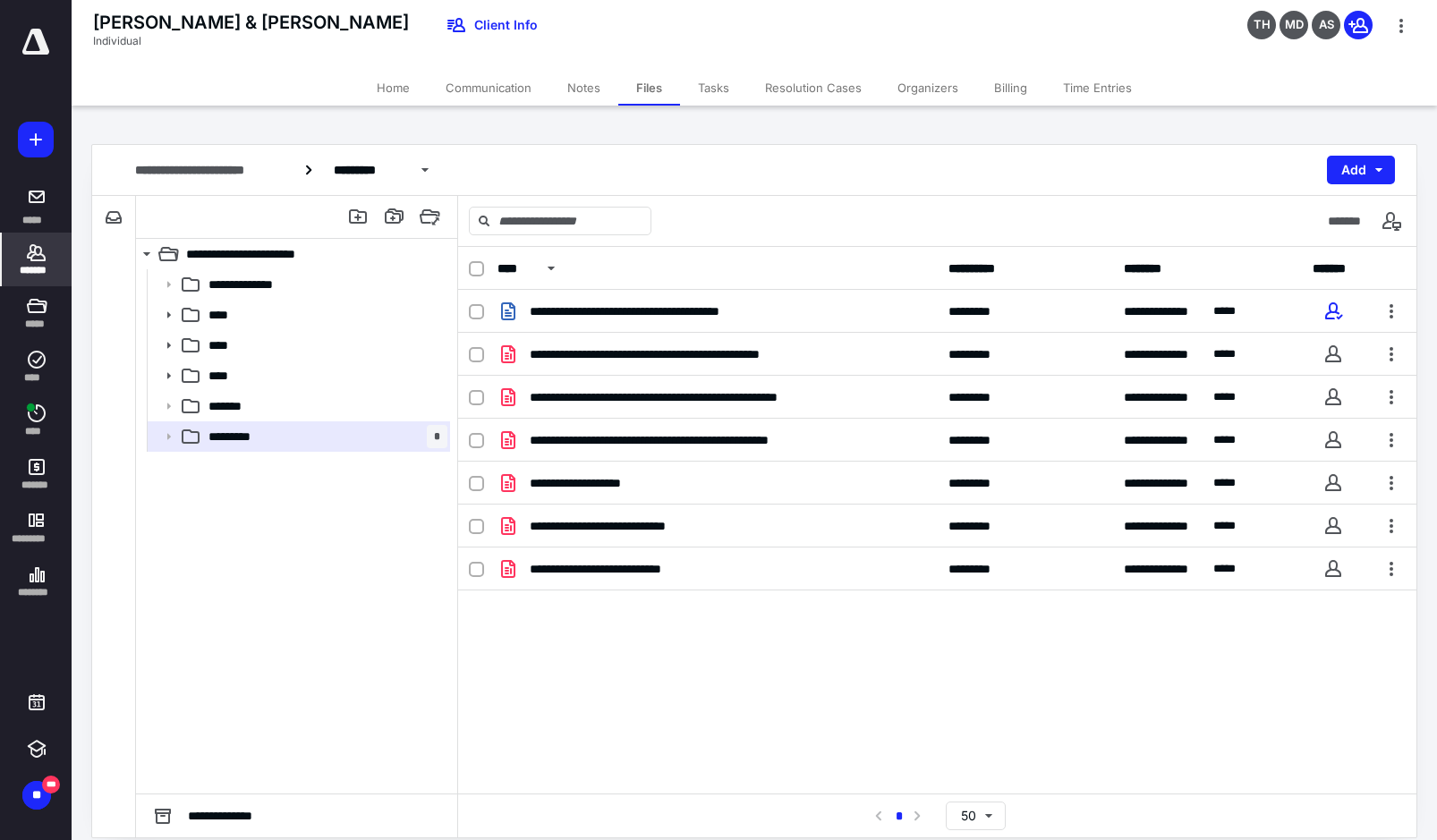 click 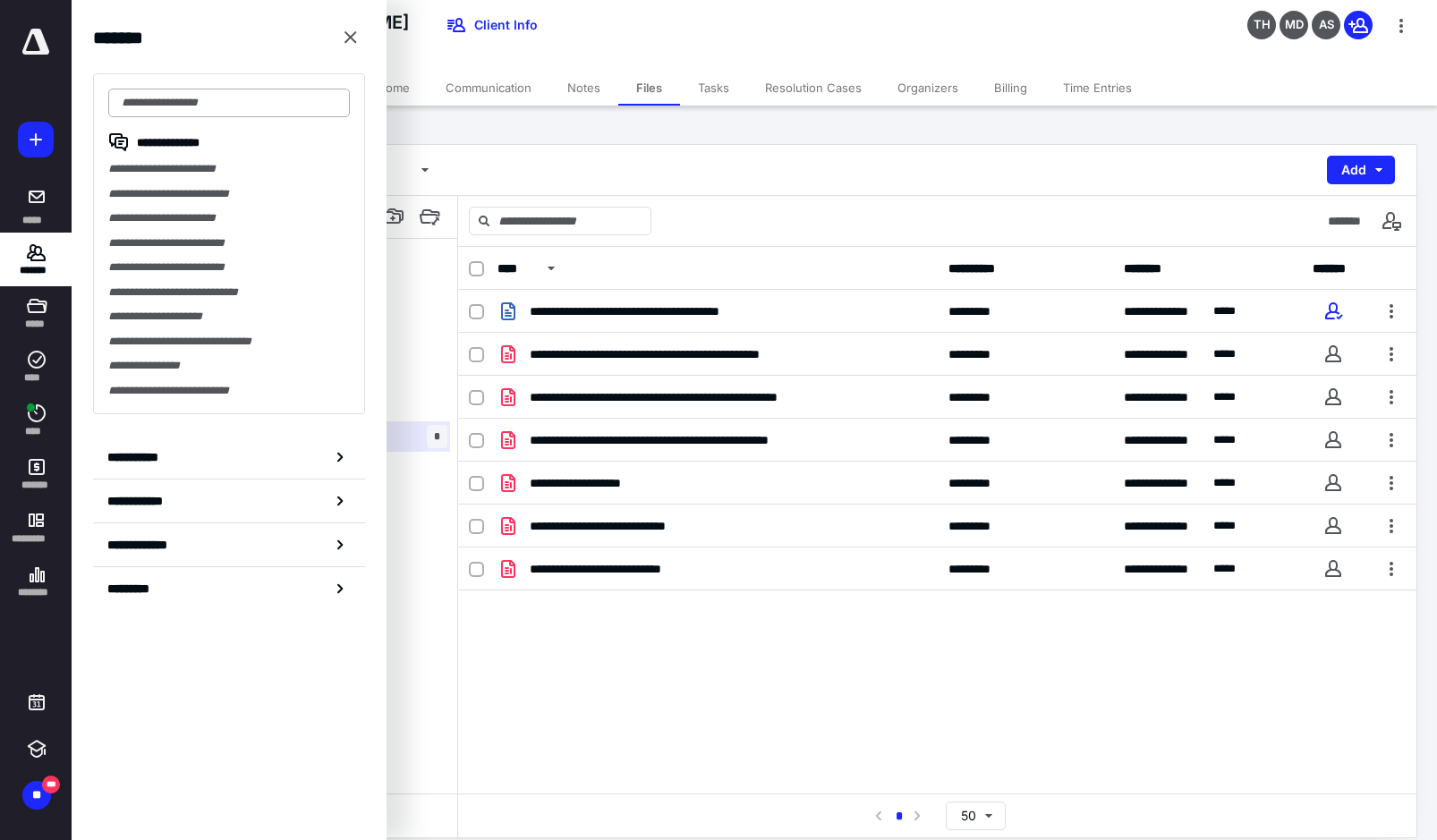 click at bounding box center (229, 103) 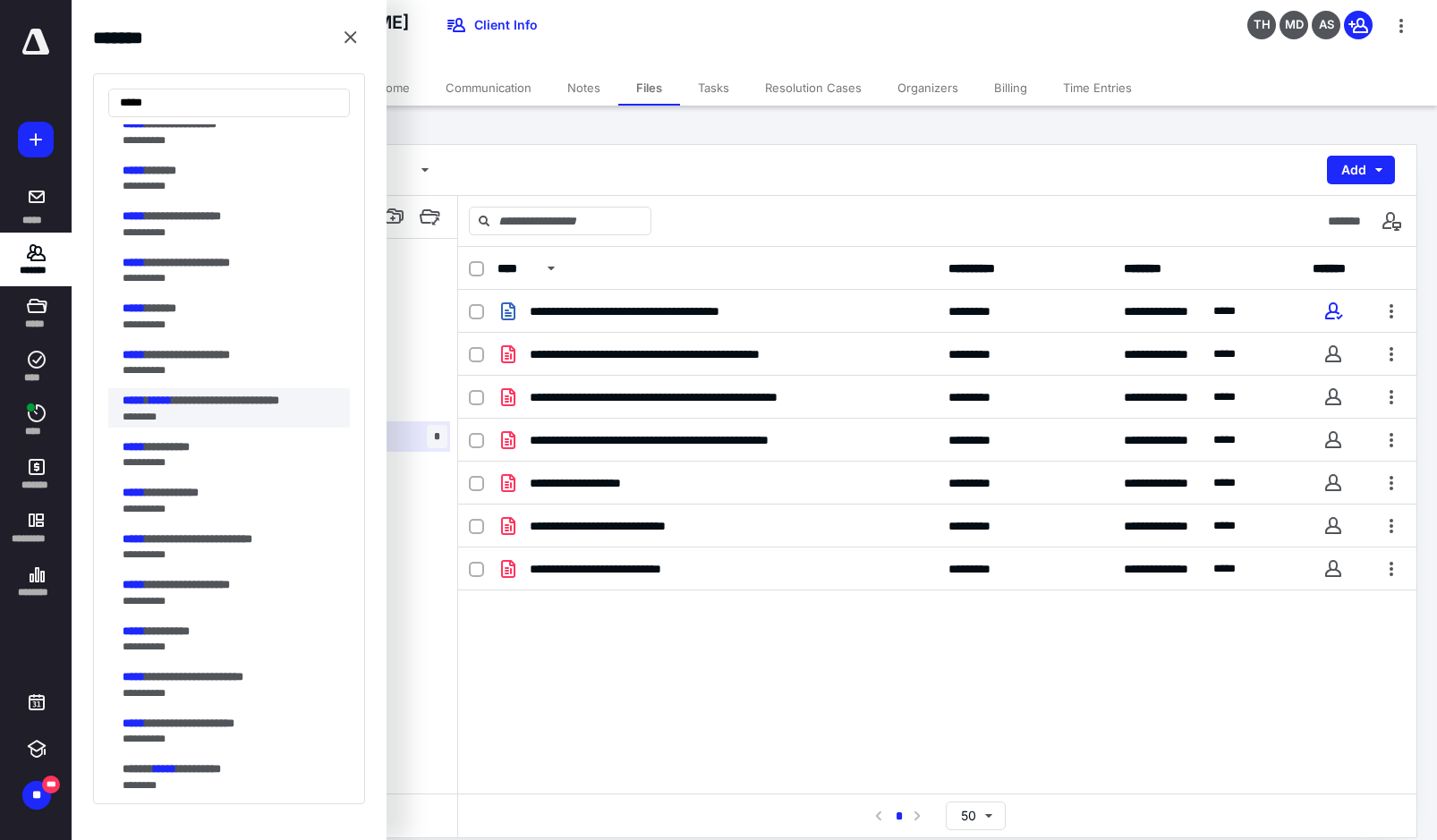 scroll, scrollTop: 144, scrollLeft: 0, axis: vertical 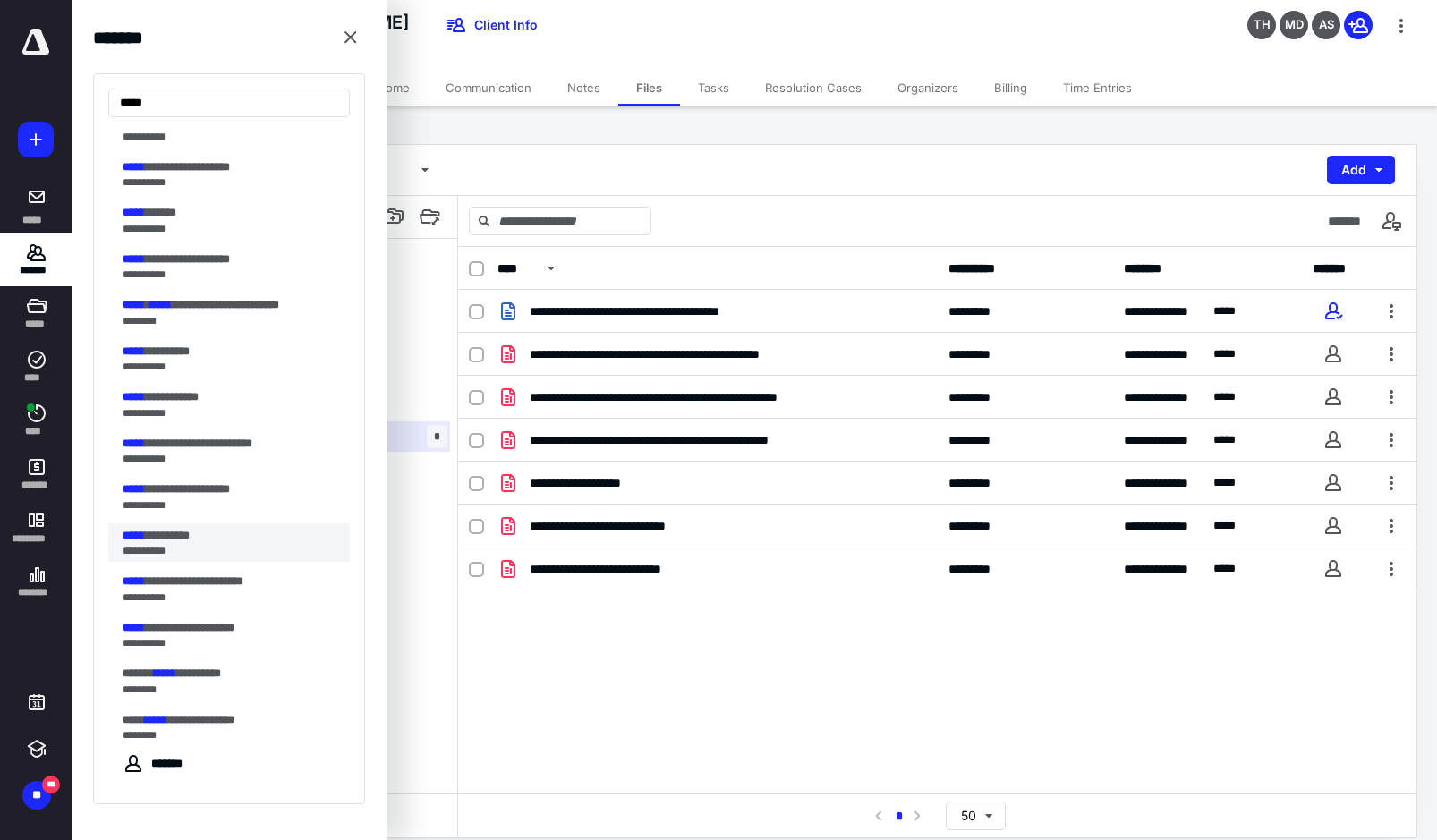 type on "*****" 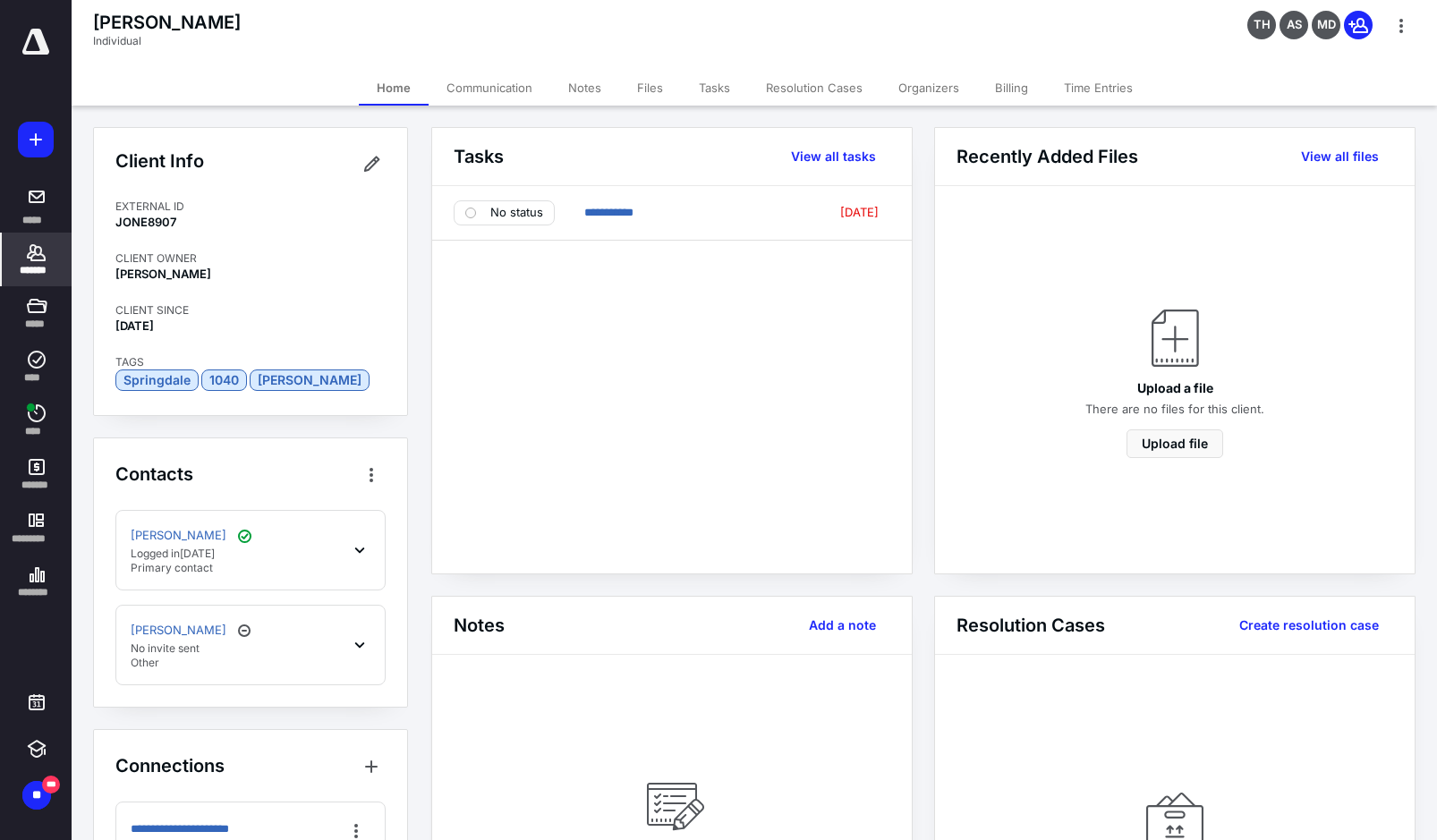 click on "Files" at bounding box center [650, 88] 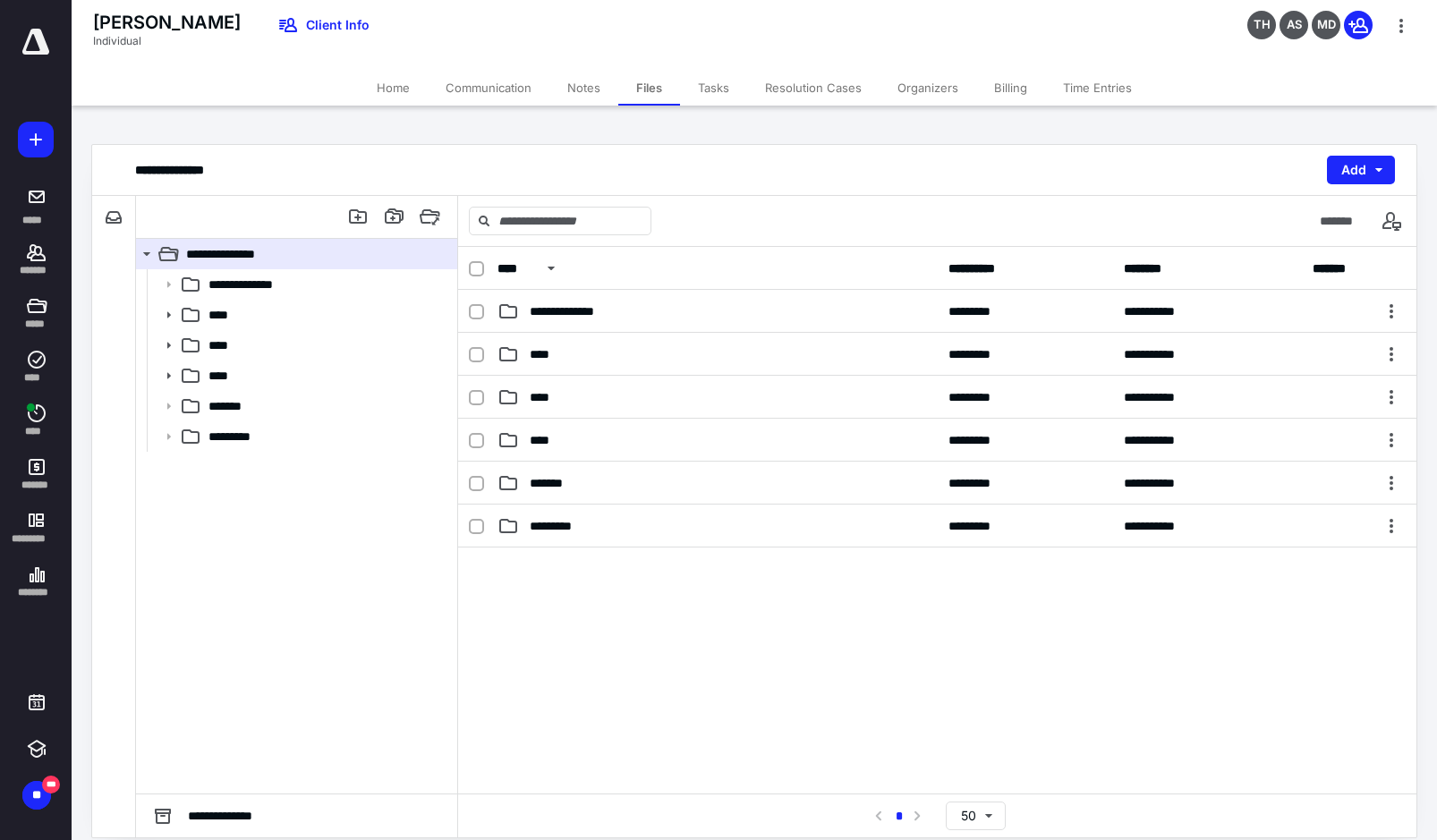 click on "Home" at bounding box center (393, 88) 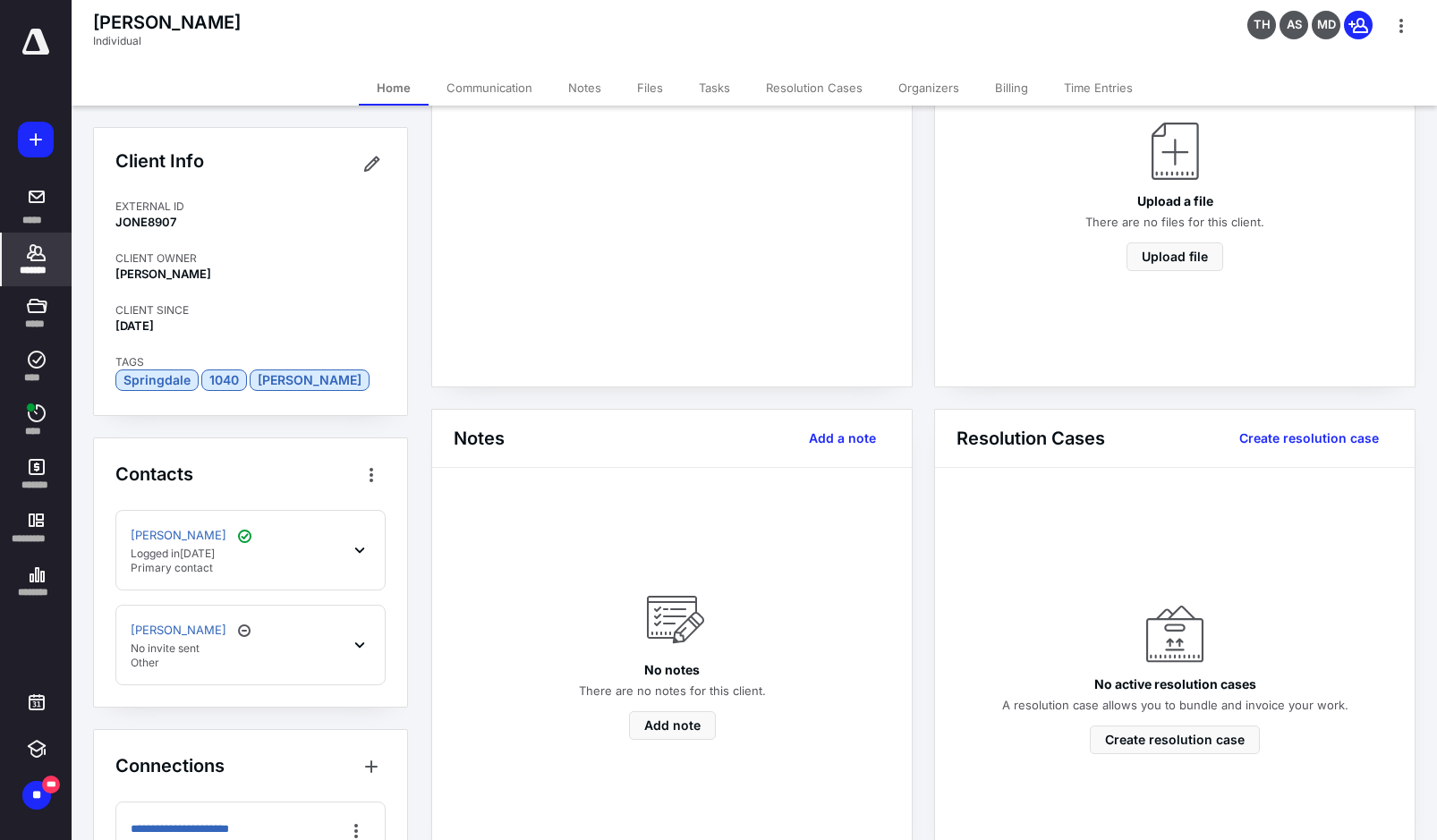 scroll, scrollTop: 0, scrollLeft: 0, axis: both 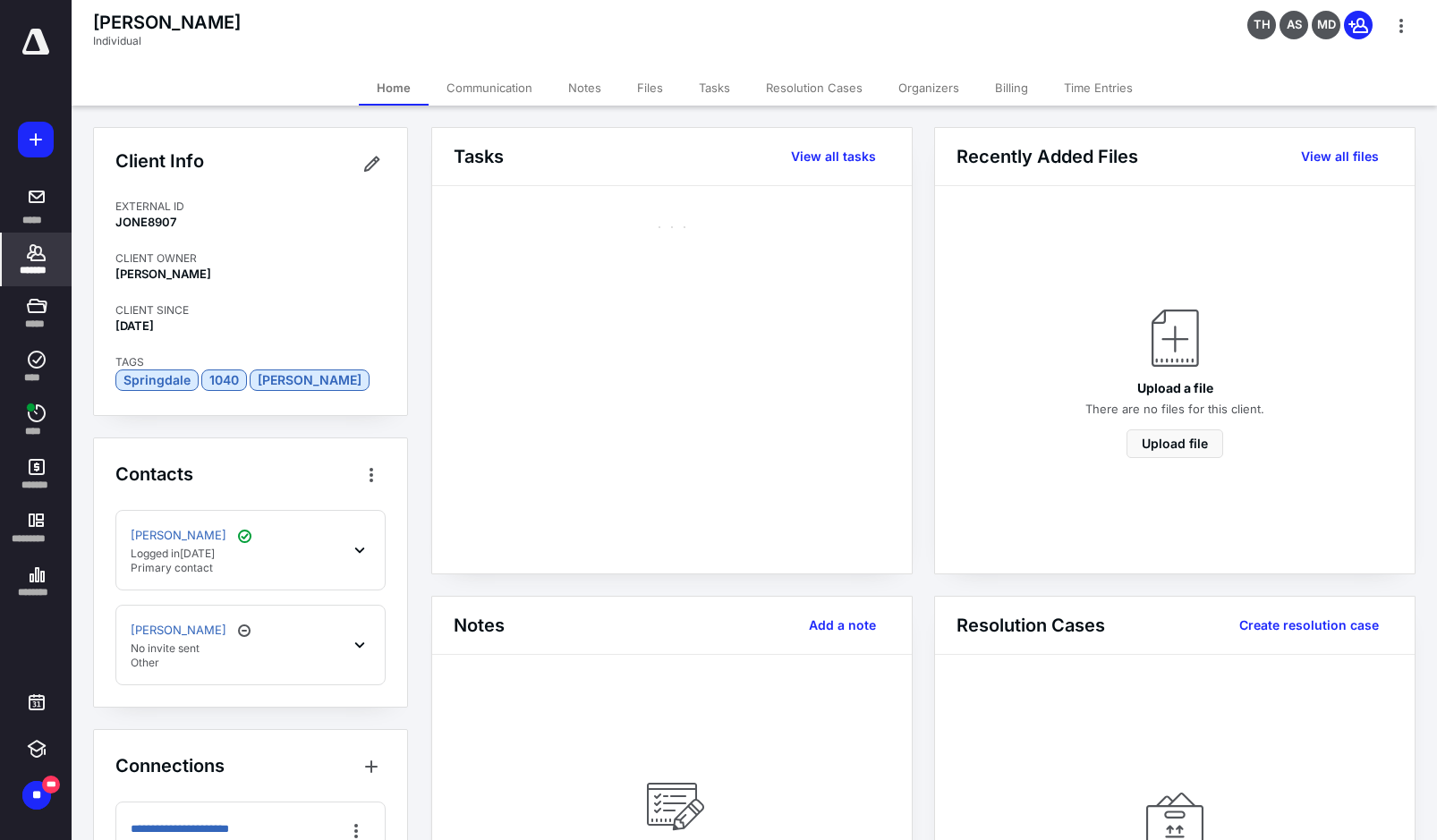 click on "*******" at bounding box center (37, 270) 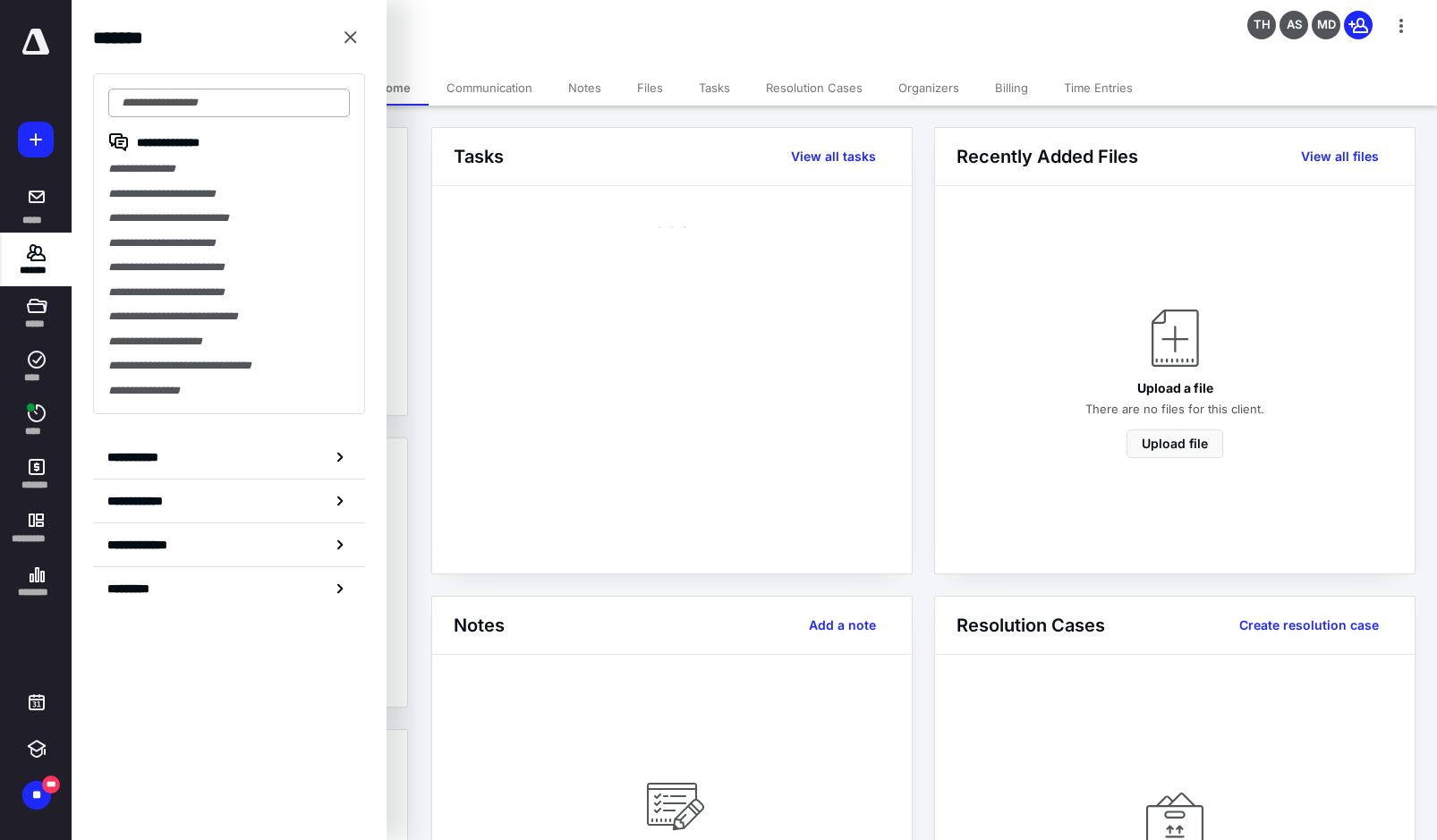 click at bounding box center [229, 103] 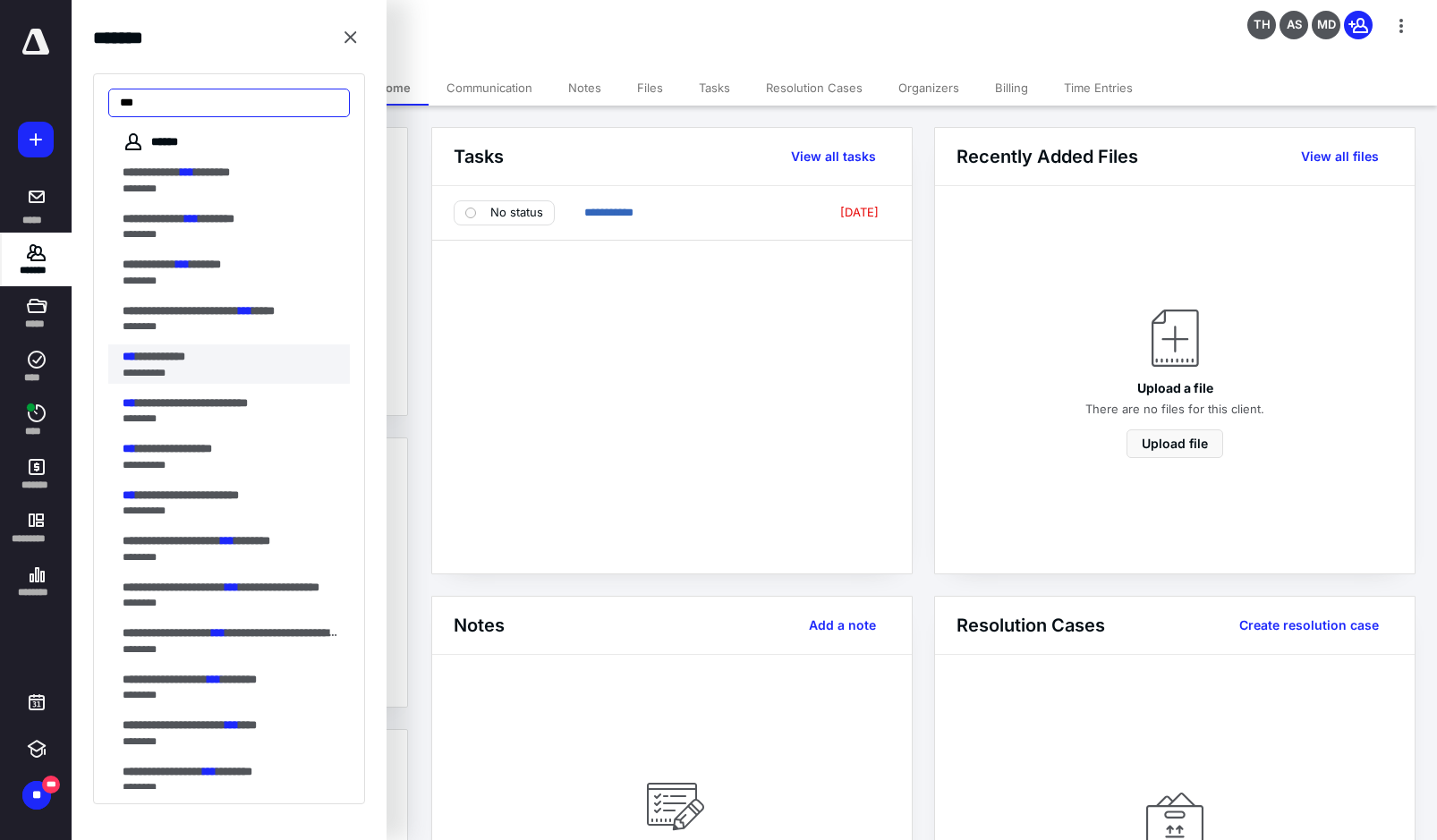 type on "***" 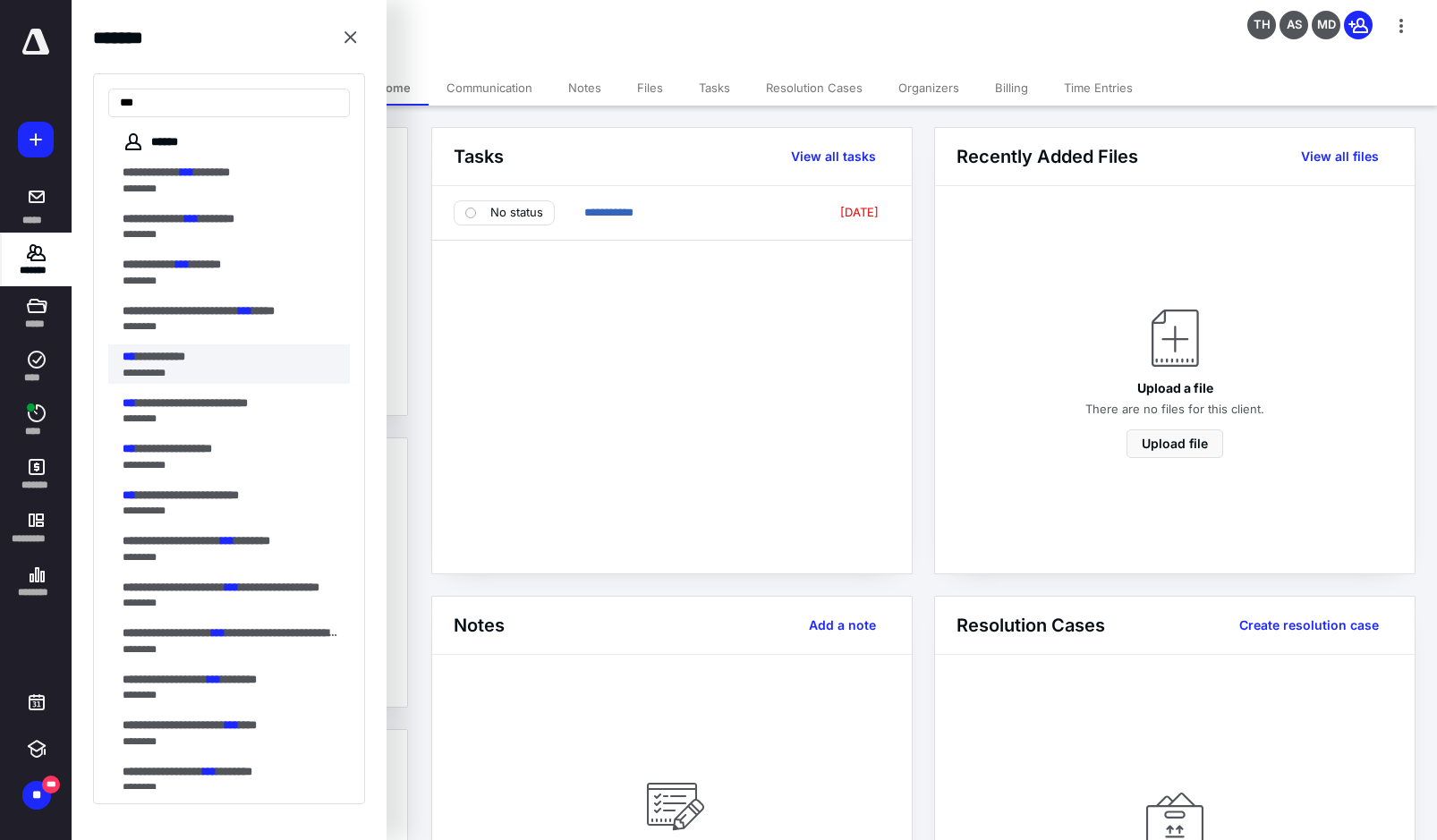 click on "**********" at bounding box center (231, 357) 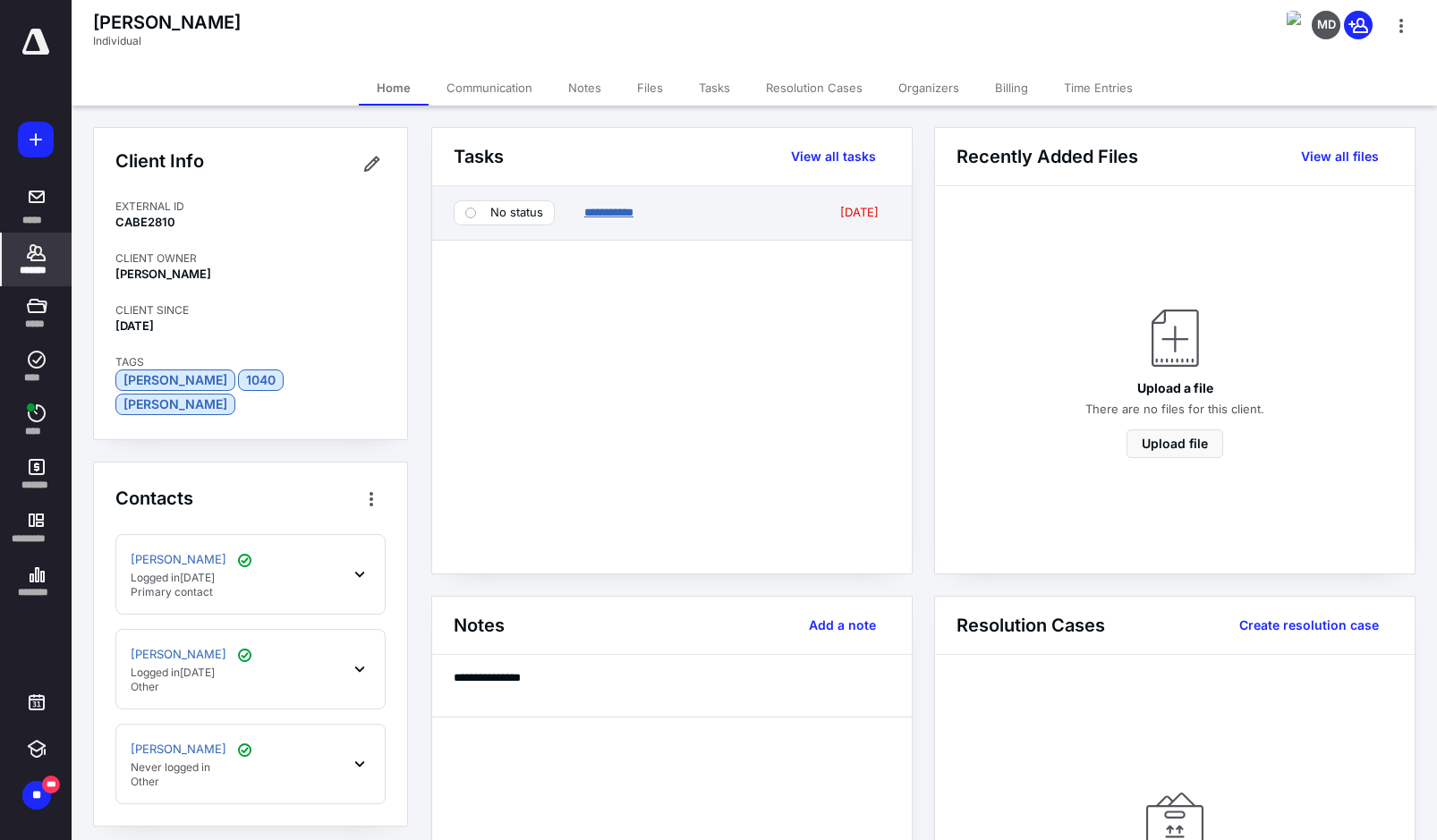 click on "**********" at bounding box center [608, 212] 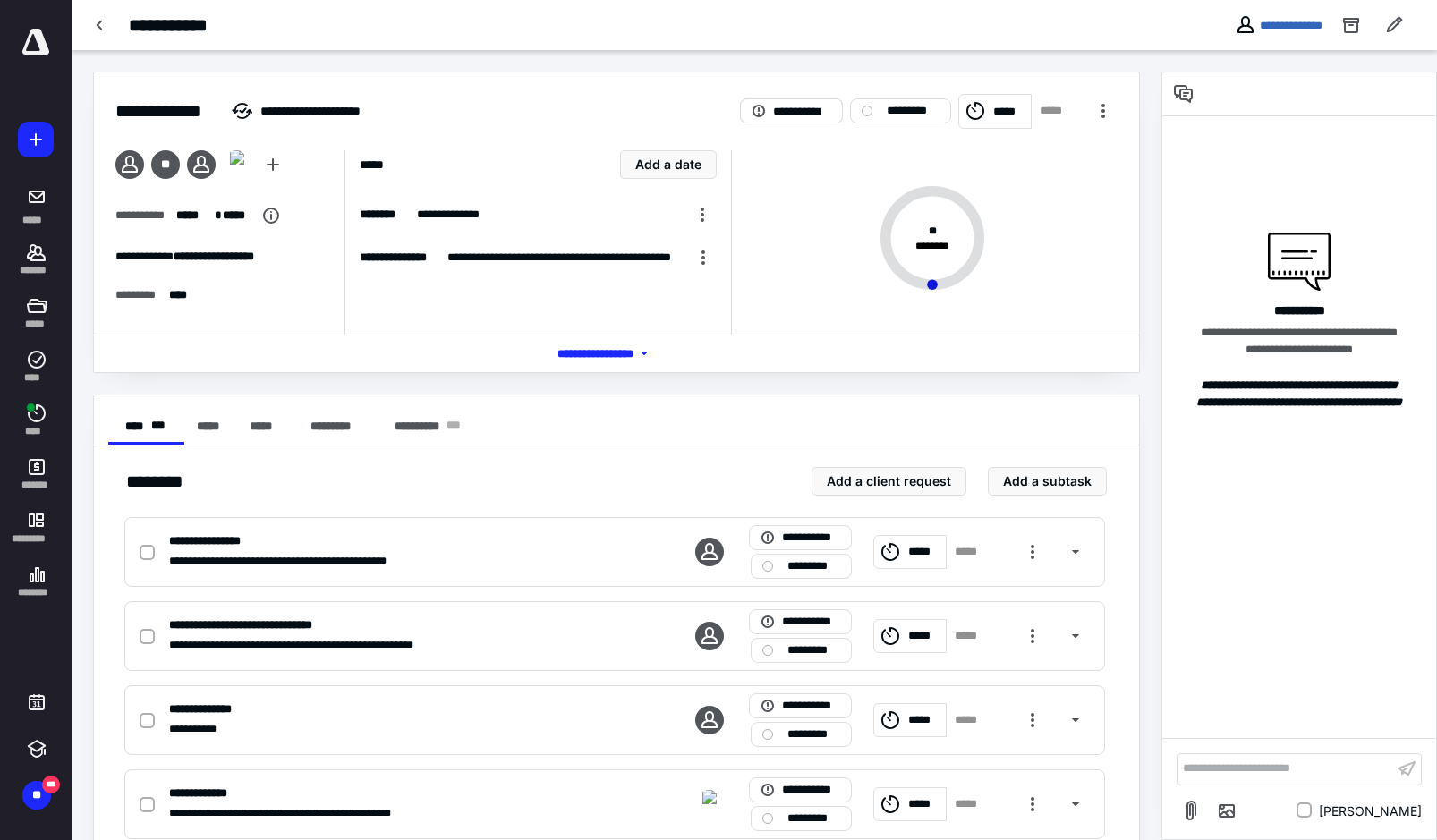 click on "**********" at bounding box center [802, 112] 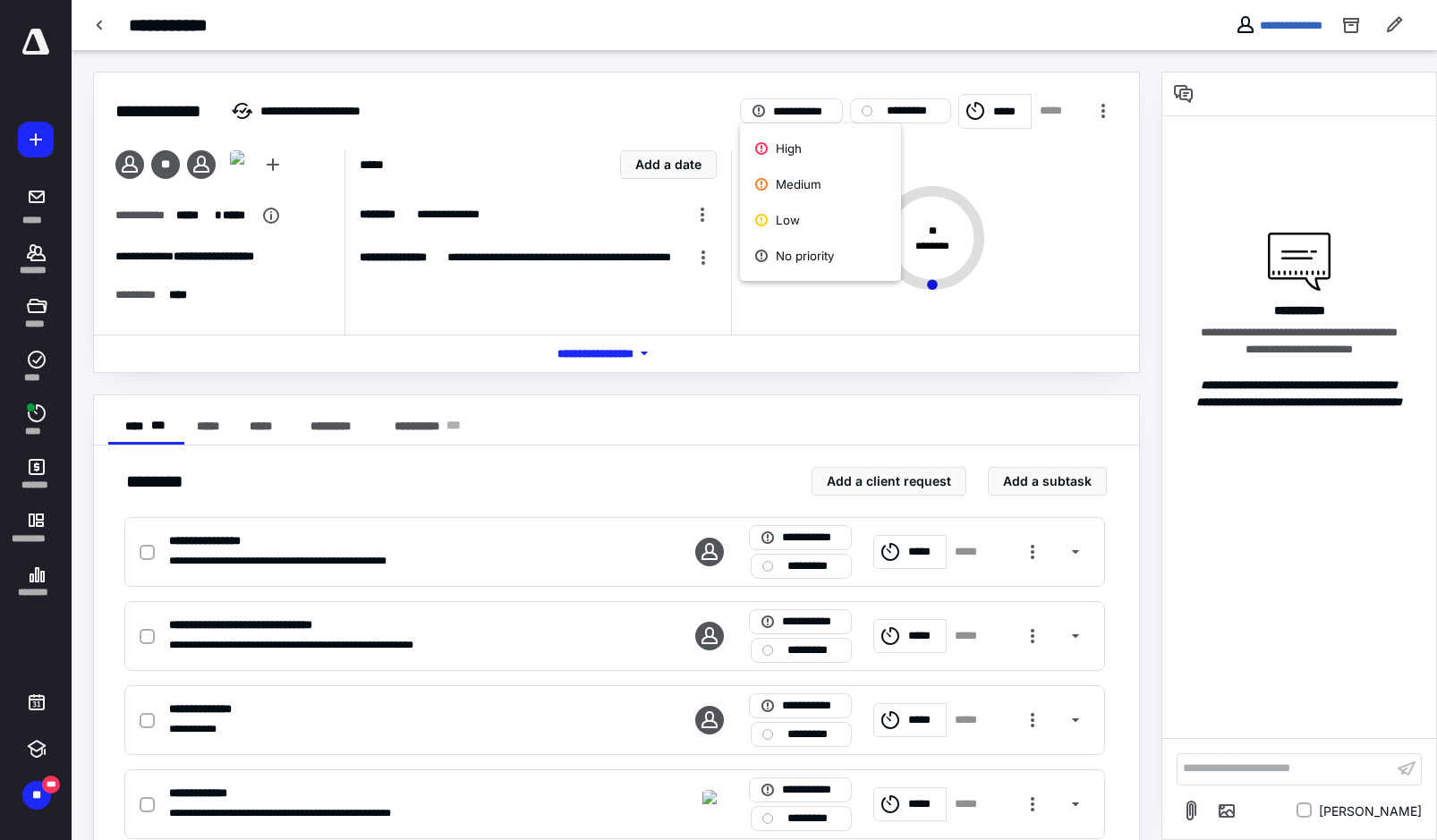 click on "**********" at bounding box center (929, 111) 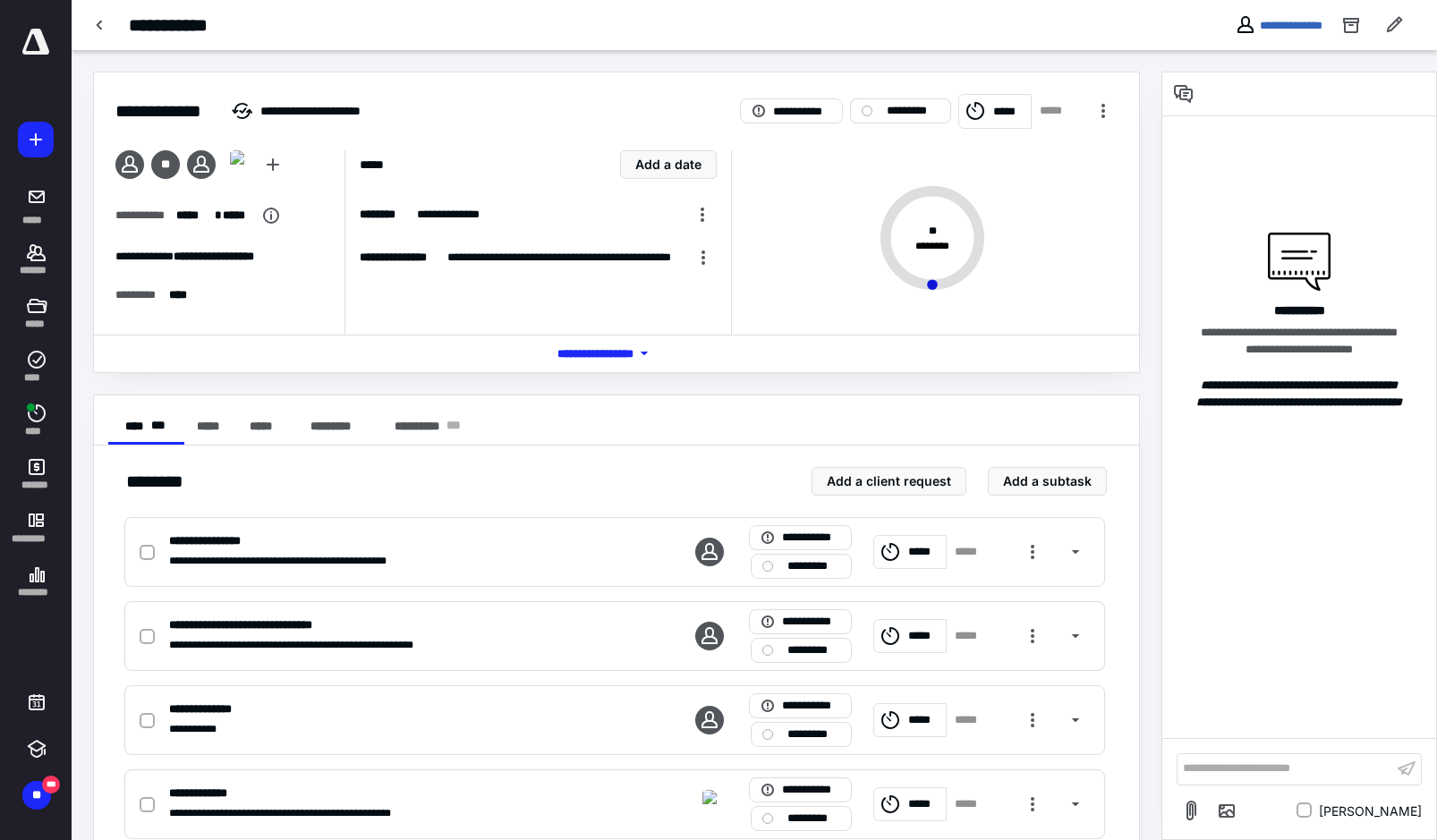 click on "*********" at bounding box center [913, 111] 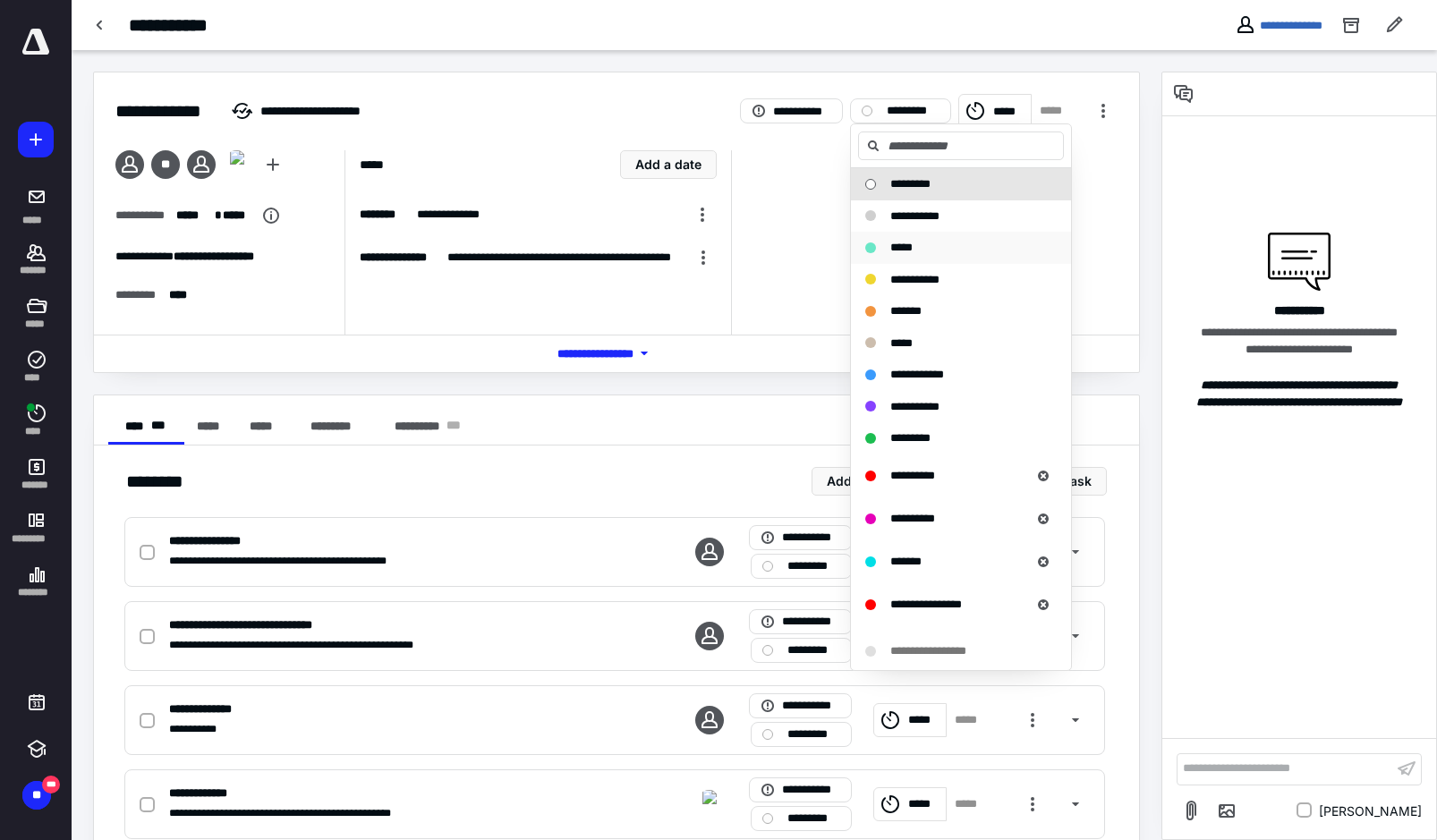 click on "*****" at bounding box center (950, 248) 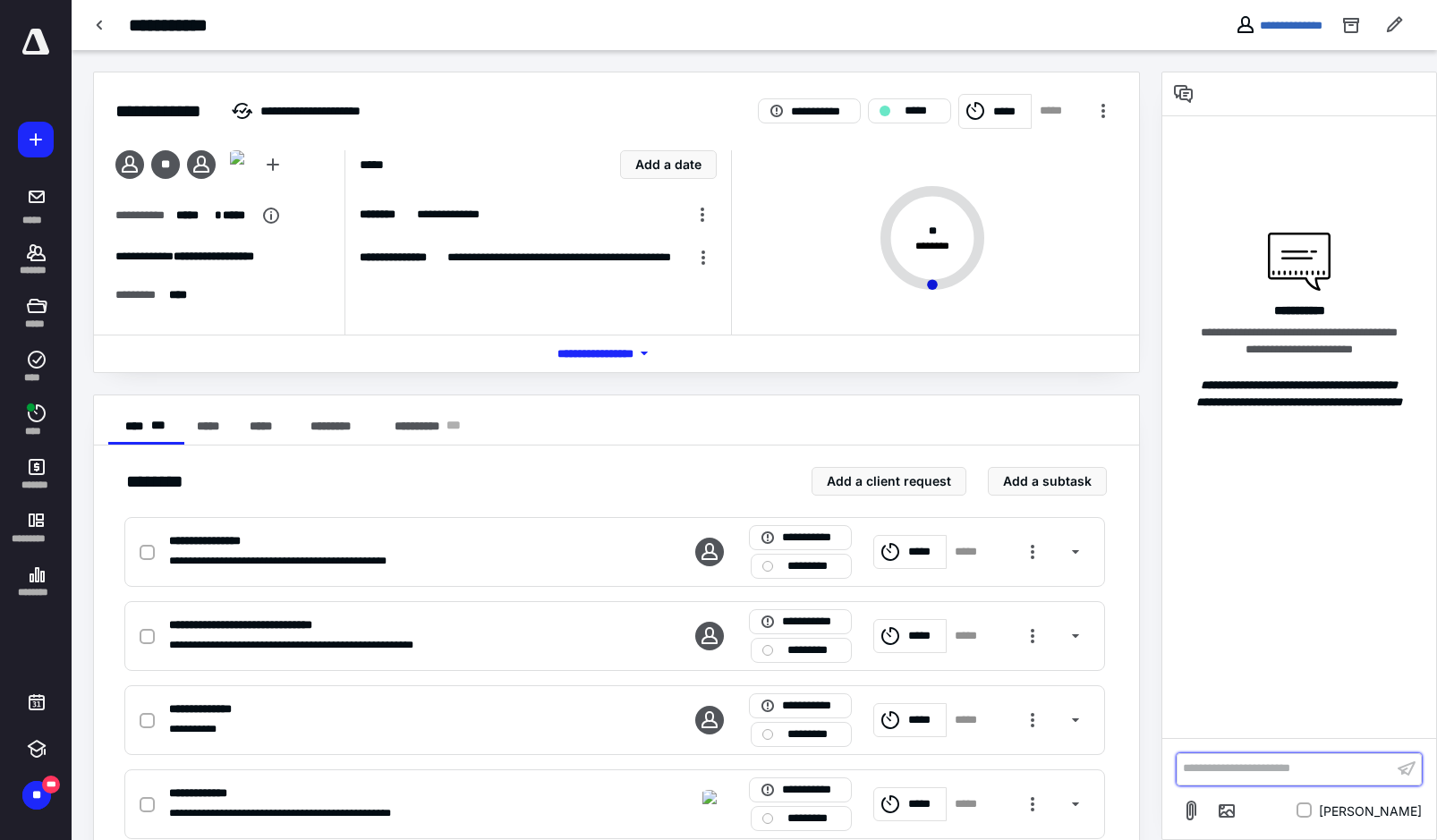 click on "**********" at bounding box center (1285, 768) 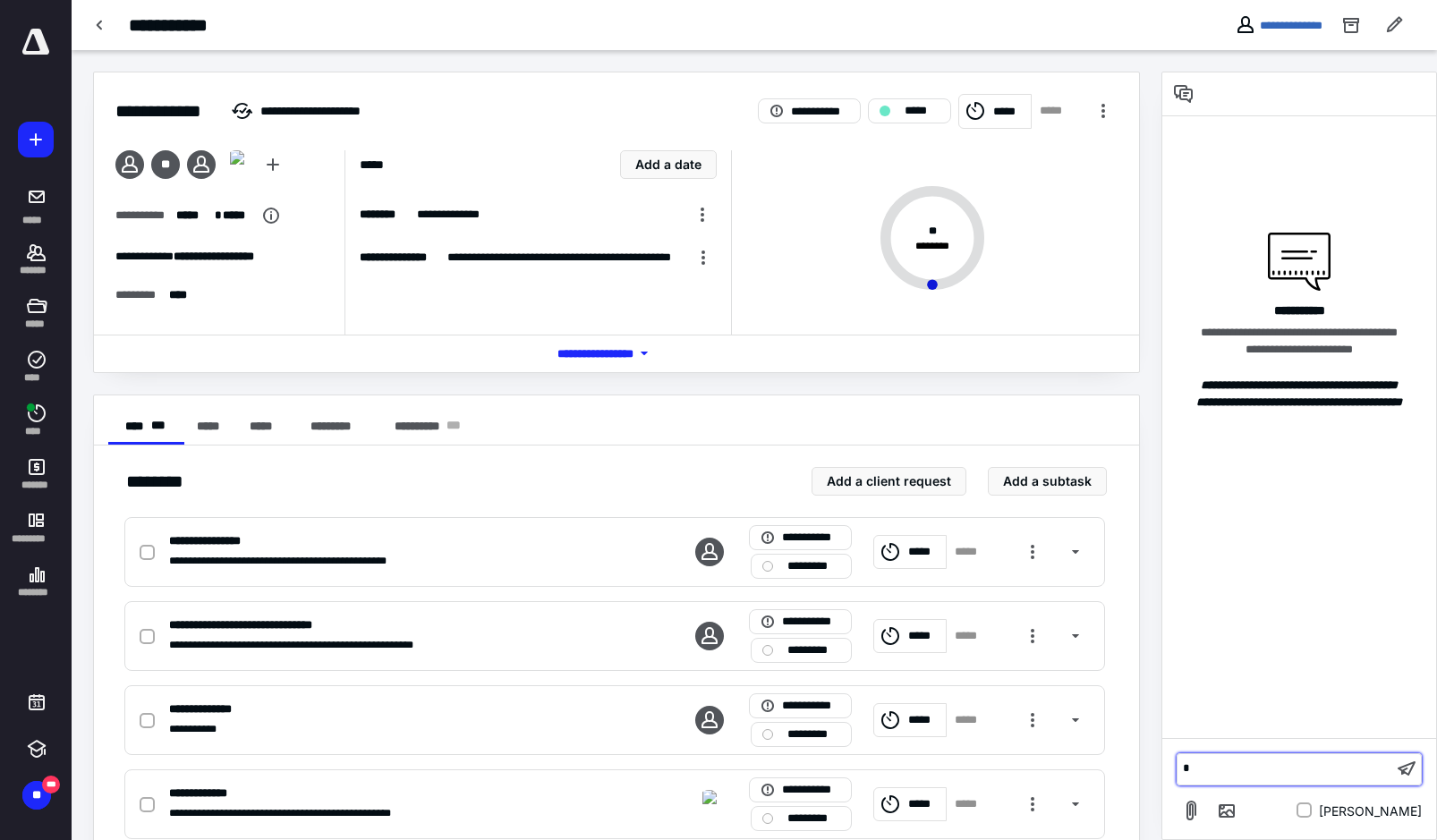 type 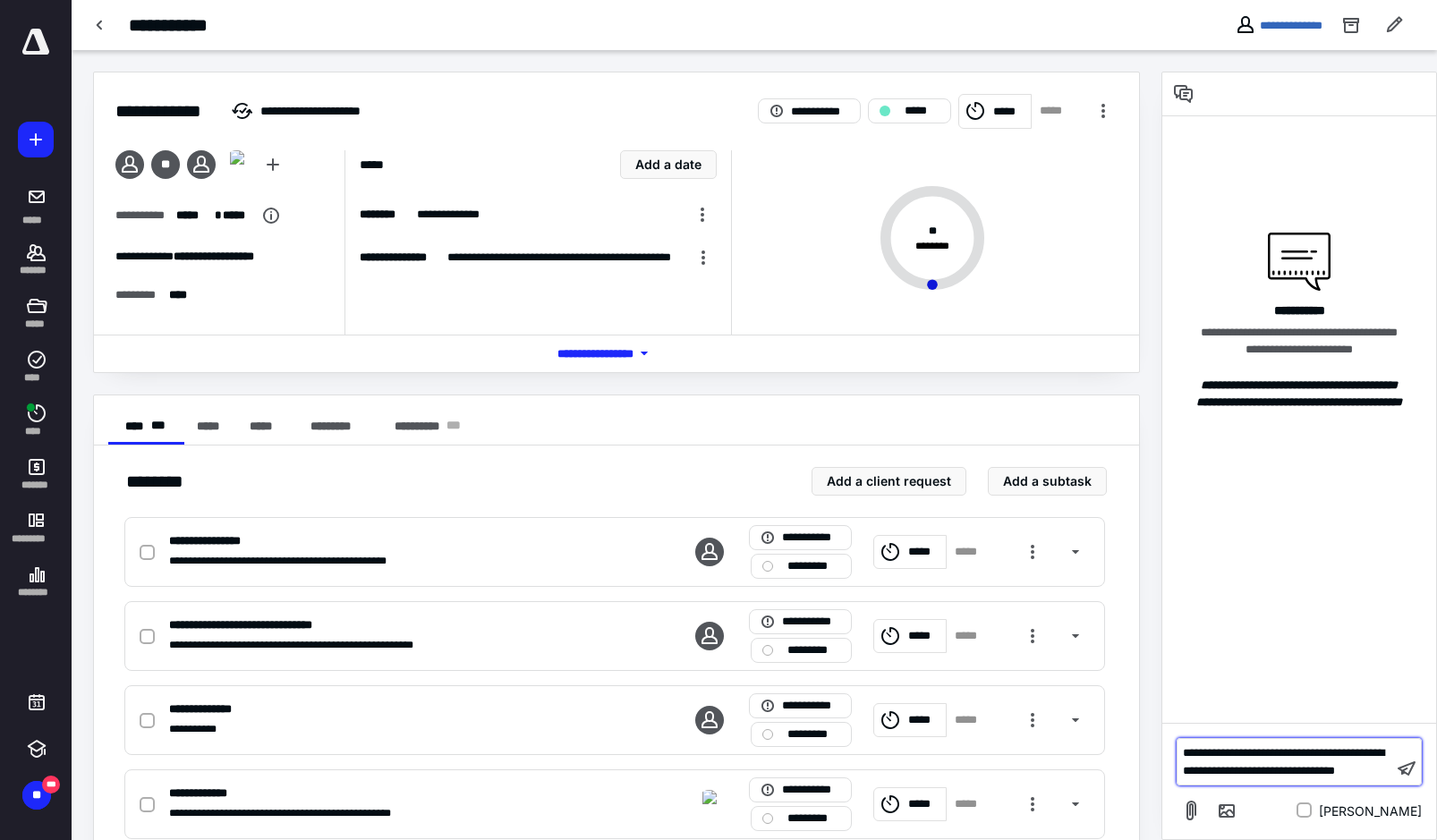 click on "**********" at bounding box center [1285, 761] 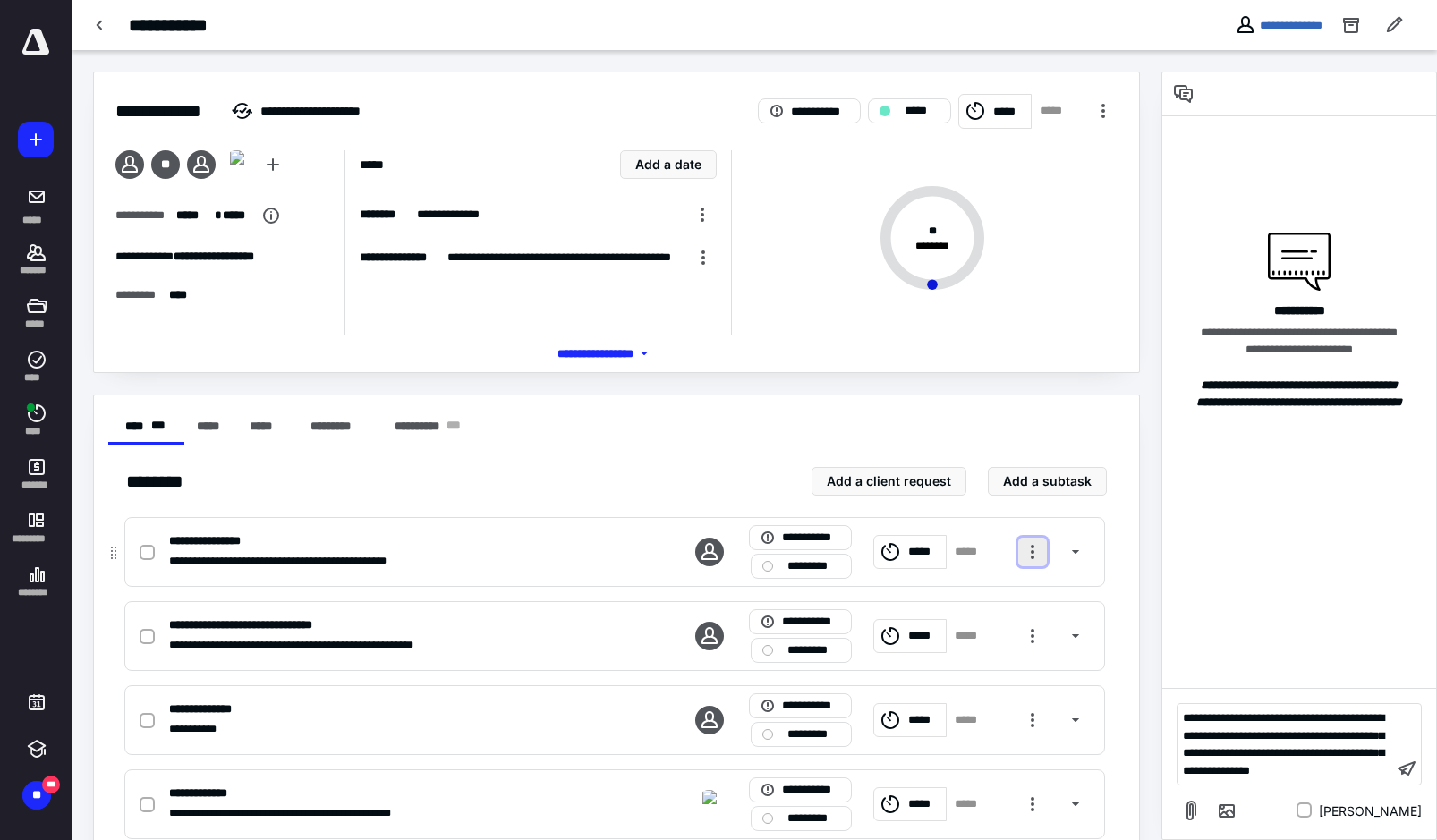 click at bounding box center (1033, 552) 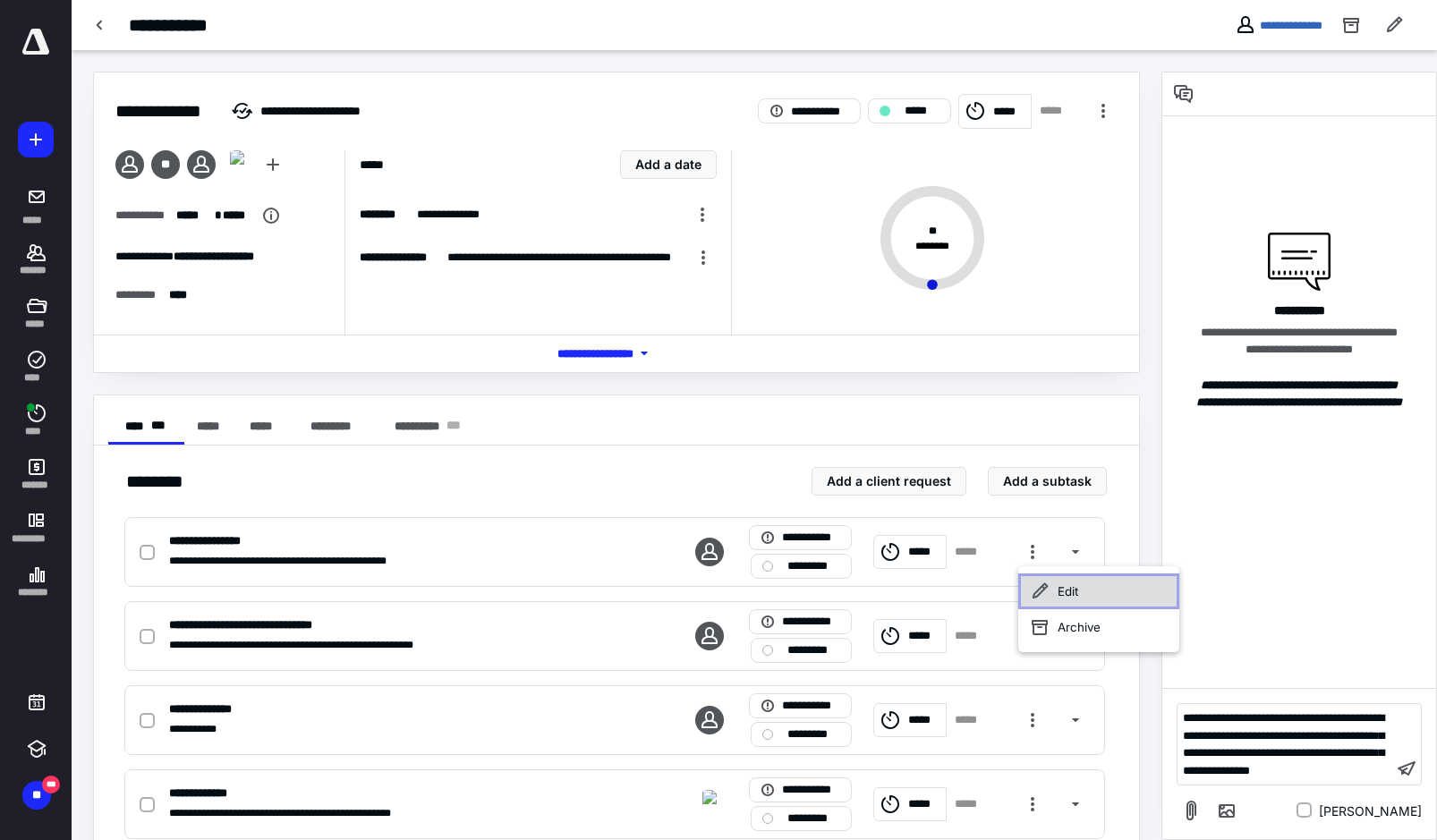 click 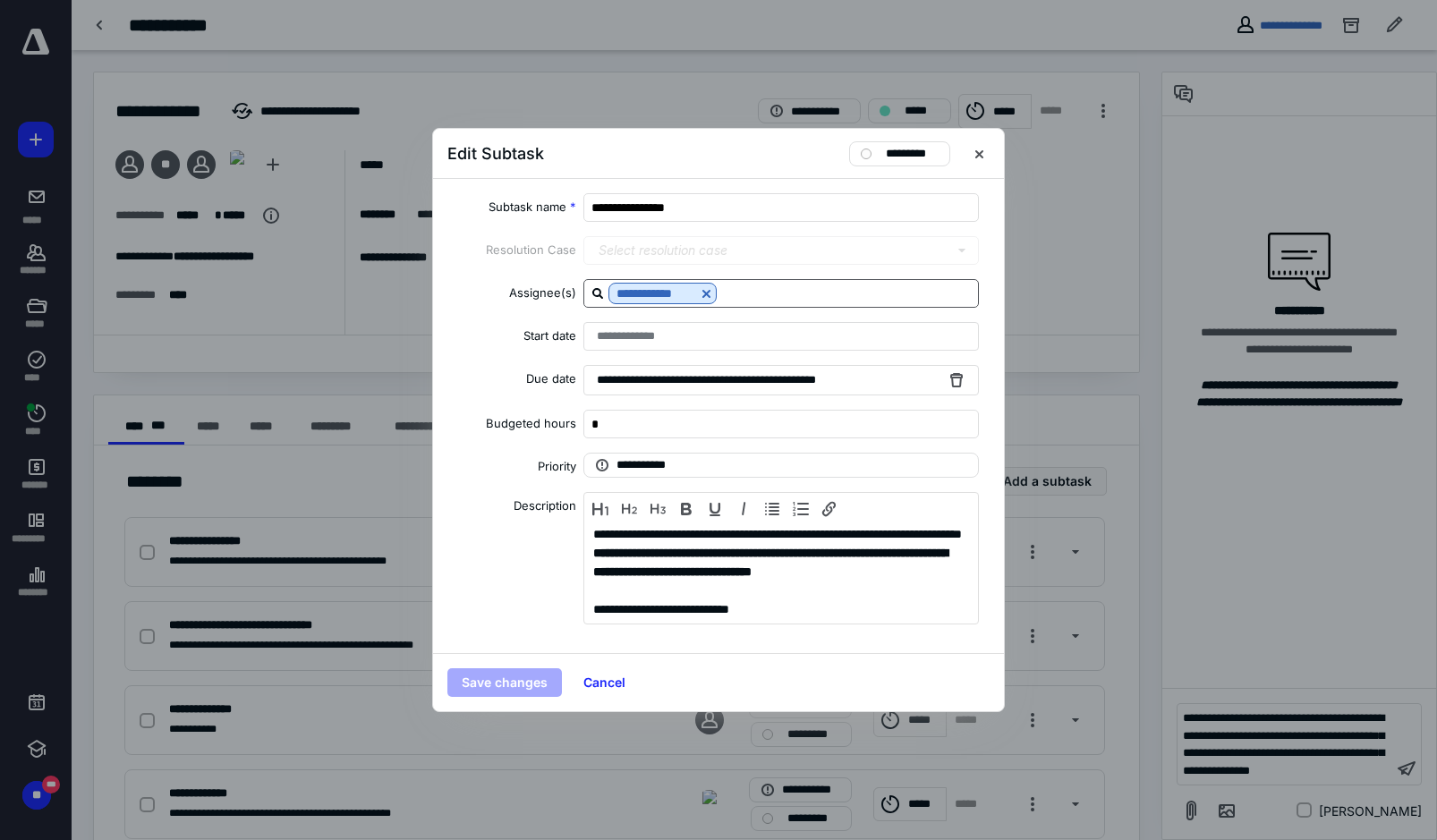 click at bounding box center (847, 293) 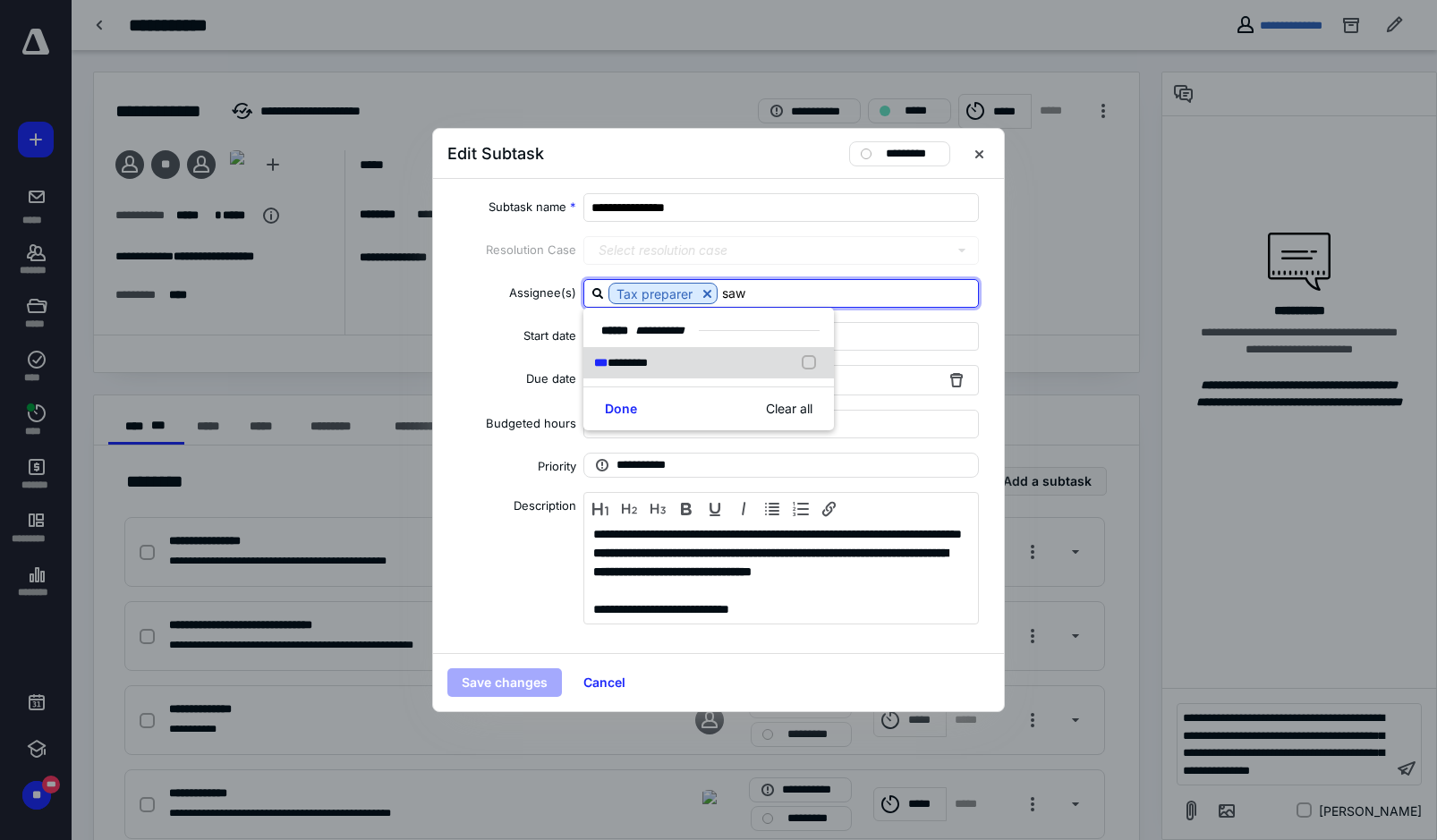 click at bounding box center [812, 363] 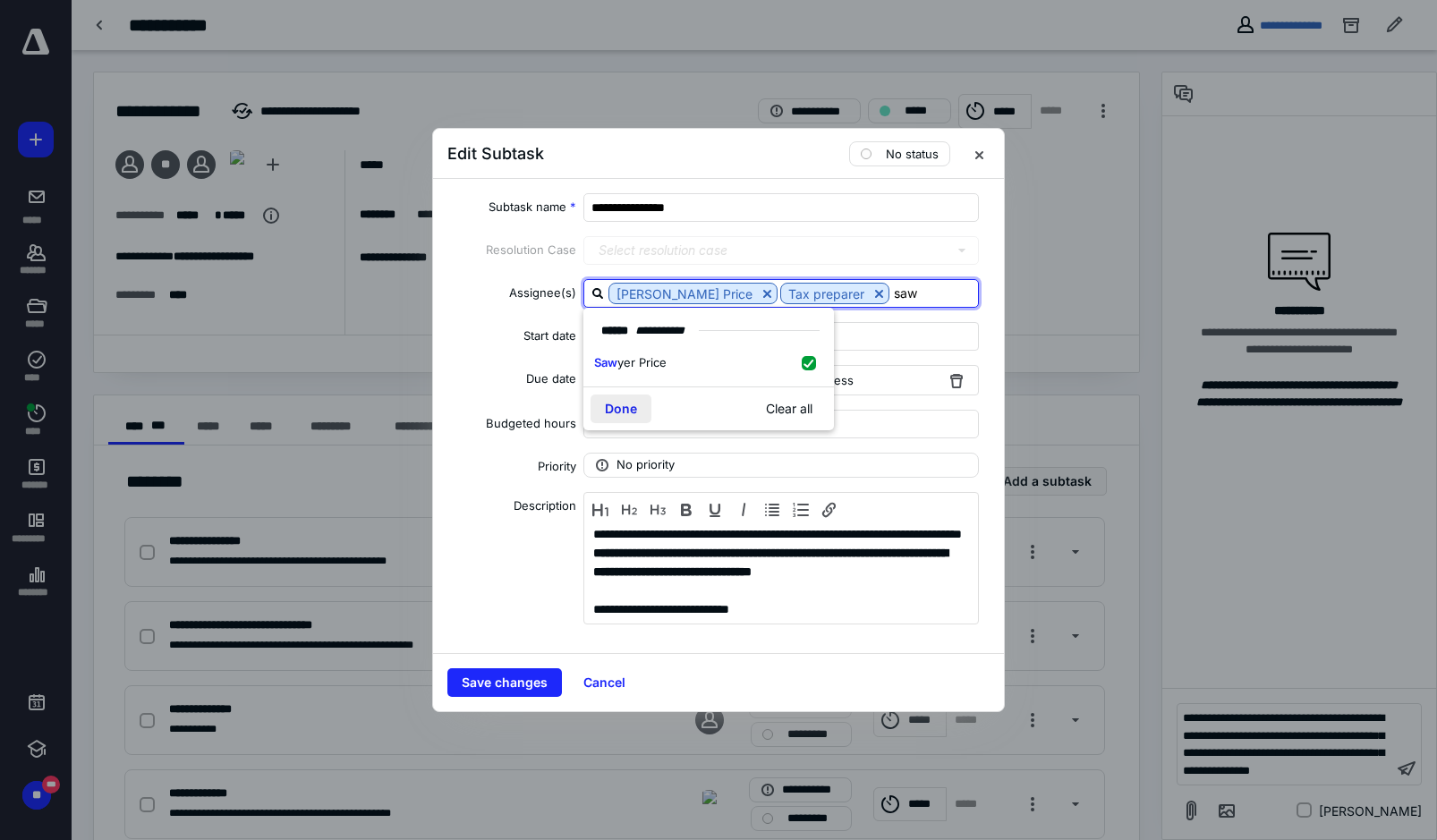 type on "saw" 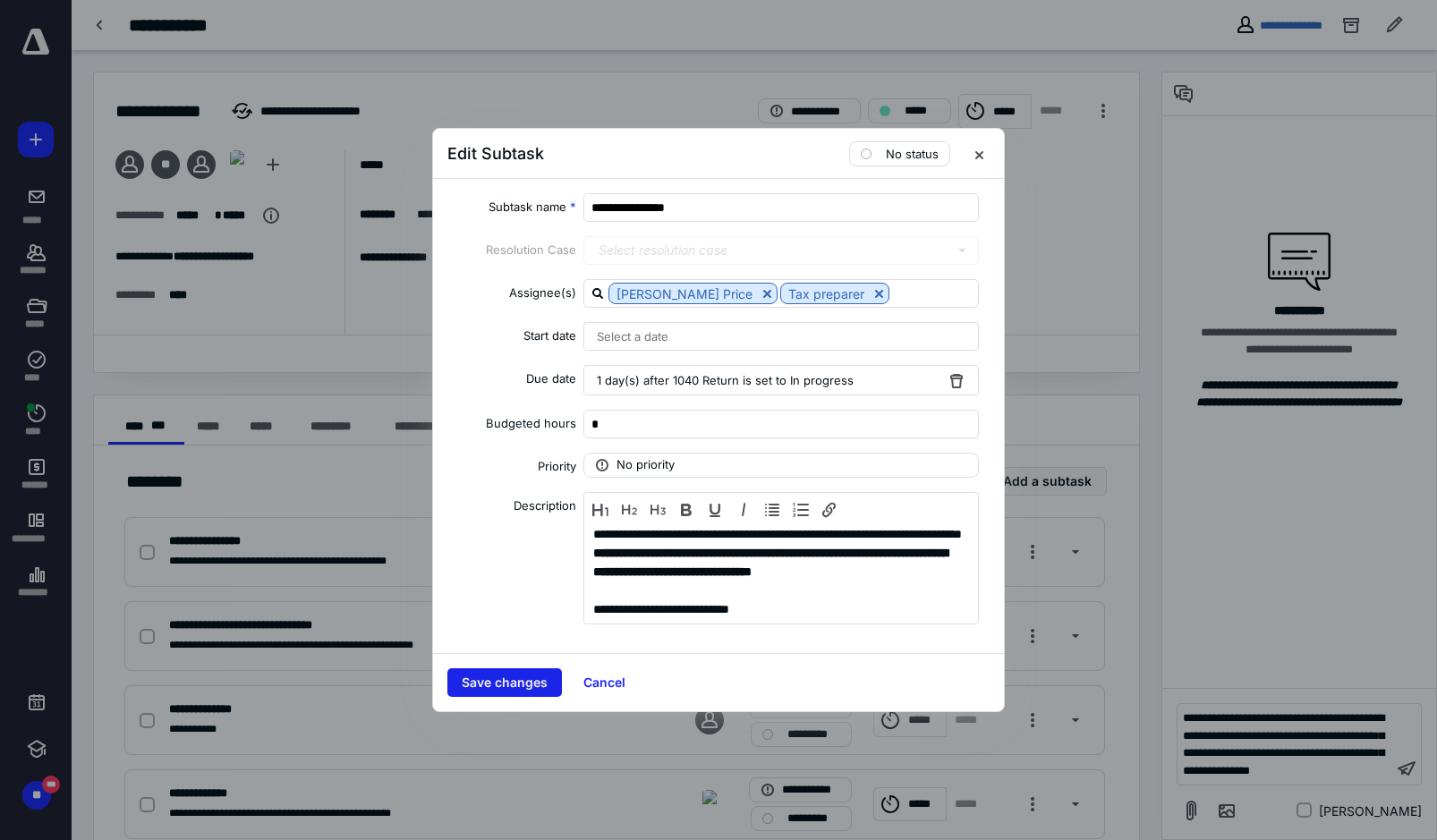 click on "Save changes" at bounding box center [505, 683] 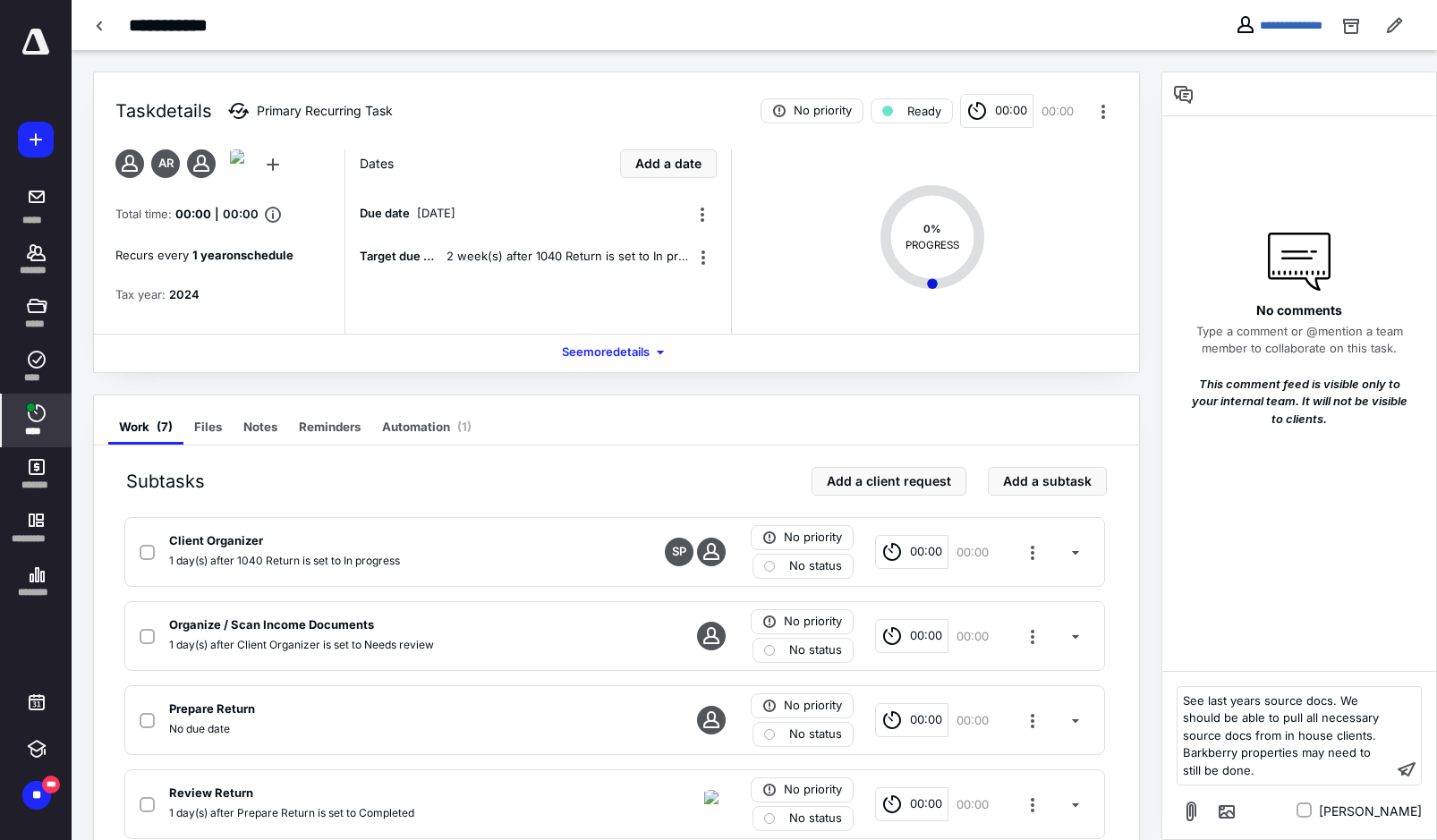 click 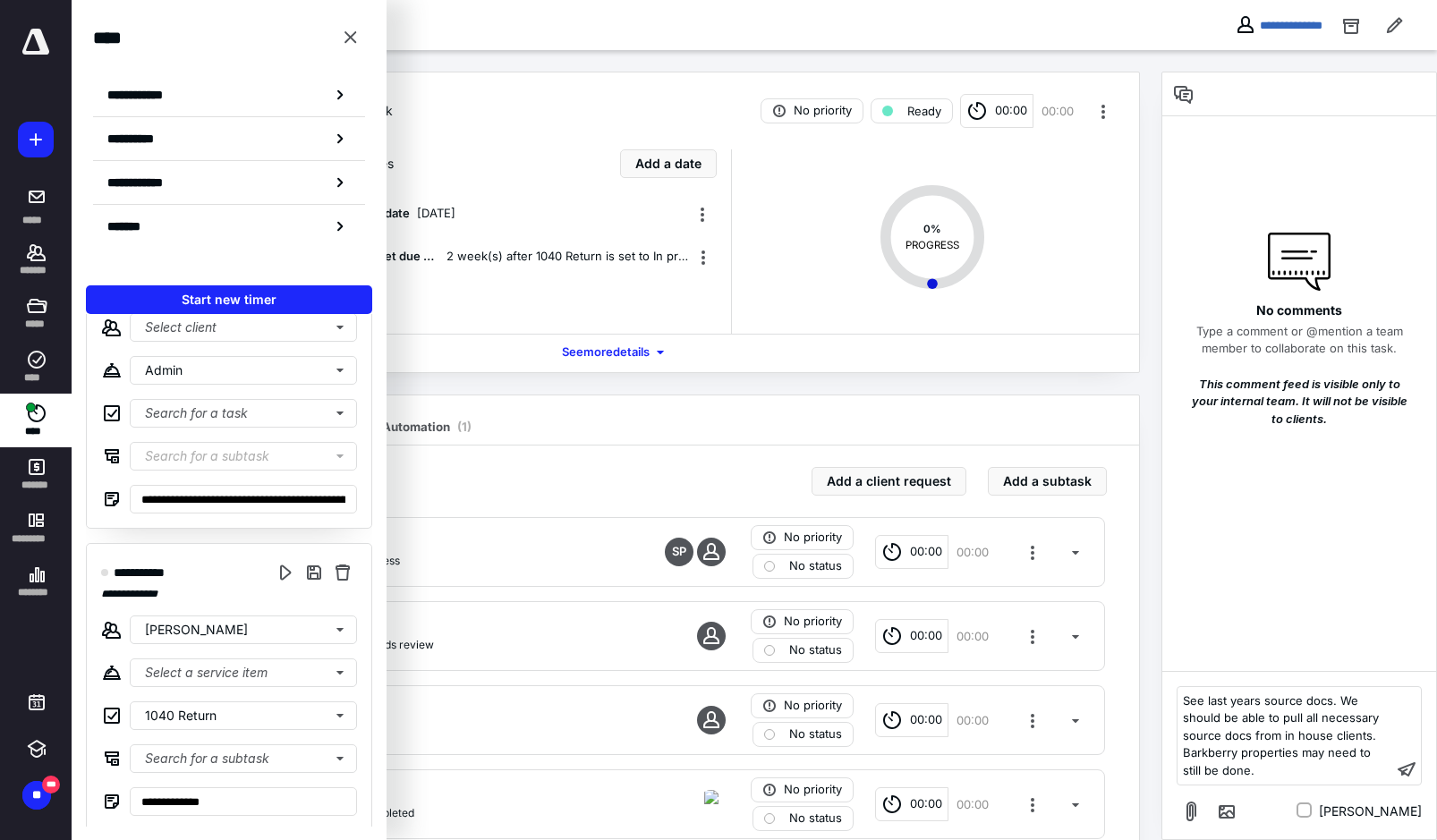 scroll, scrollTop: 92, scrollLeft: 0, axis: vertical 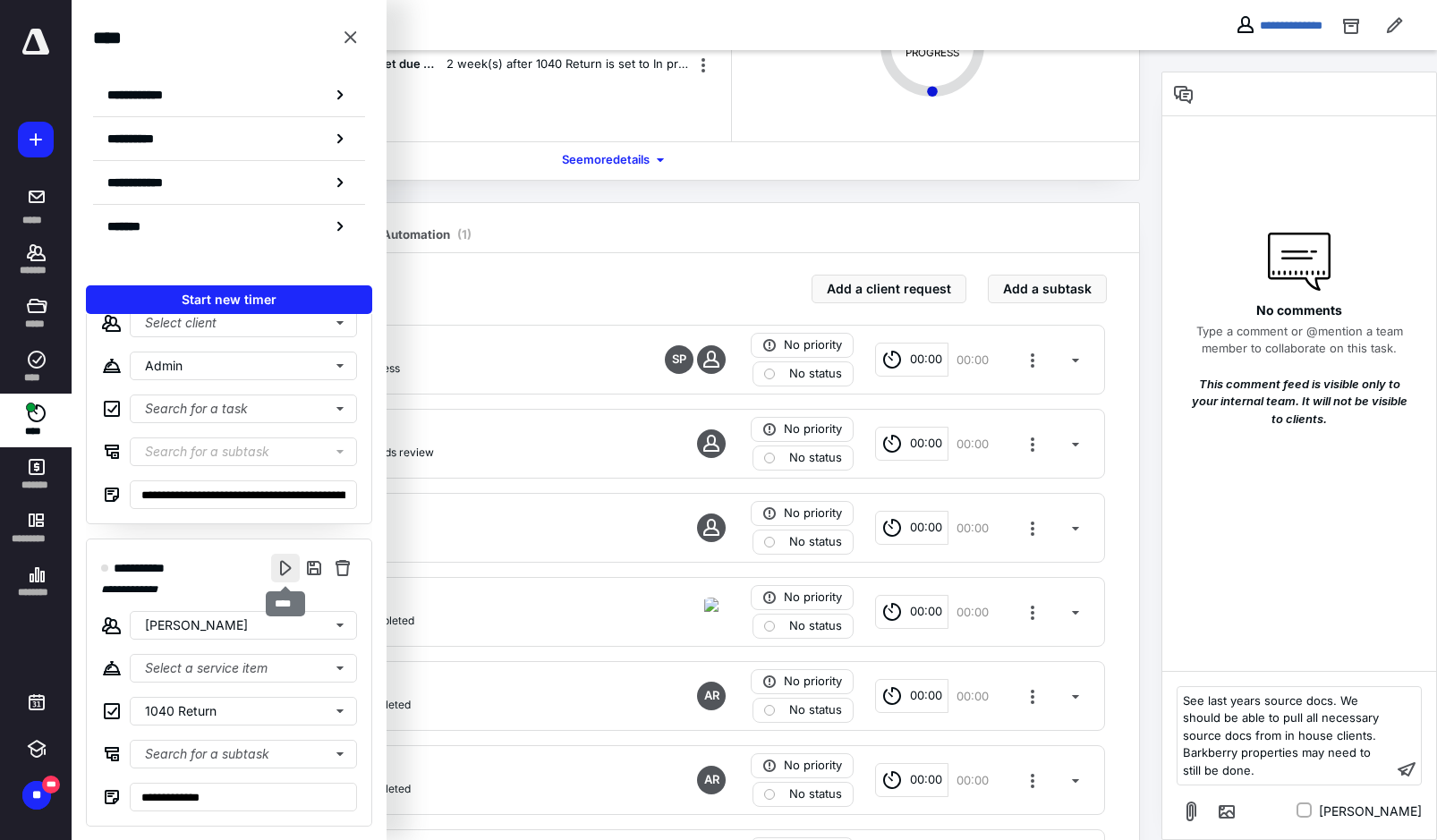 click at bounding box center (285, 568) 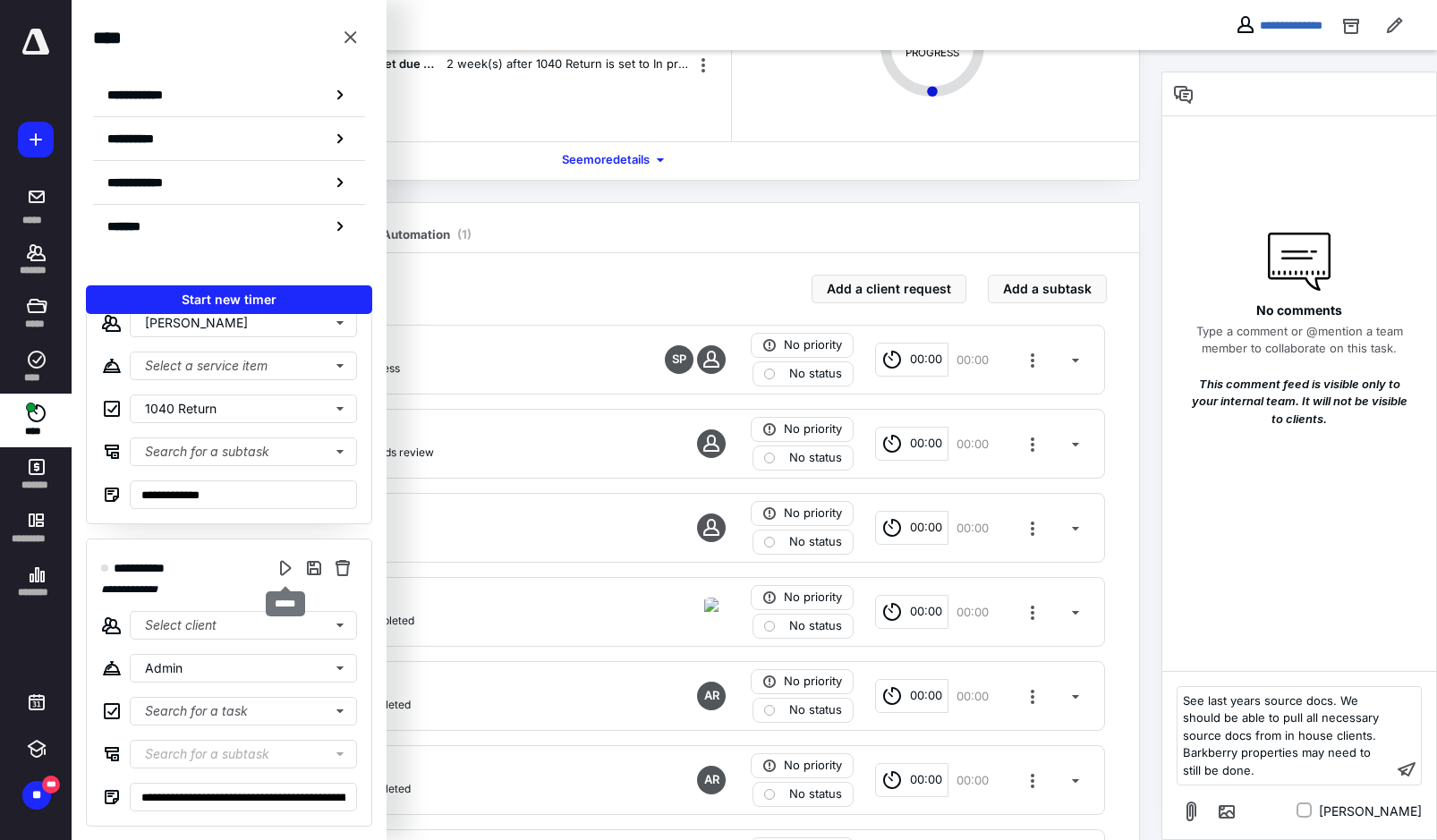 scroll, scrollTop: 0, scrollLeft: 0, axis: both 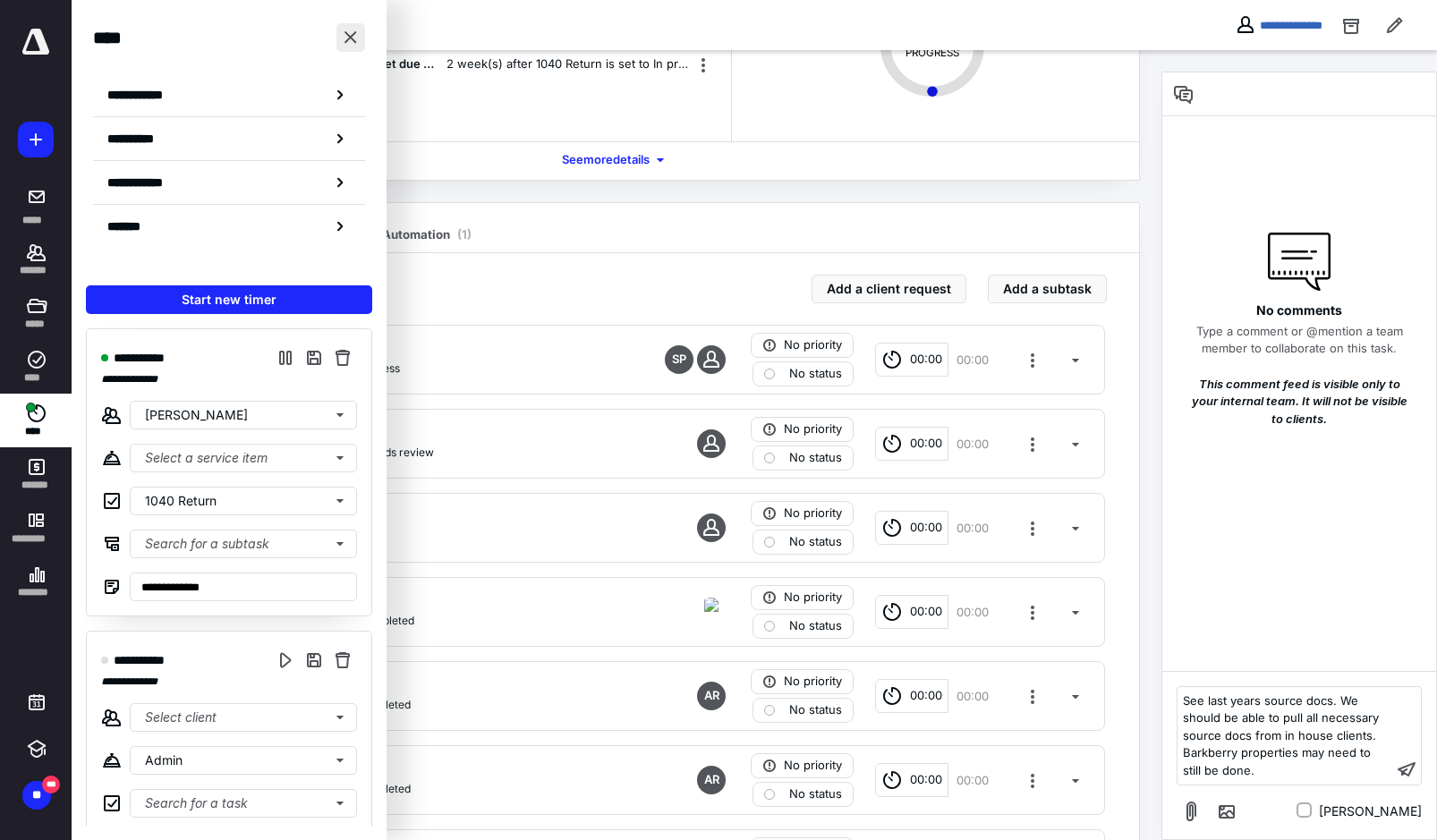 click at bounding box center [351, 38] 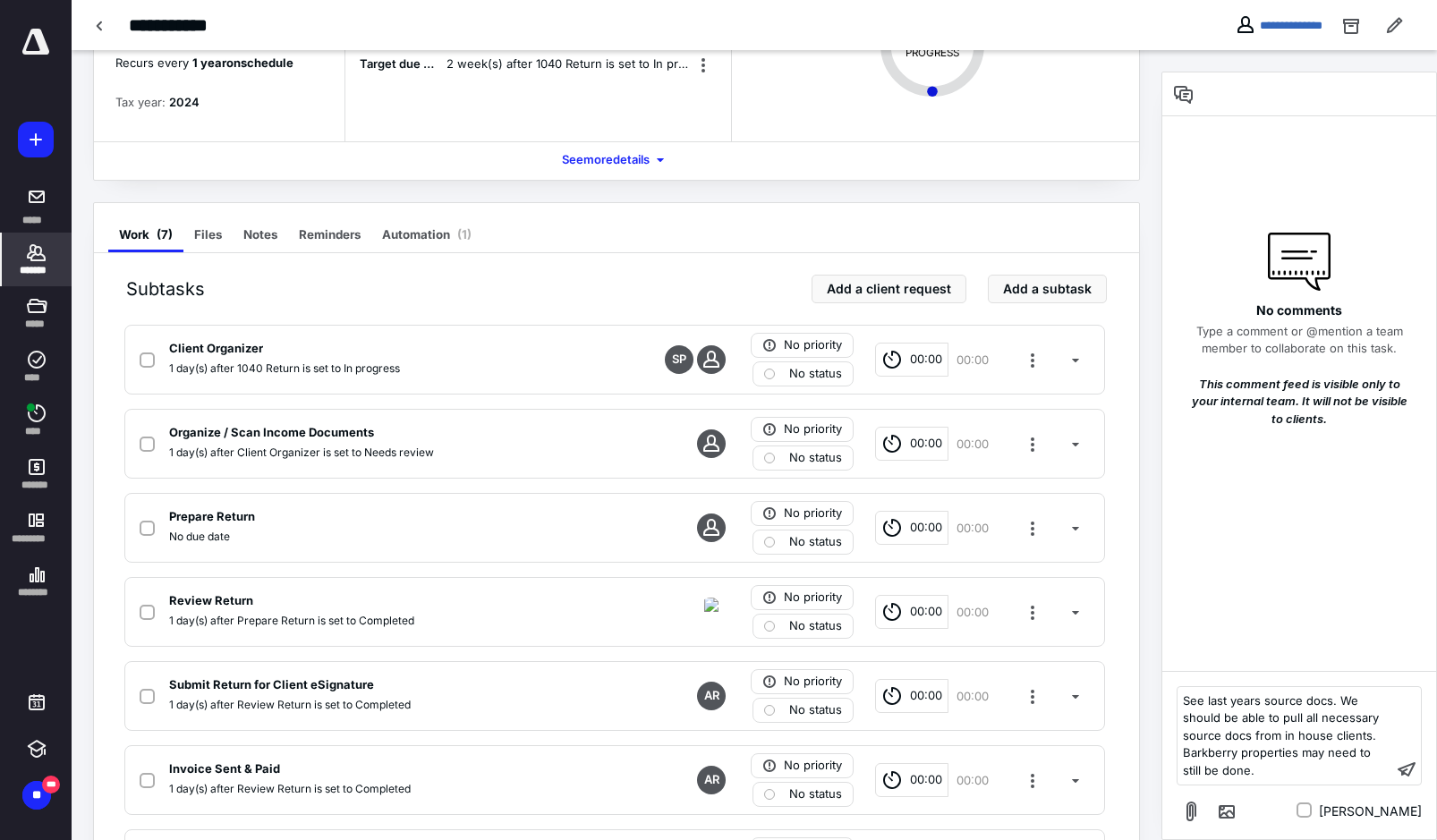 click 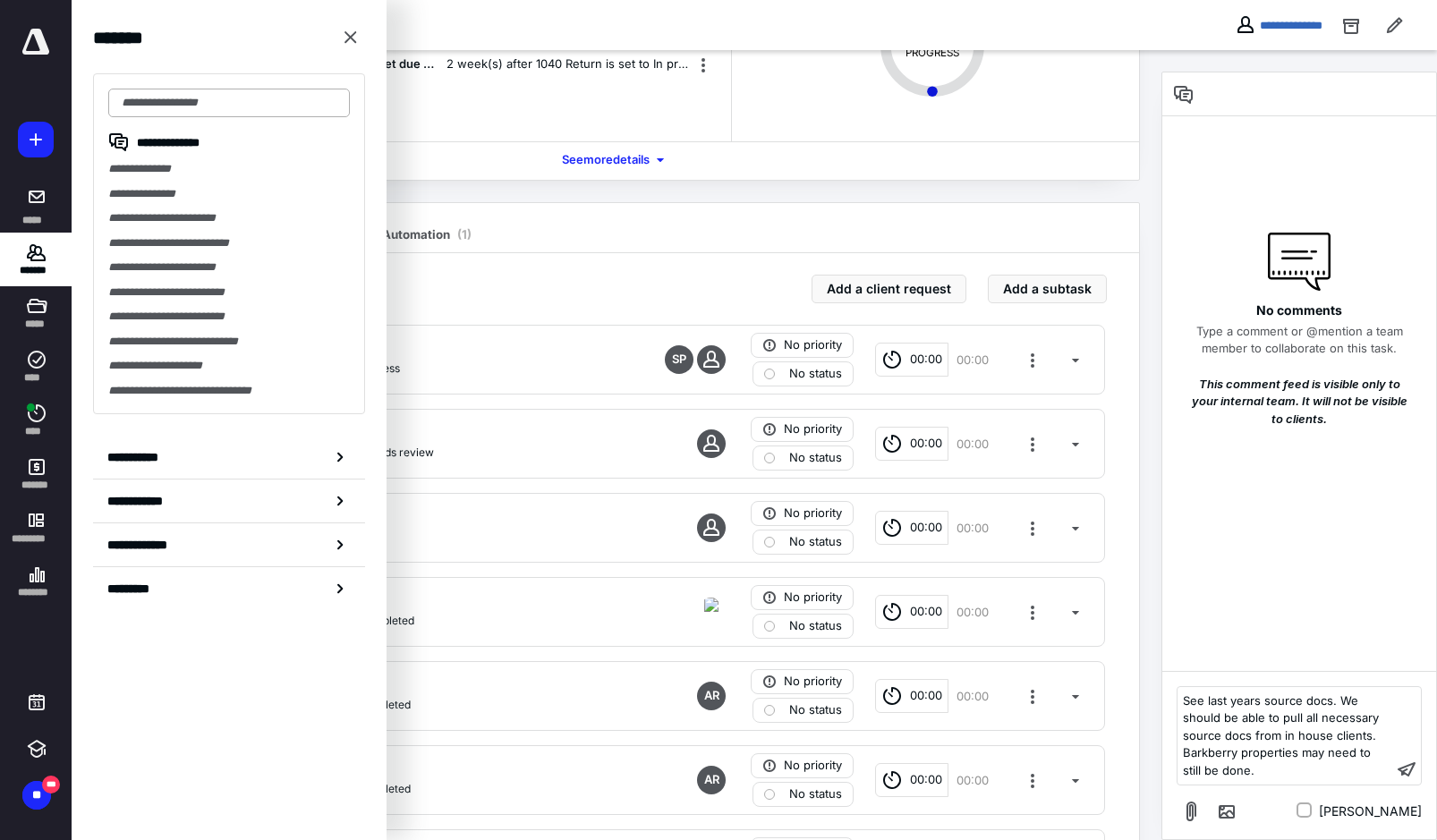 click at bounding box center (229, 103) 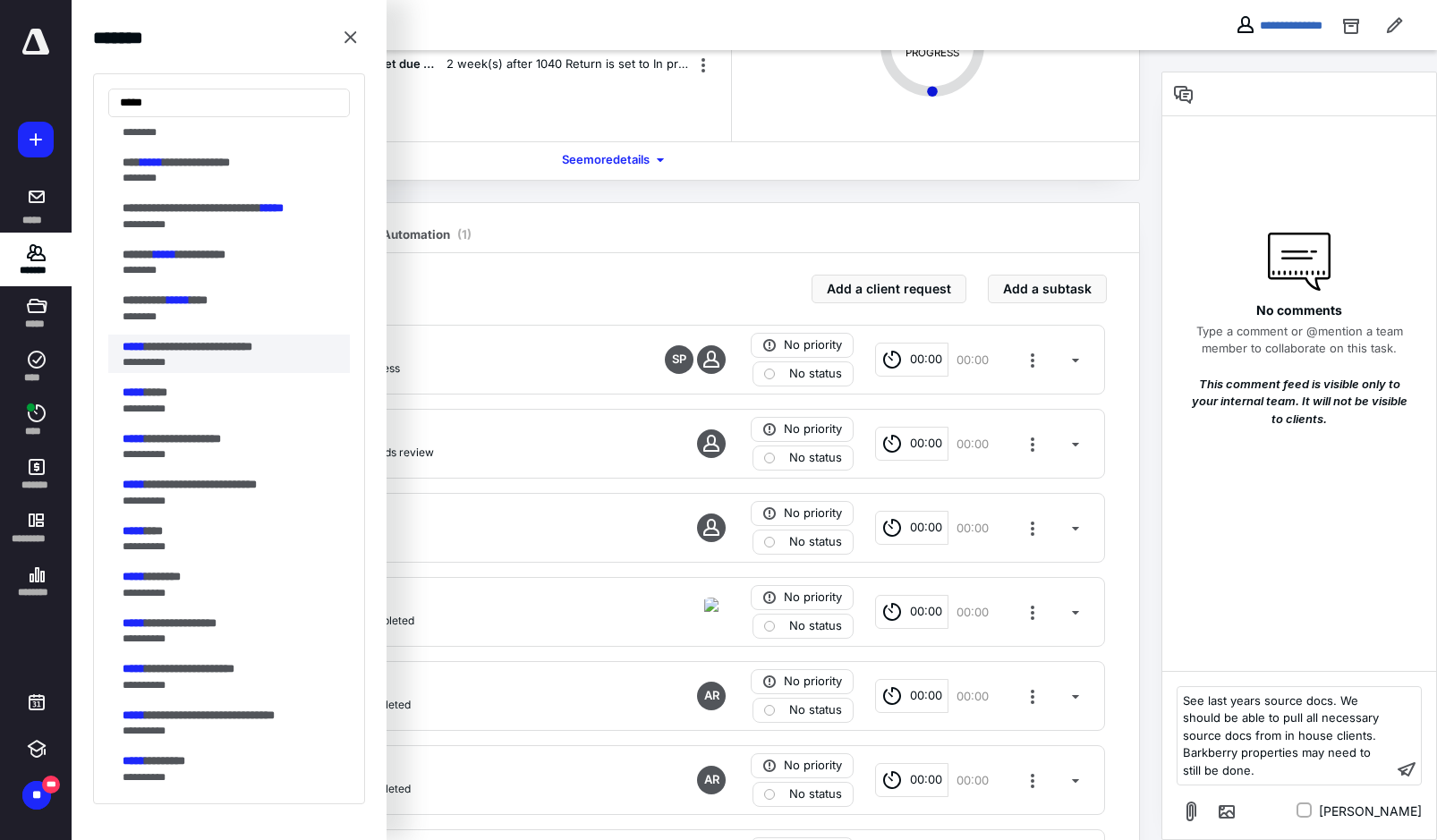 scroll, scrollTop: 156, scrollLeft: 0, axis: vertical 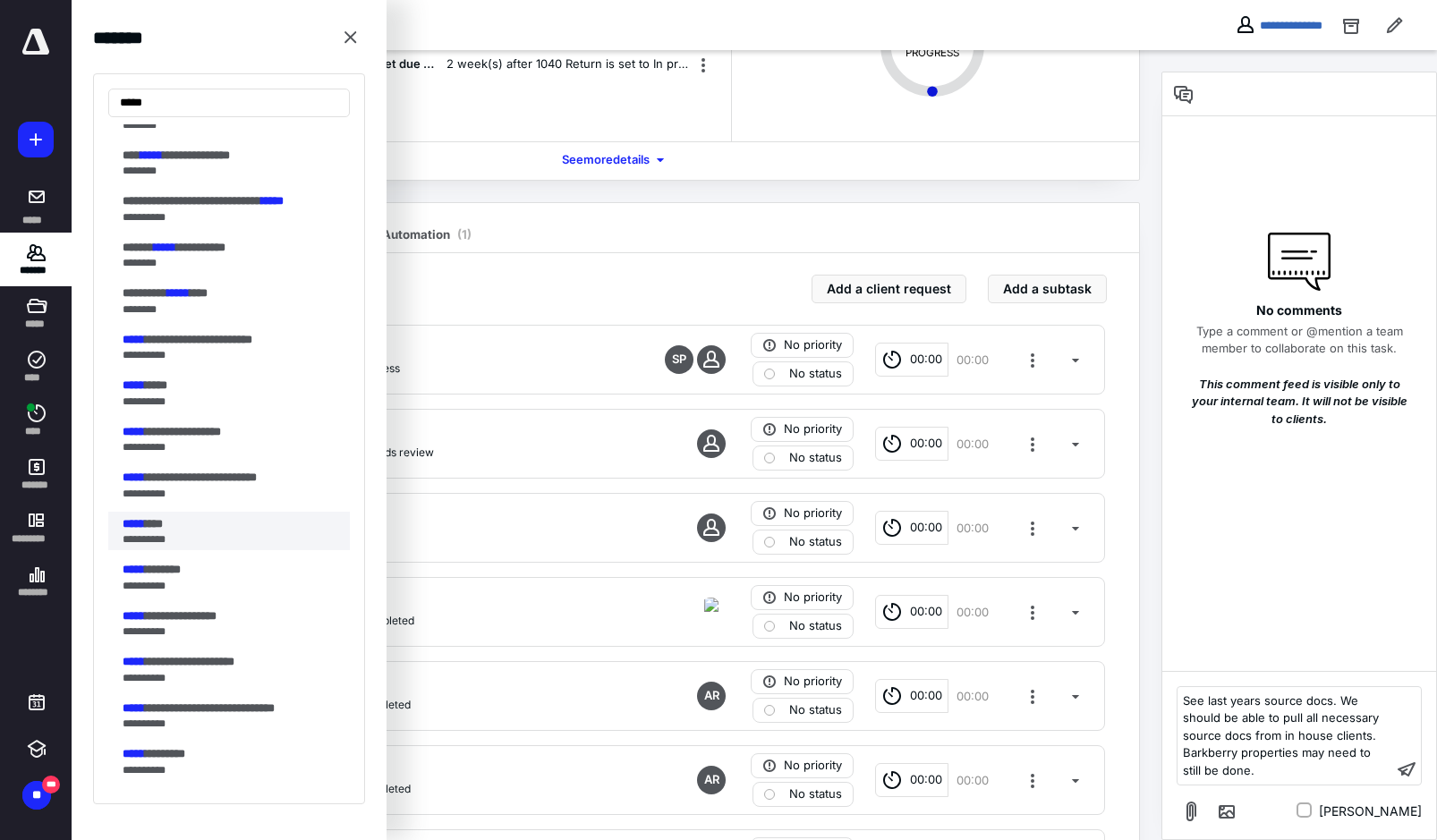 type on "*****" 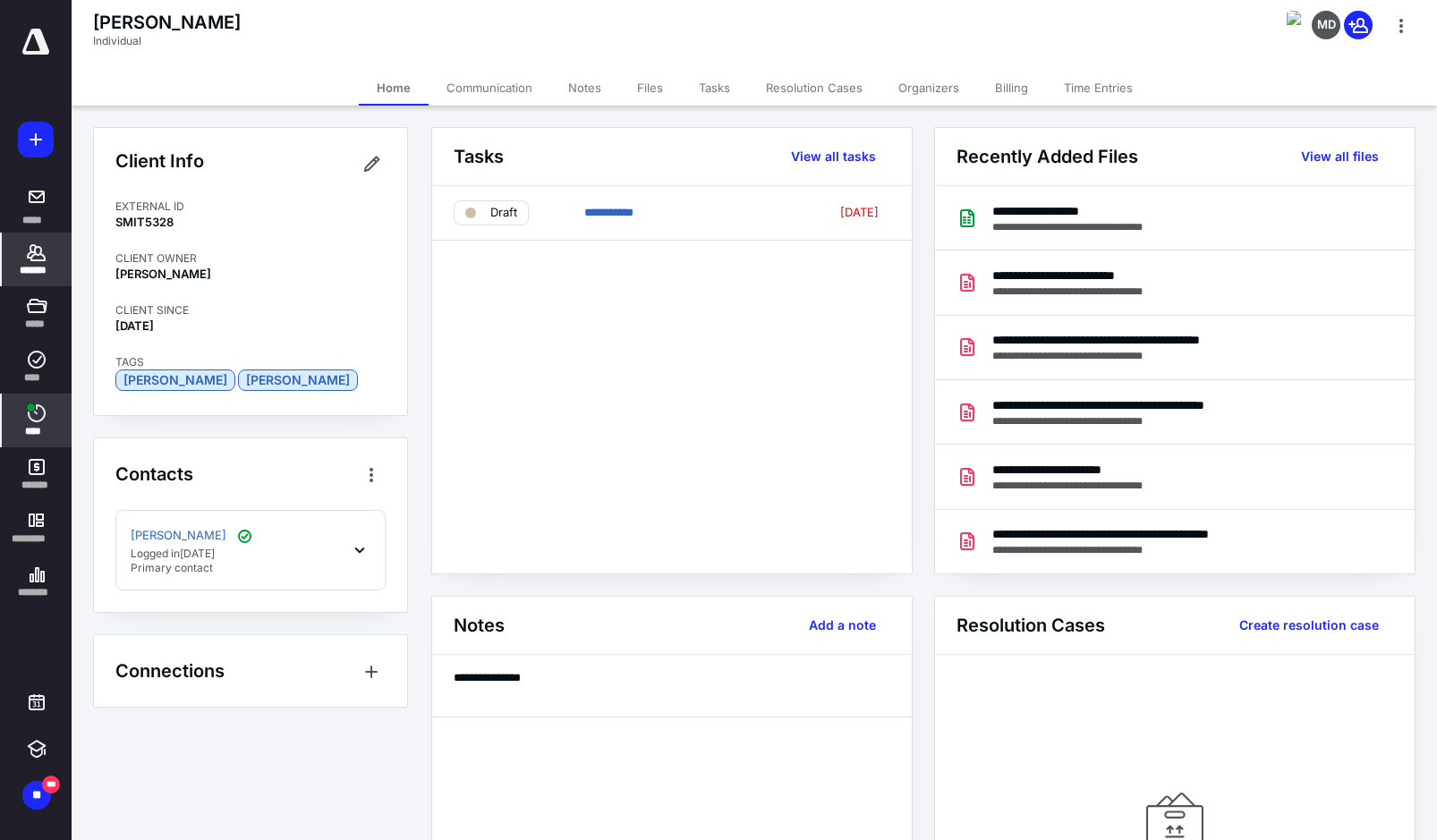 click 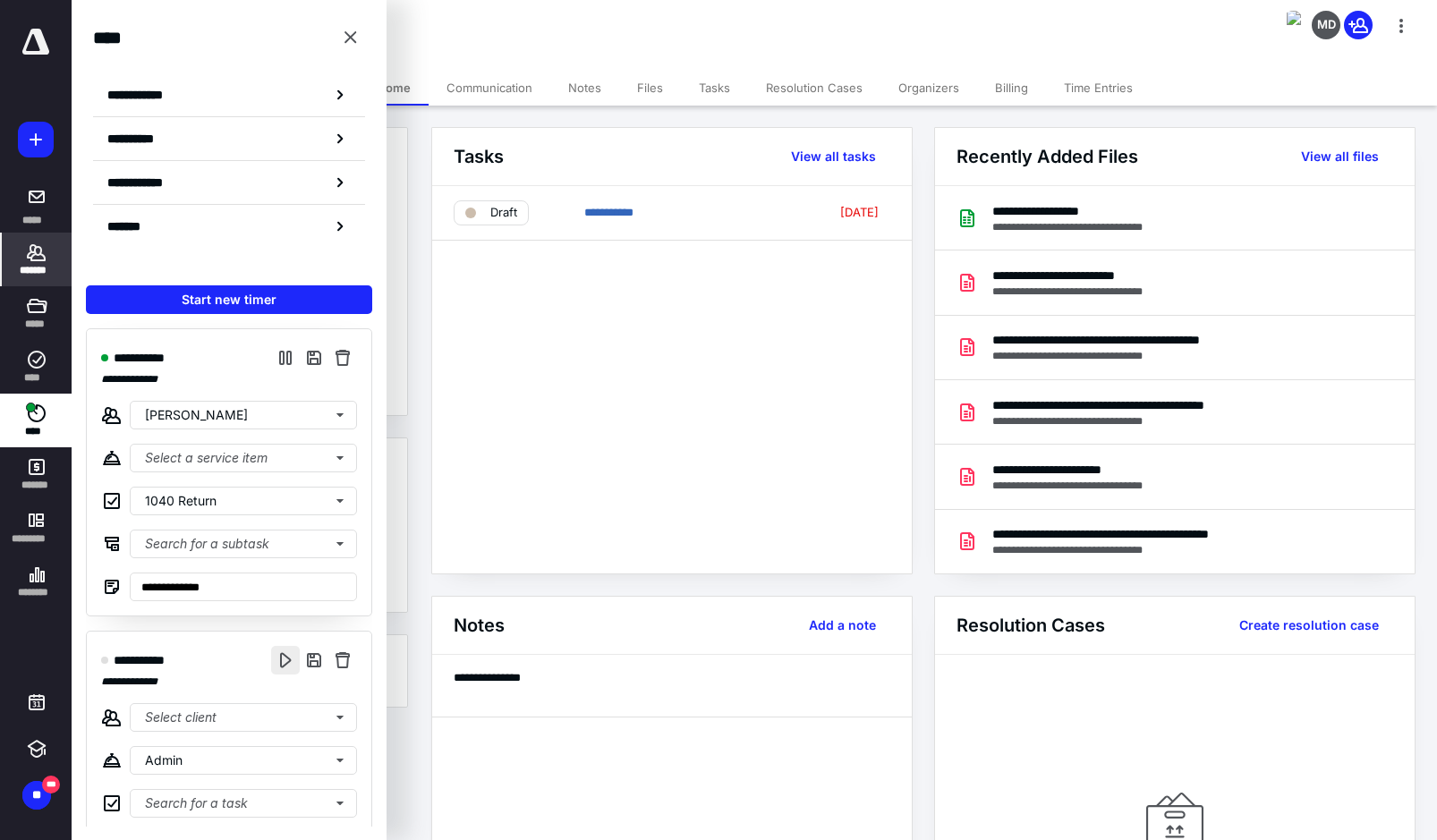 click at bounding box center (285, 660) 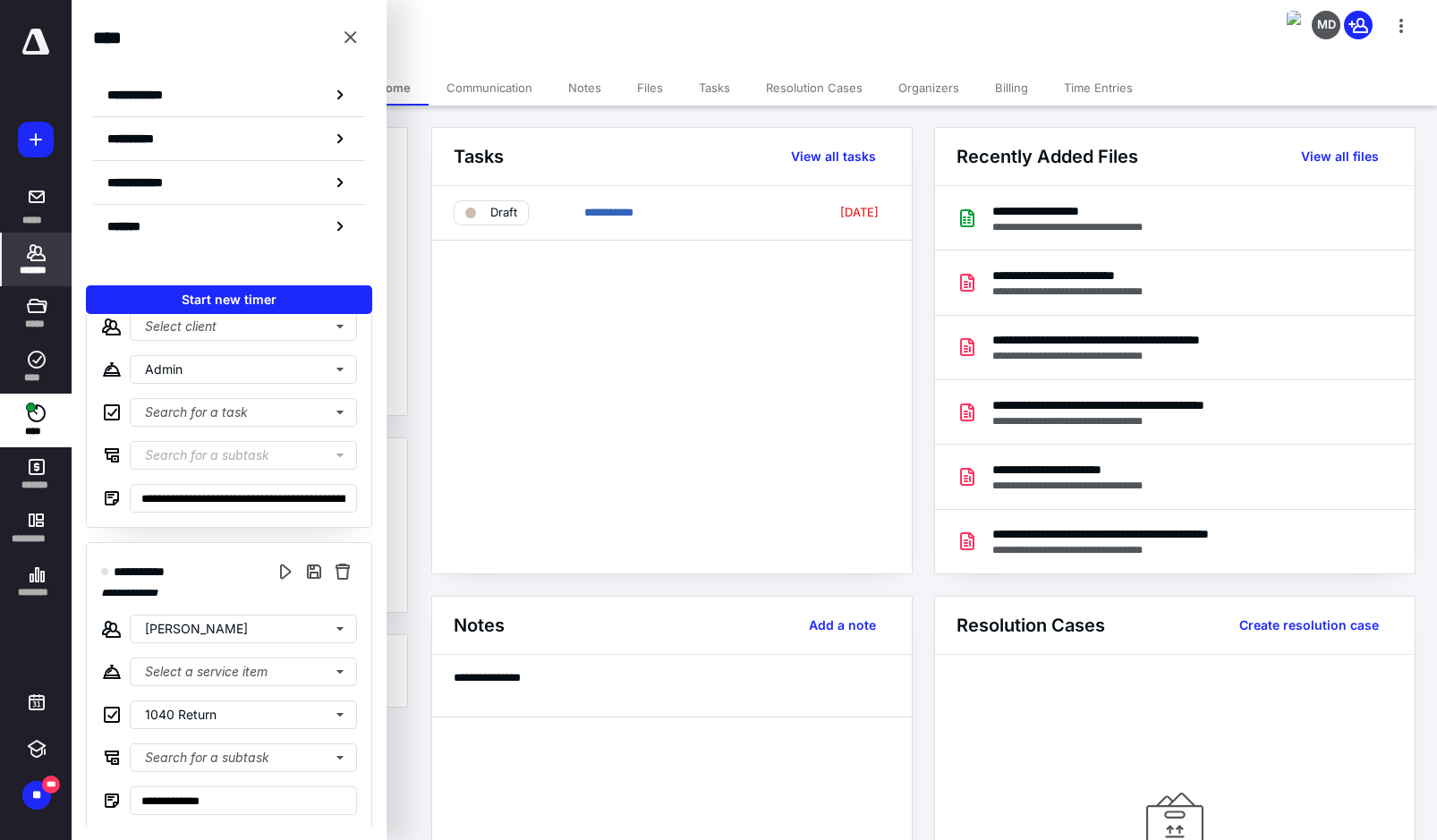 scroll, scrollTop: 92, scrollLeft: 0, axis: vertical 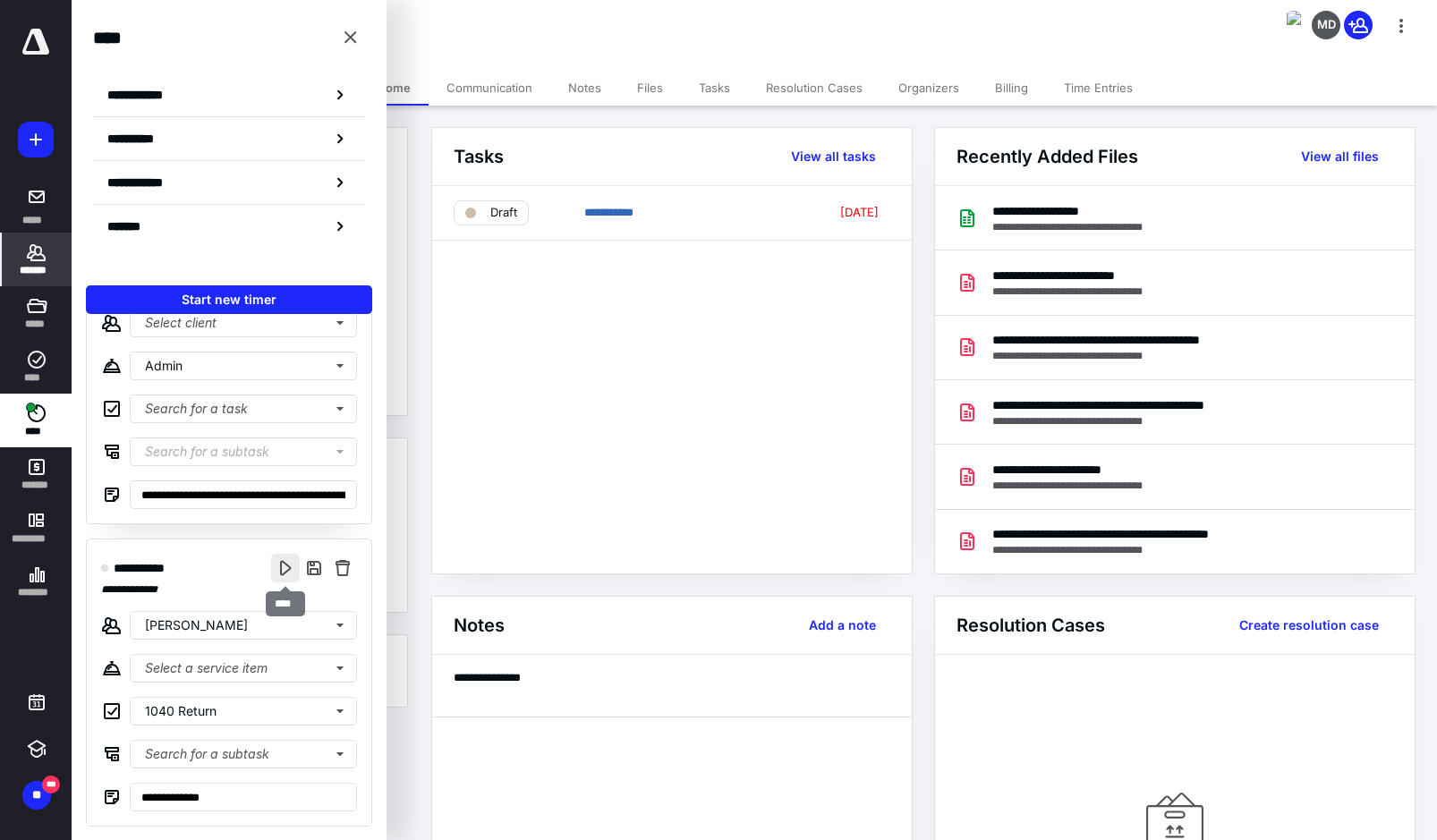 click at bounding box center (285, 568) 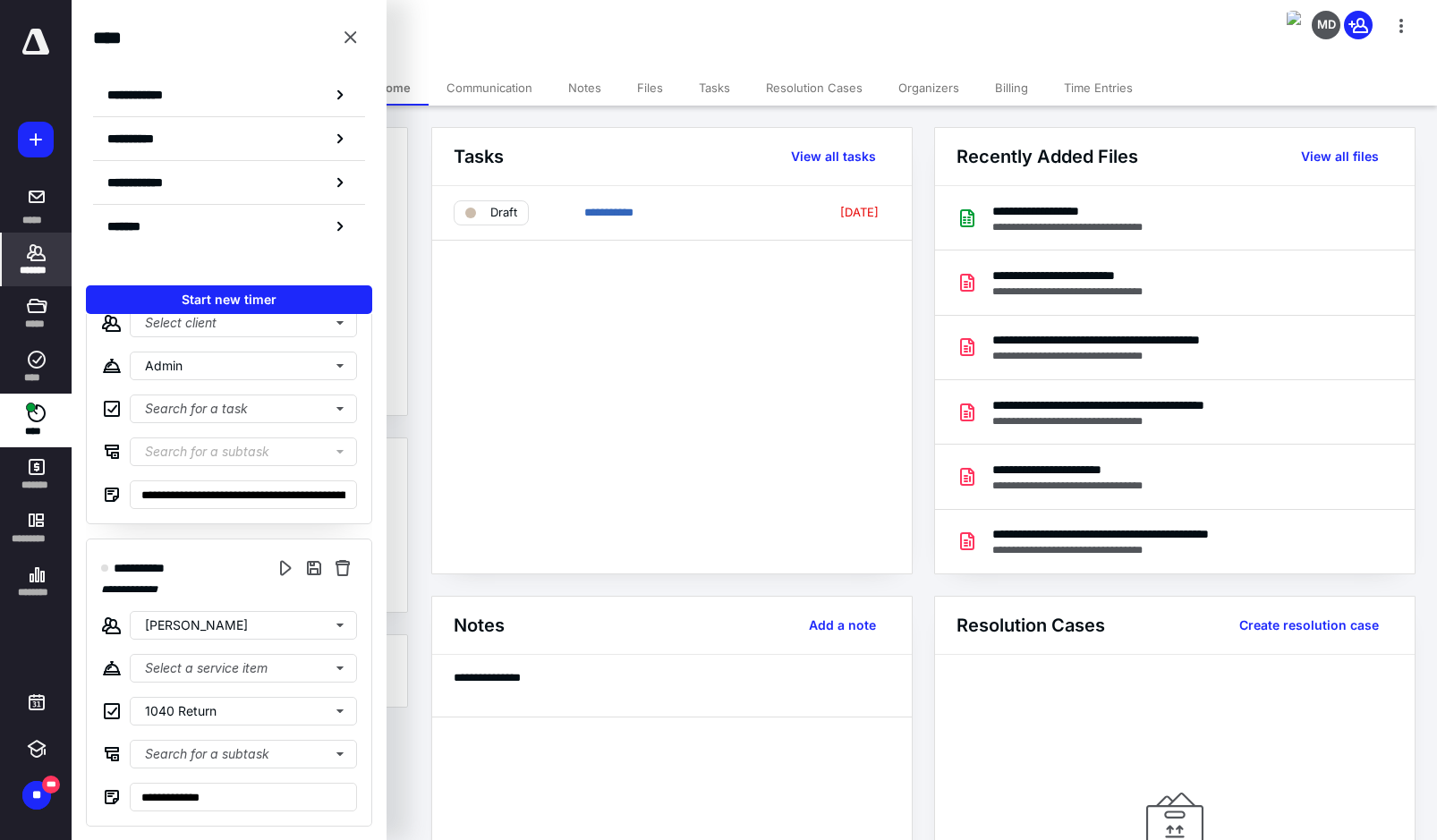 scroll, scrollTop: 0, scrollLeft: 0, axis: both 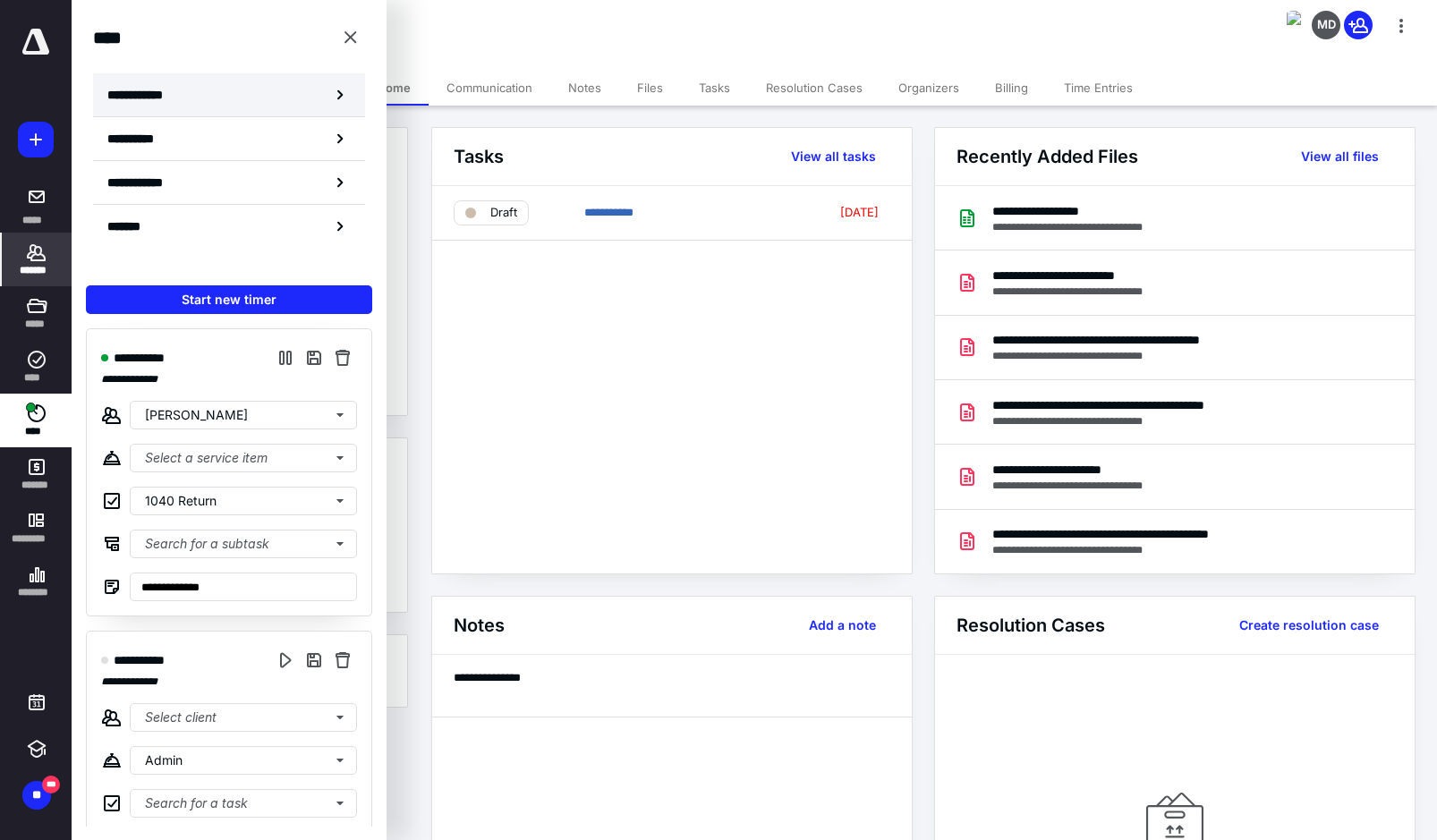 click on "**********" at bounding box center (145, 95) 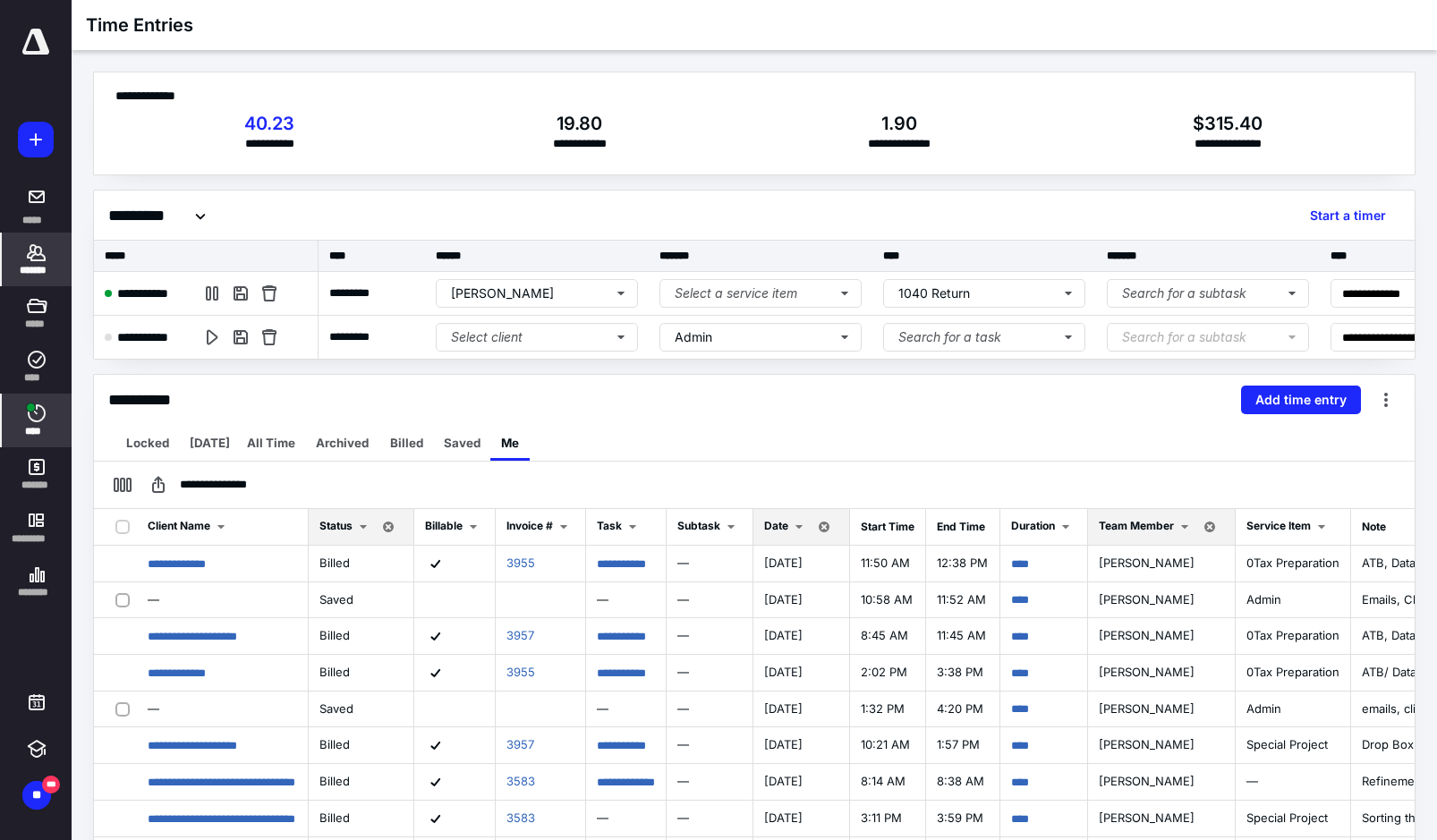 click on "*******" at bounding box center [37, 259] 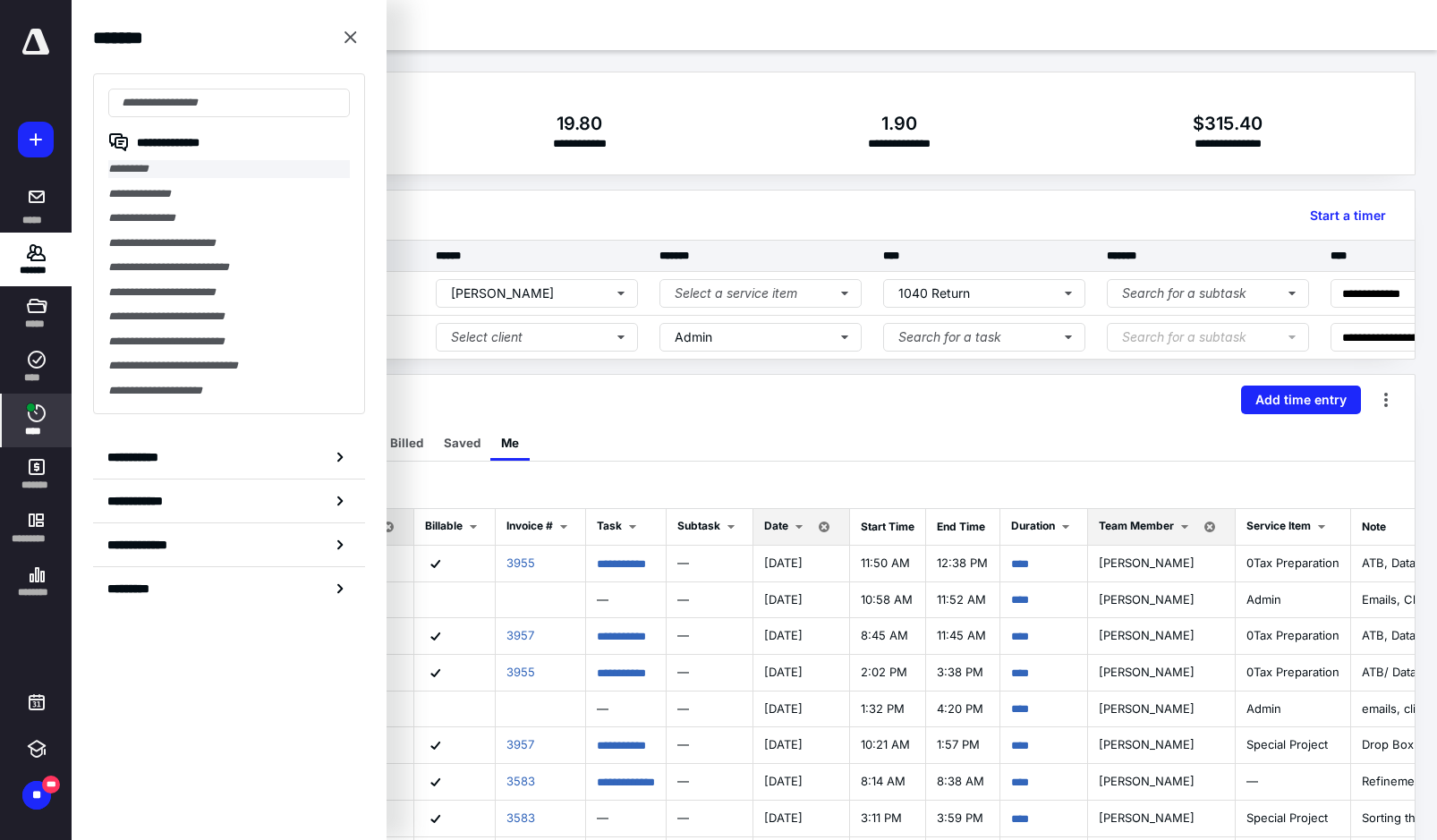 click on "*********" at bounding box center (229, 169) 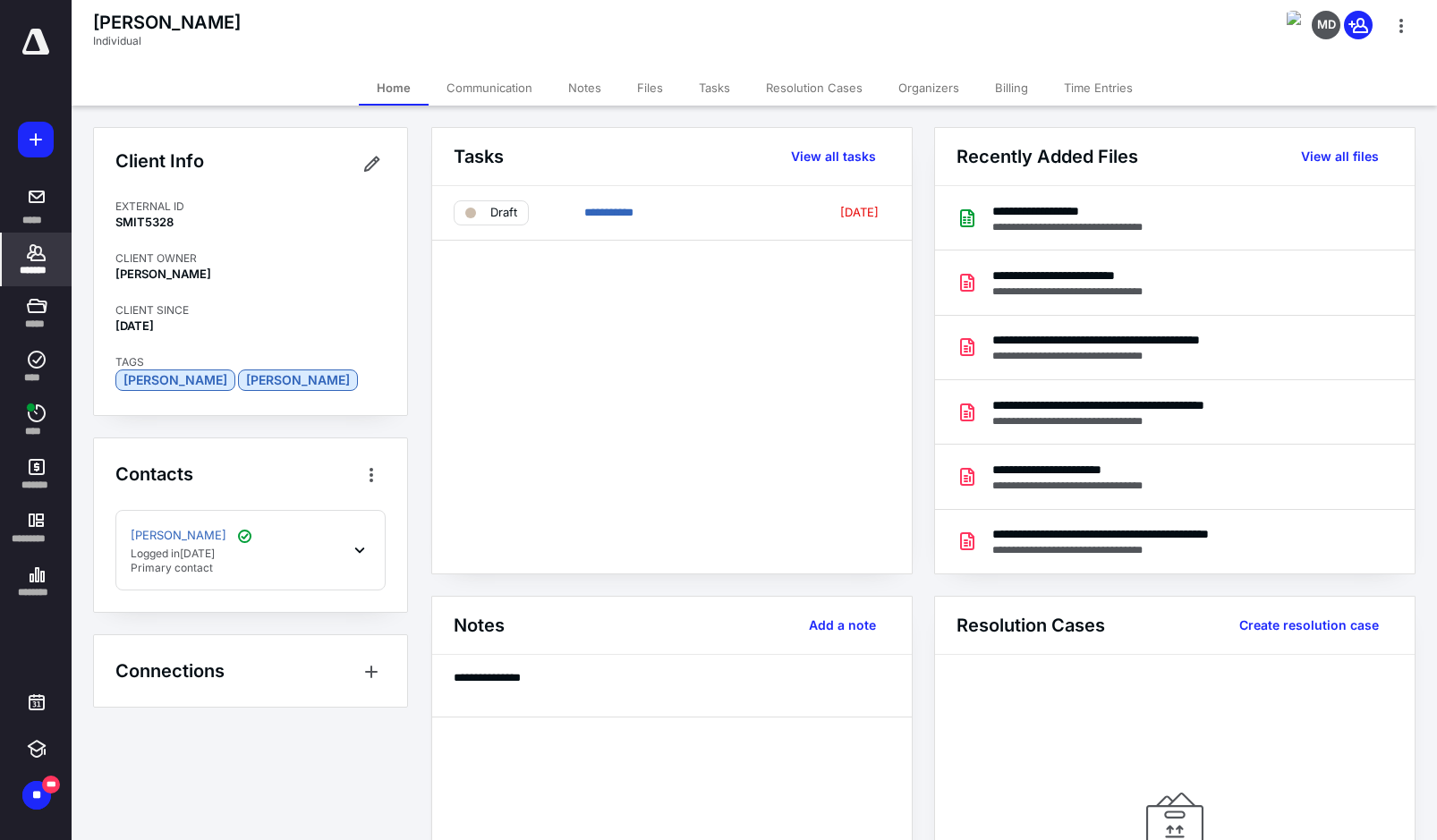 click 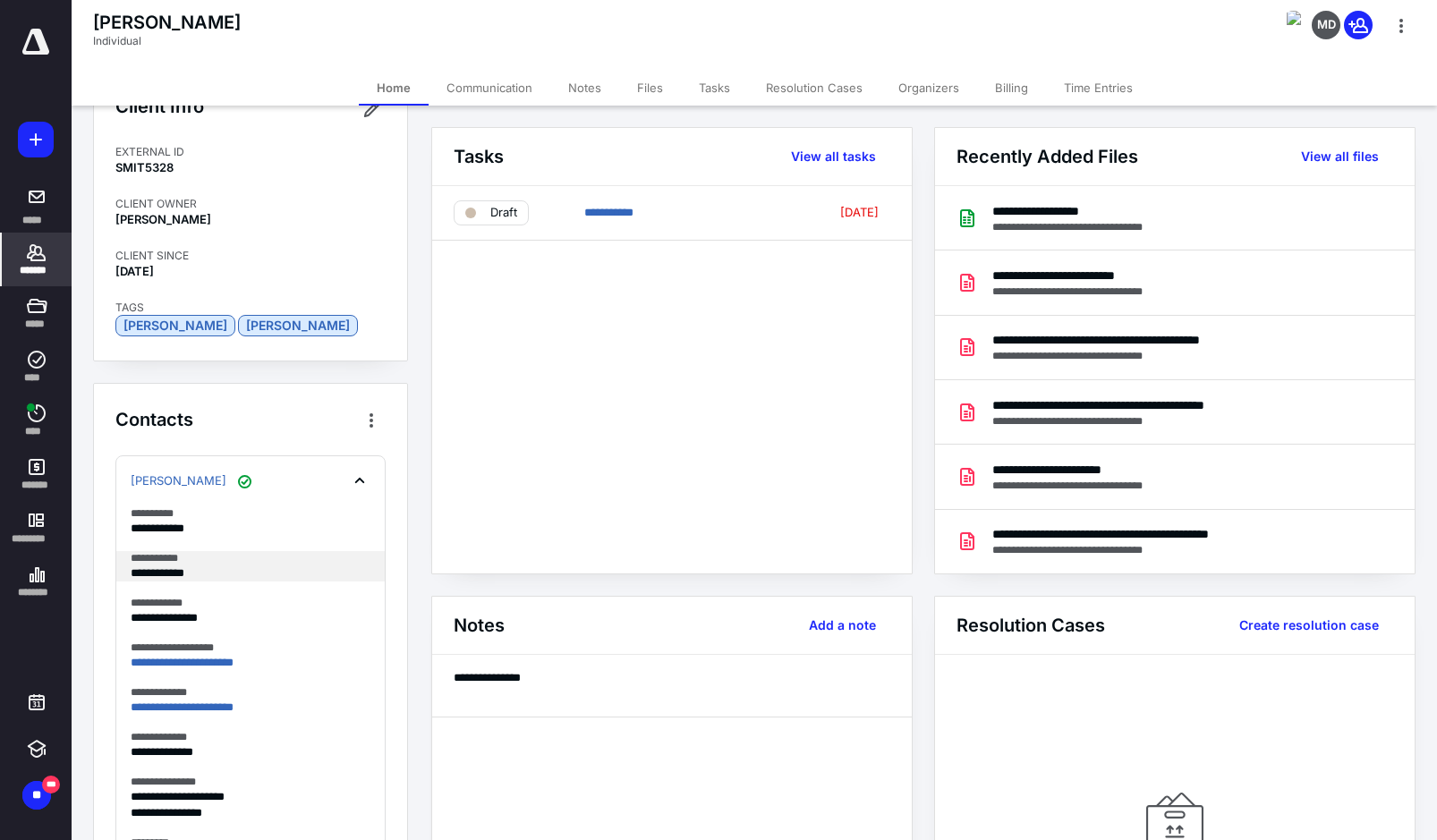 scroll, scrollTop: 72, scrollLeft: 0, axis: vertical 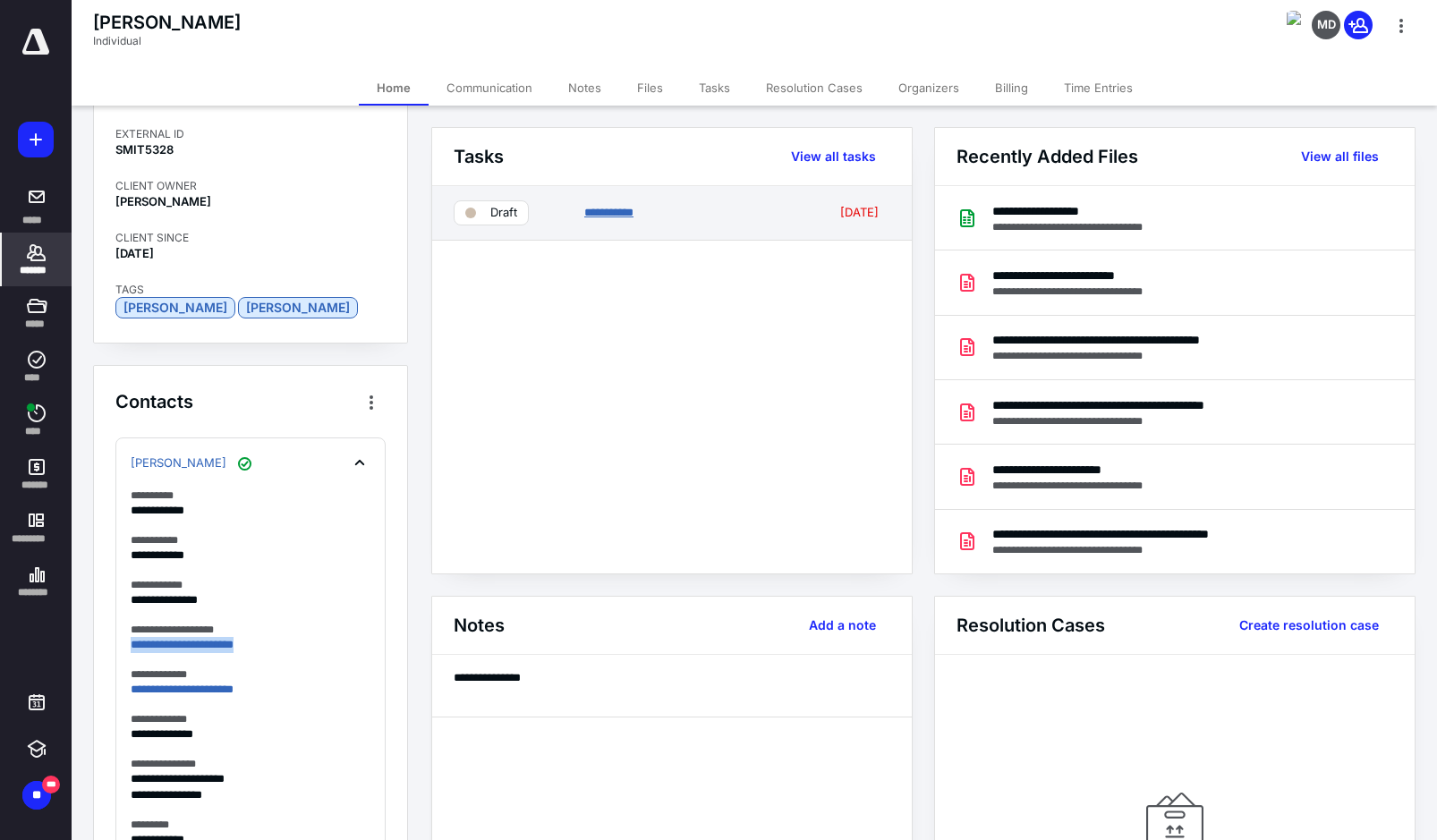click on "**********" at bounding box center (608, 212) 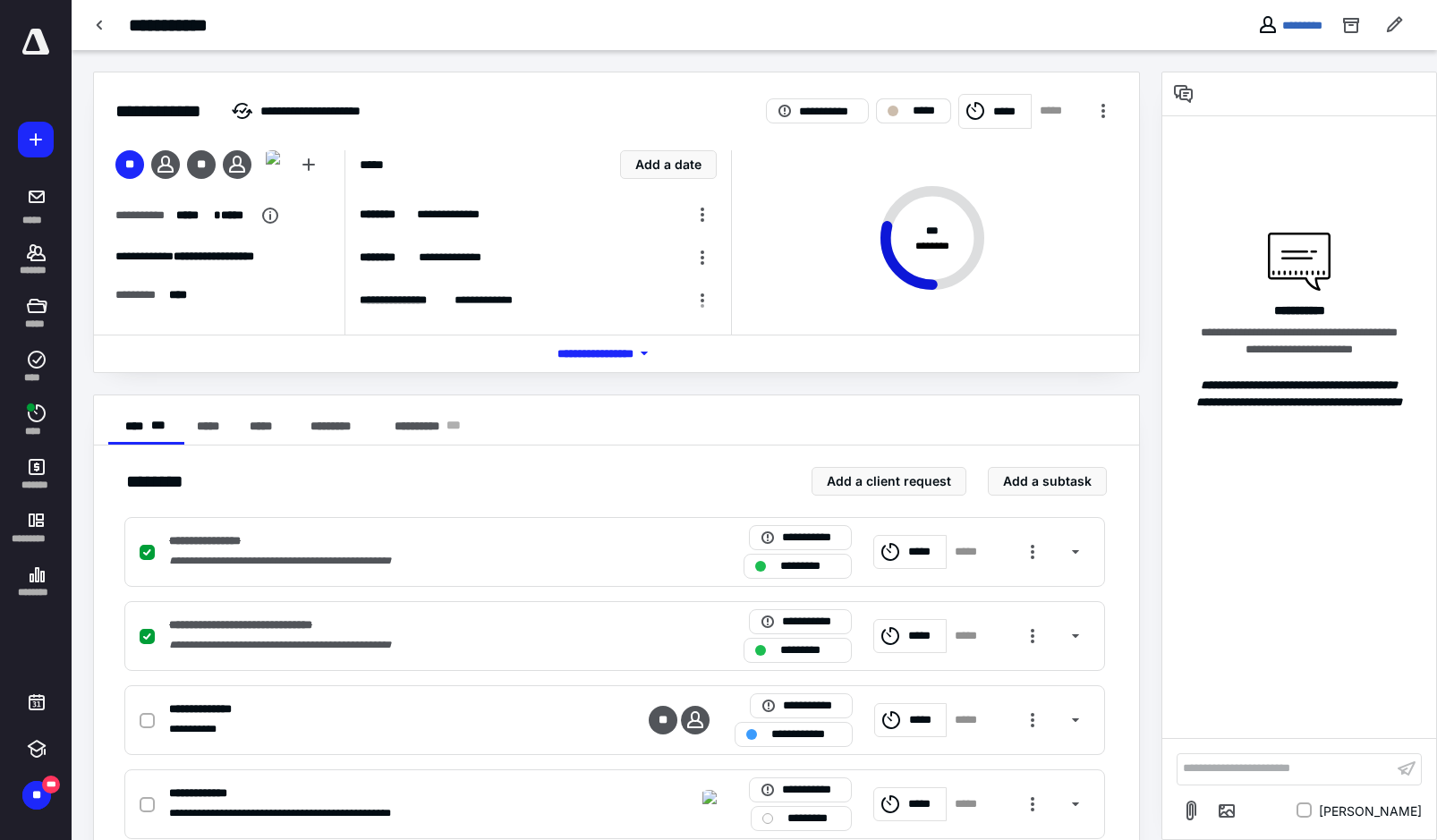 click on "*****" at bounding box center (926, 111) 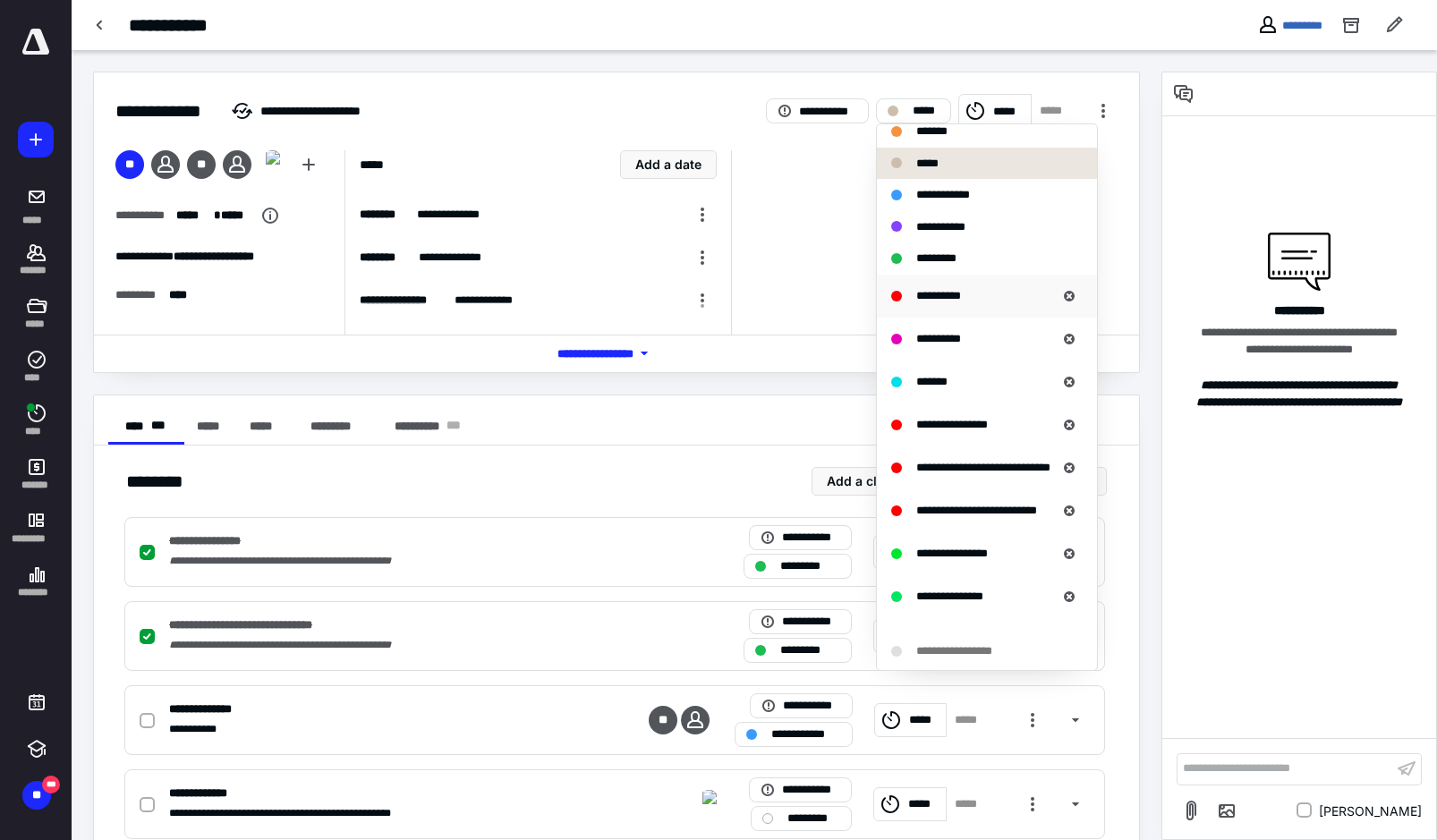 scroll, scrollTop: 229, scrollLeft: 0, axis: vertical 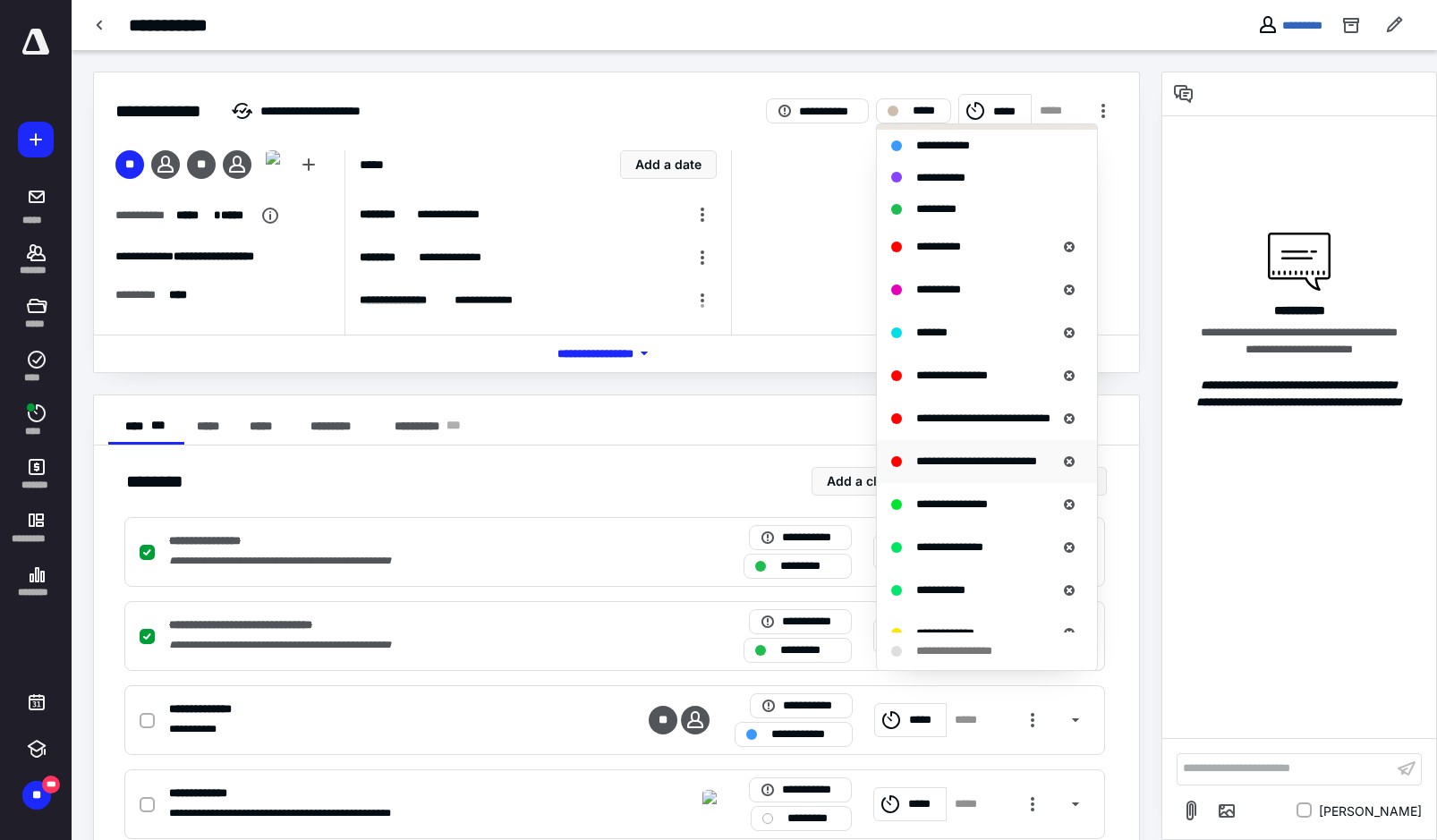 click on "**********" at bounding box center (976, 461) 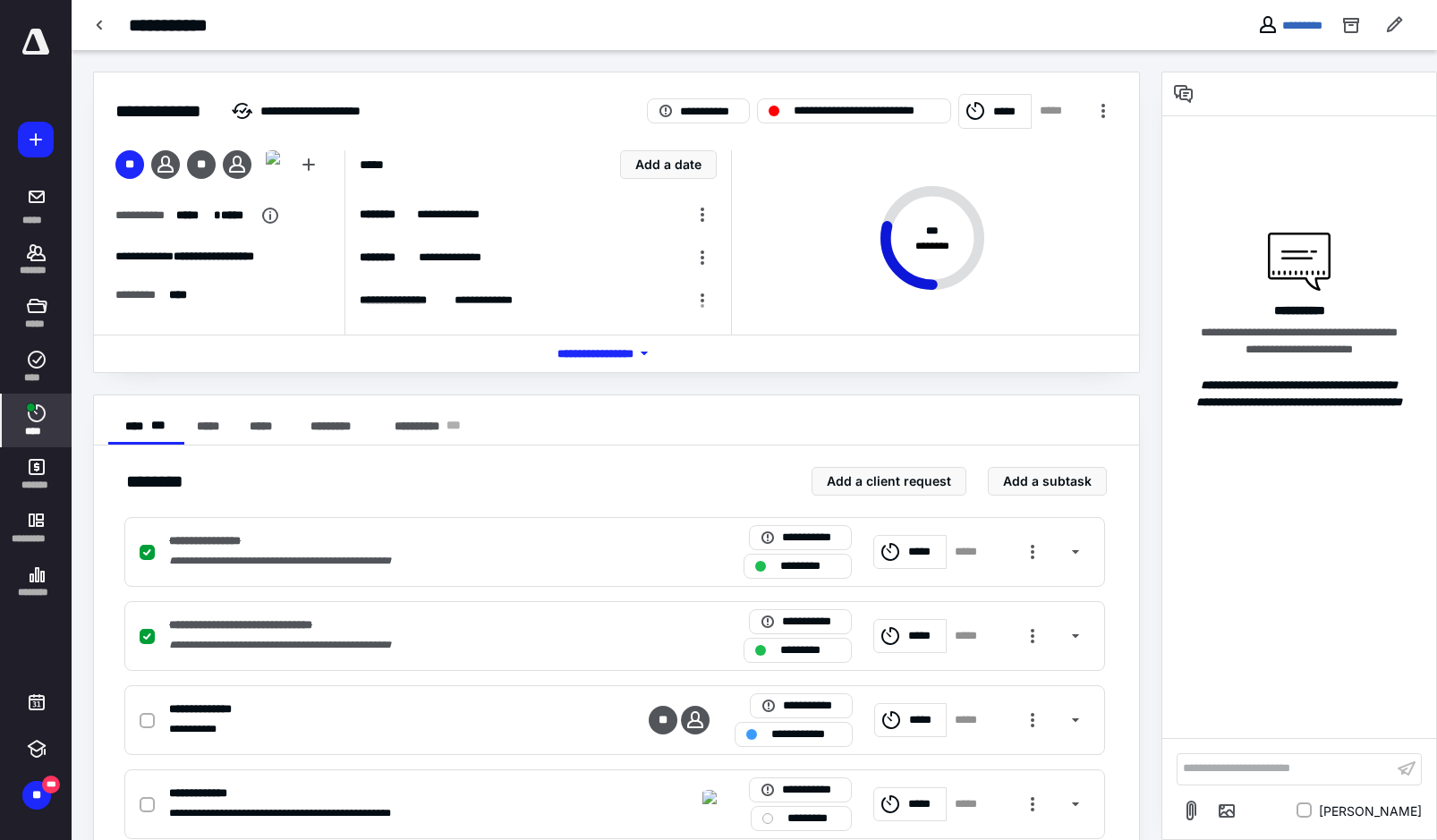 click on "****" at bounding box center [37, 431] 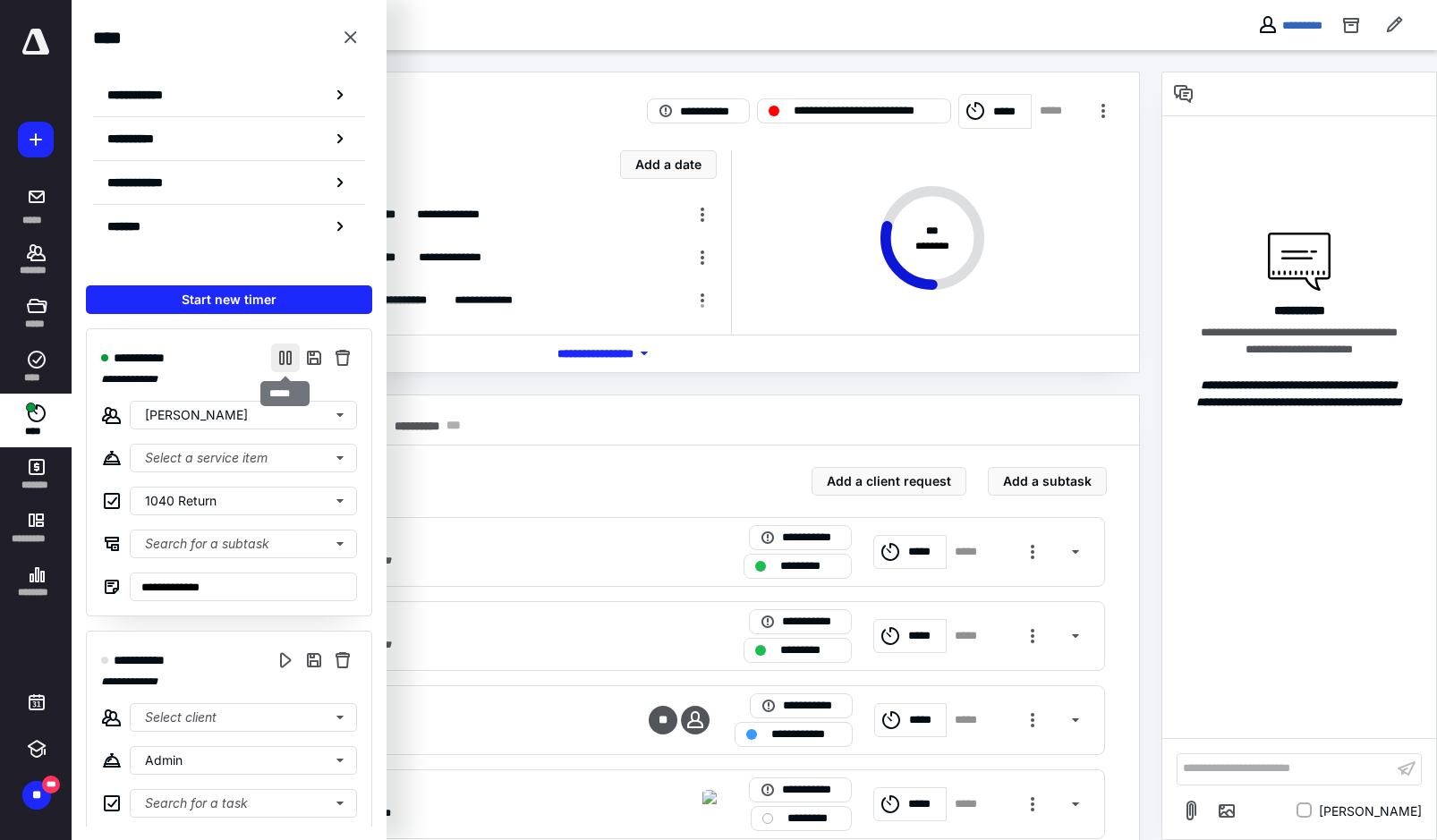 click at bounding box center [285, 358] 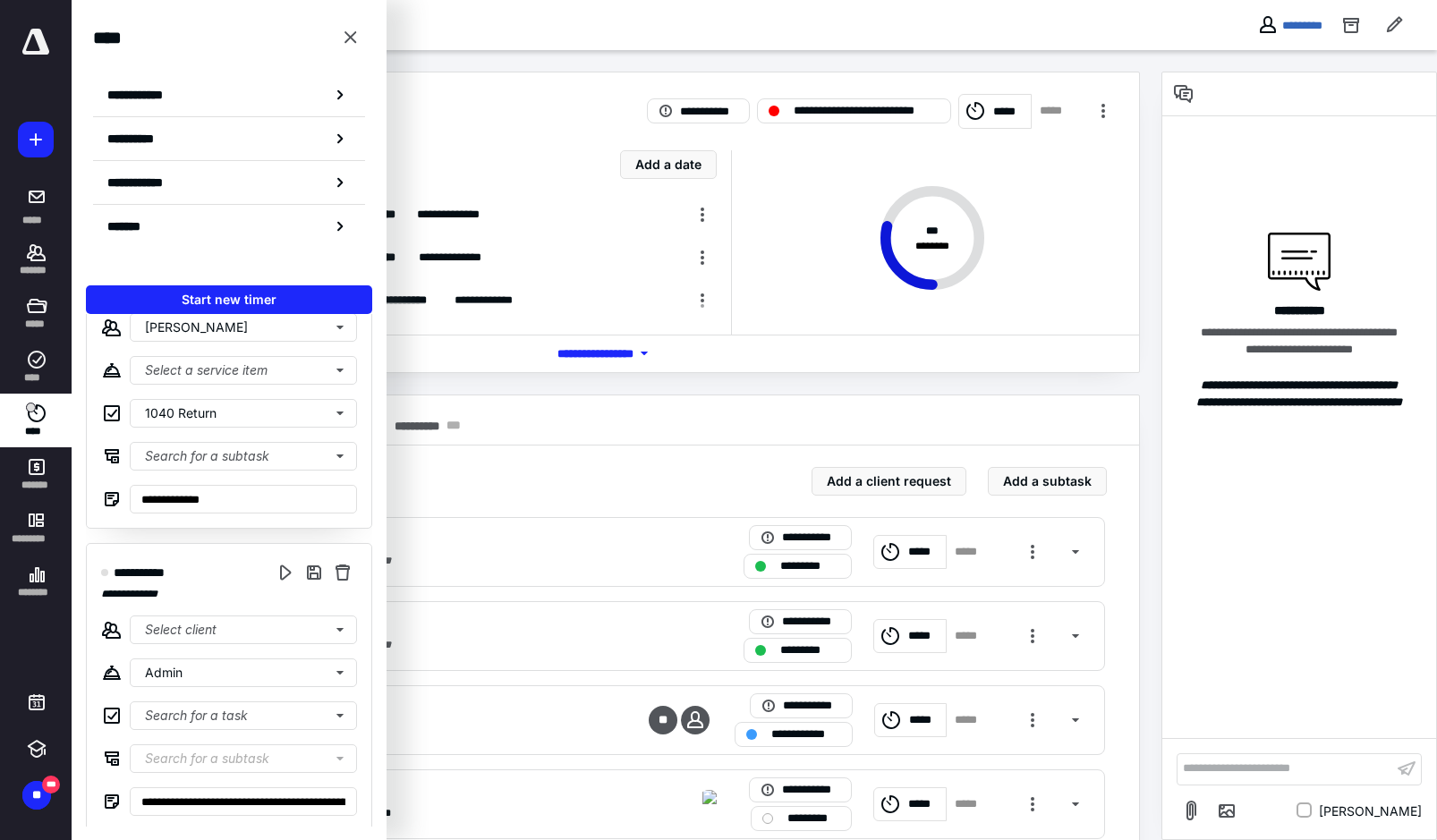 scroll, scrollTop: 0, scrollLeft: 0, axis: both 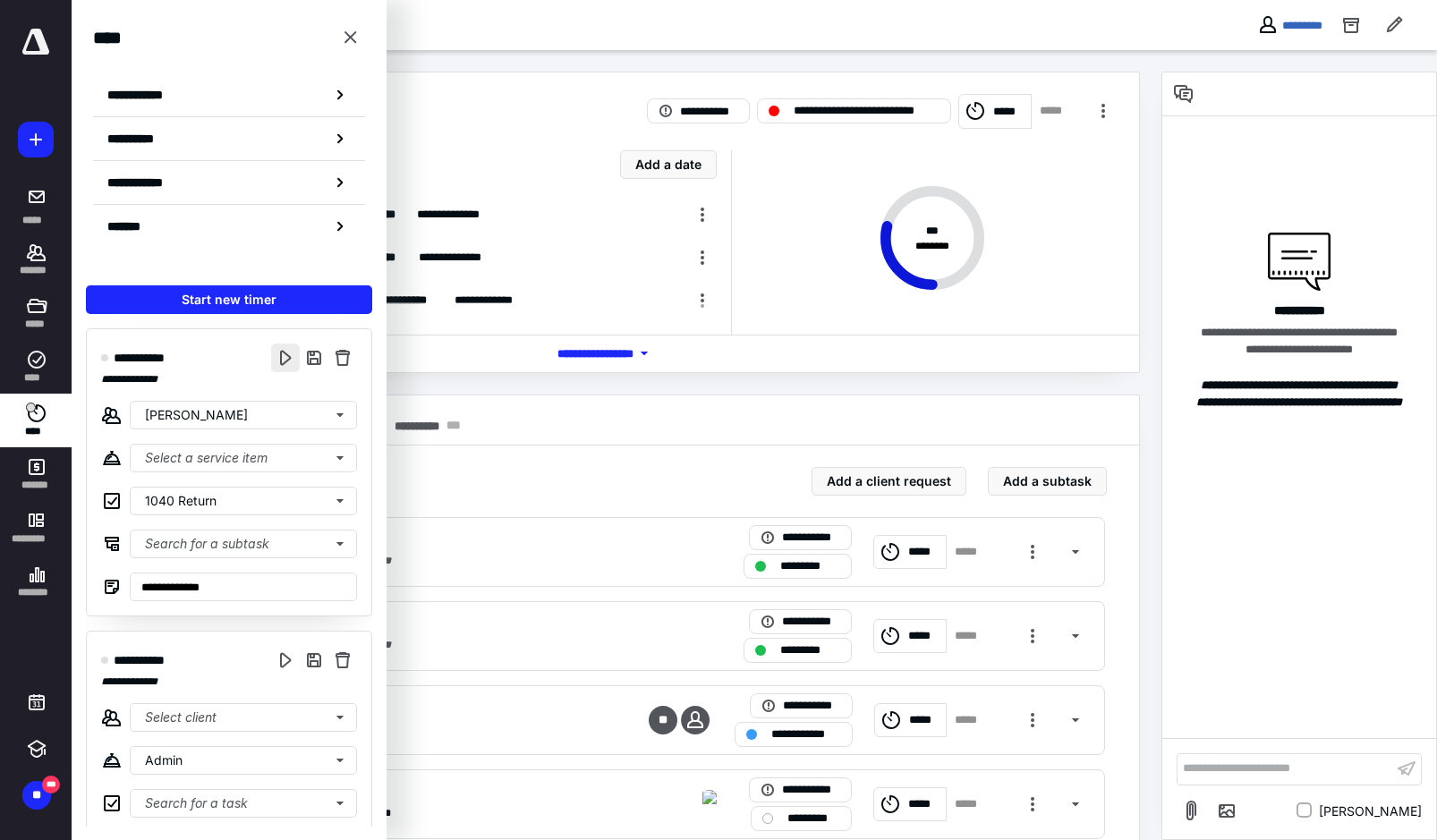 click at bounding box center (285, 358) 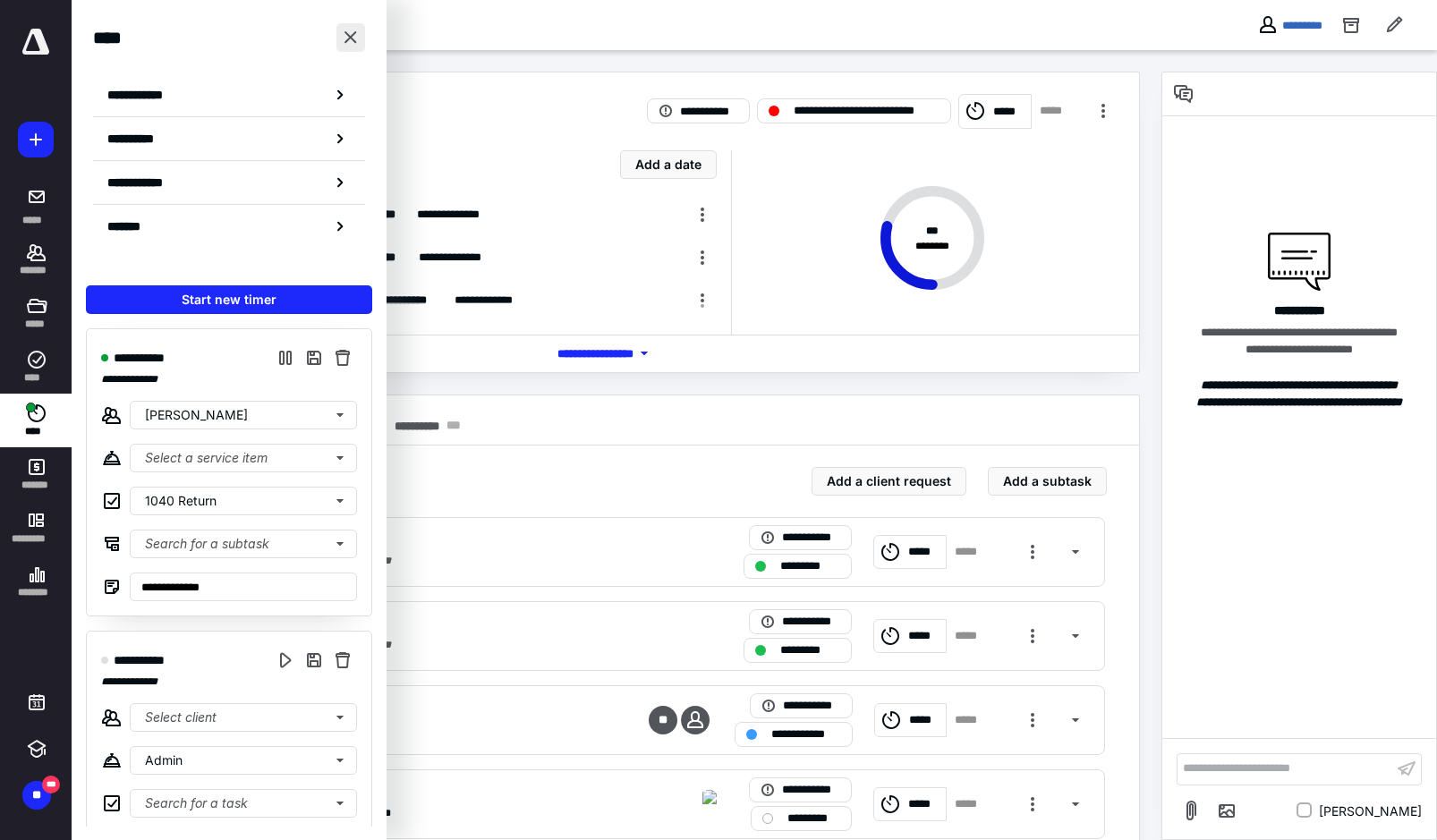 click at bounding box center [351, 38] 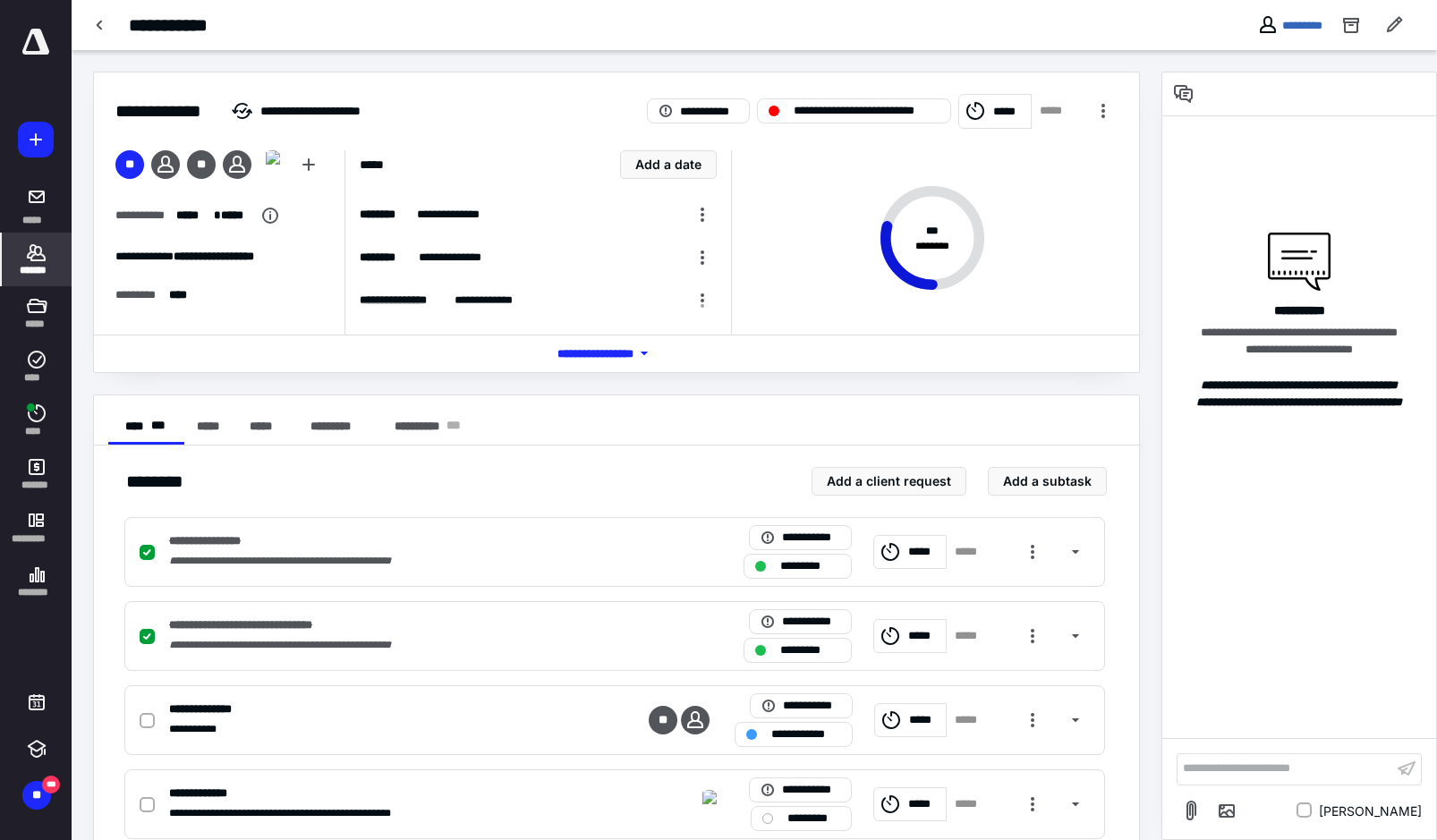 click on "*******" at bounding box center [37, 270] 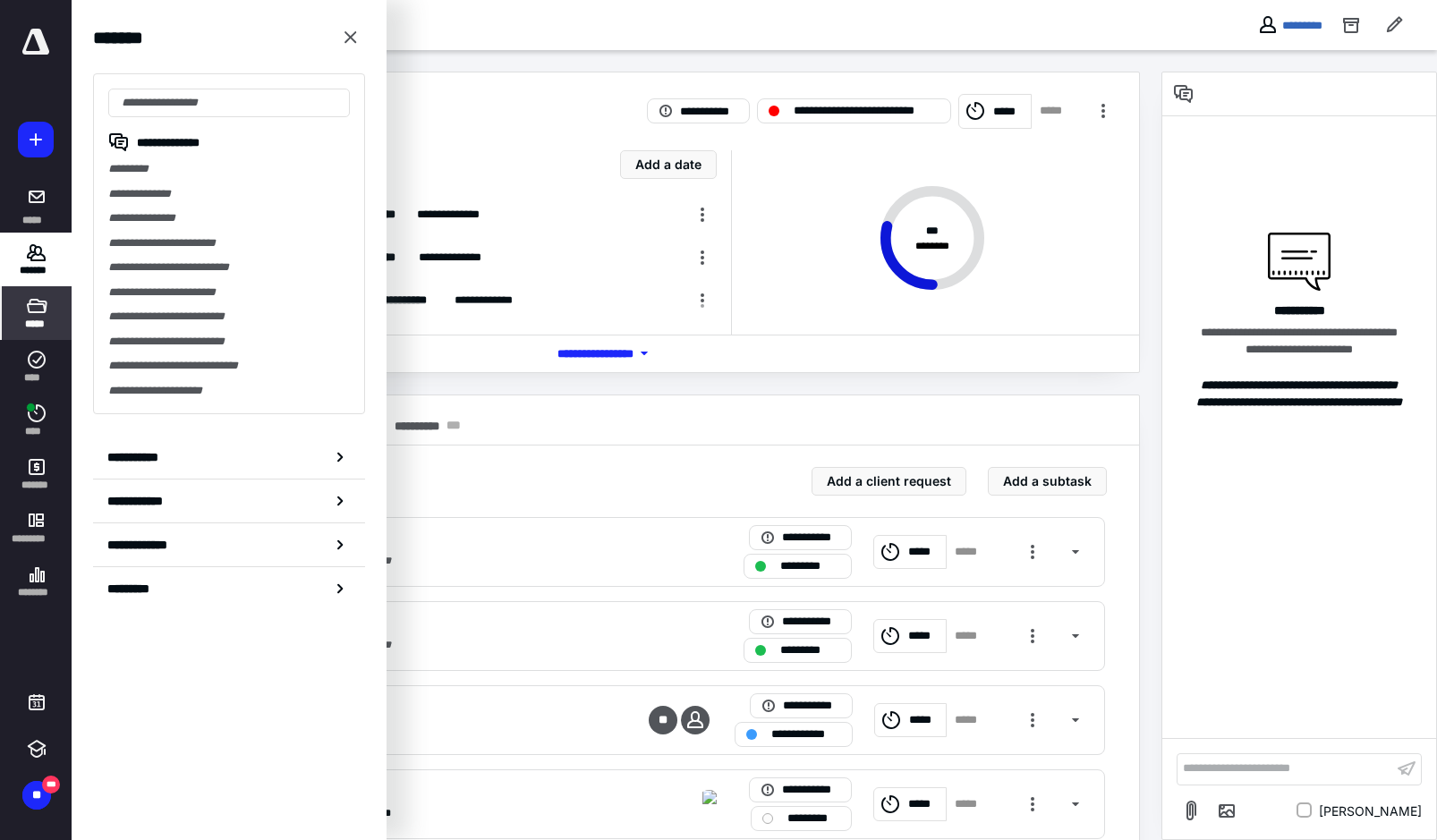 click 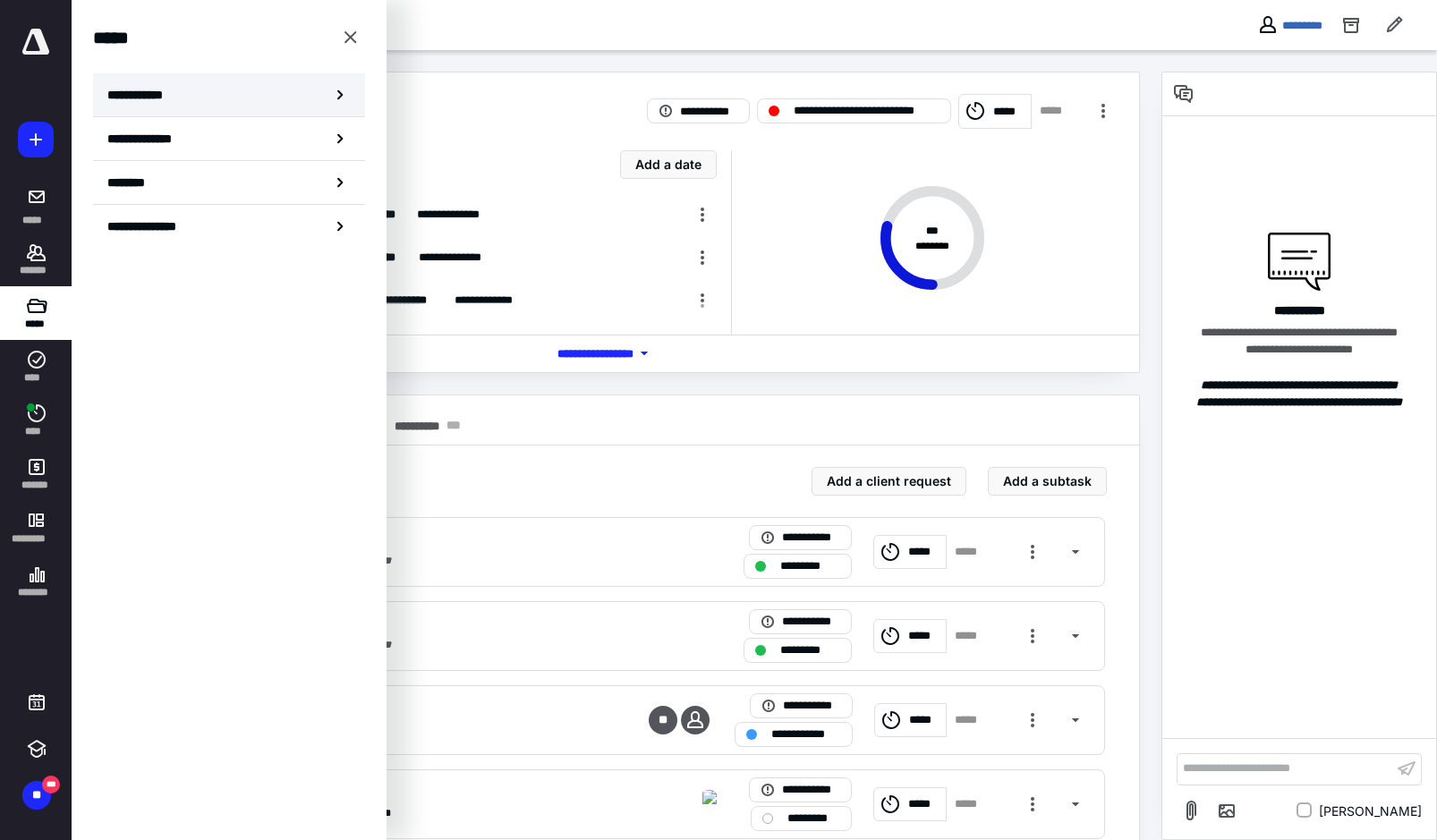 click on "**********" at bounding box center (229, 95) 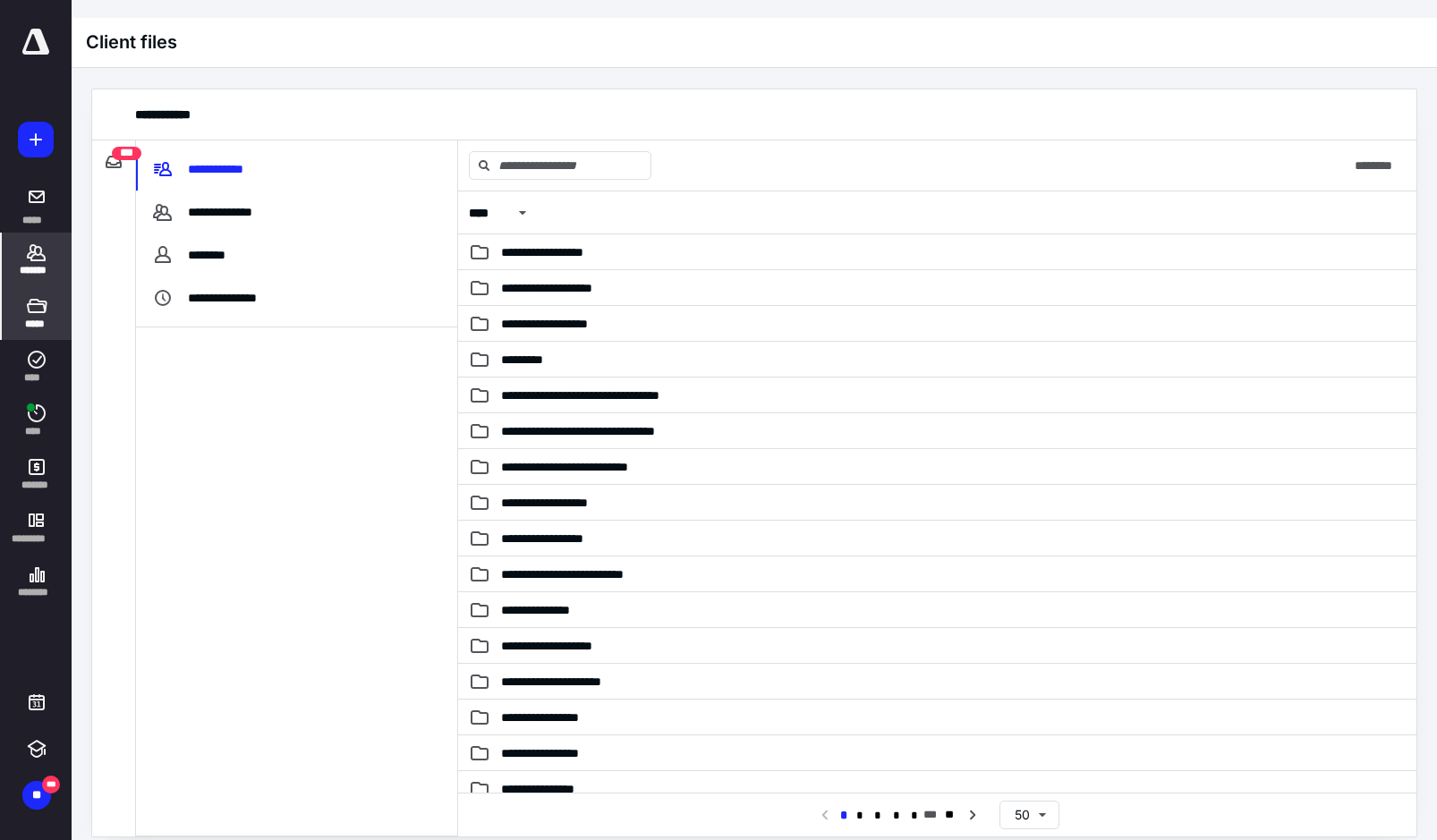 click 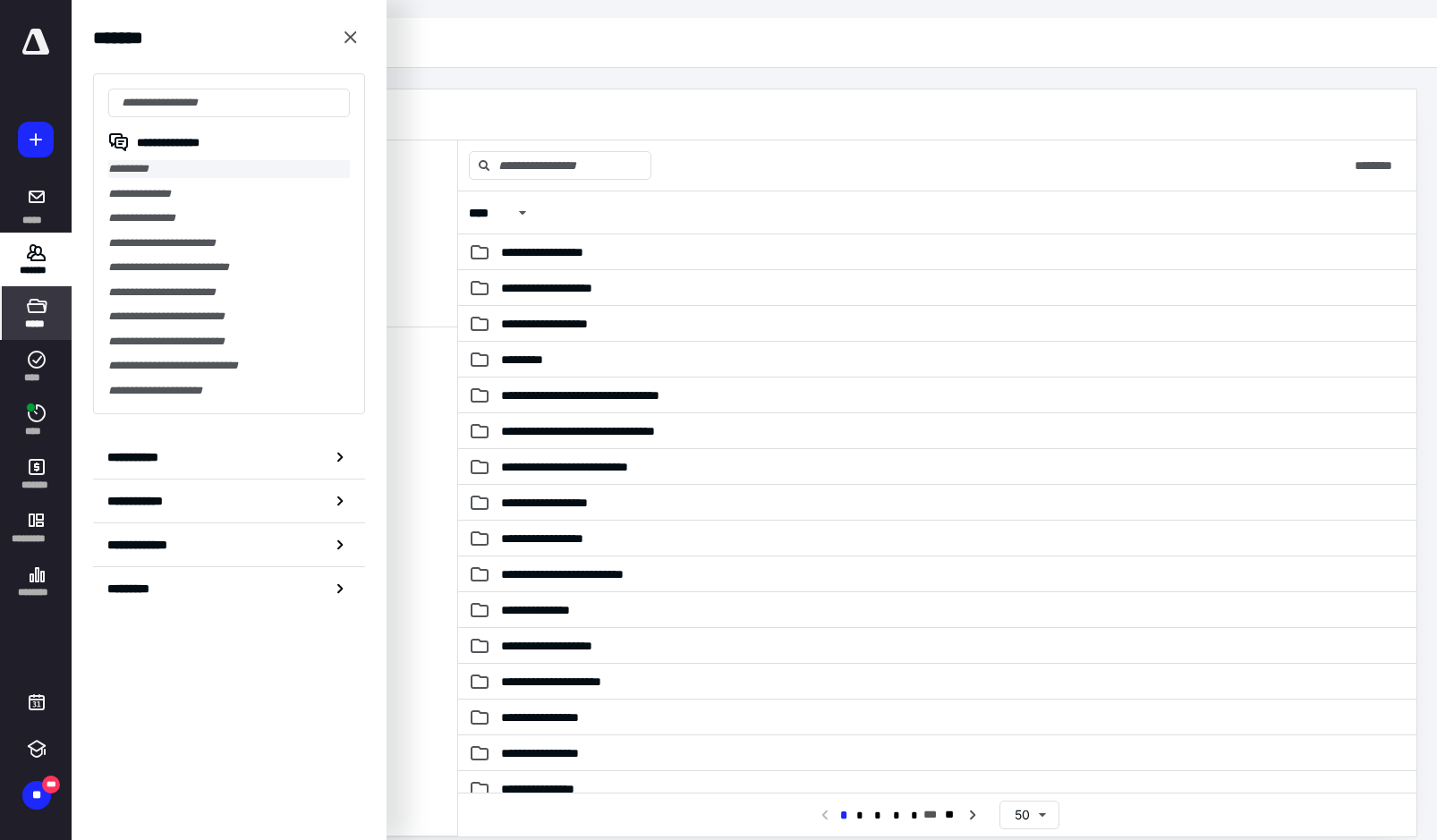click on "*********" at bounding box center (229, 169) 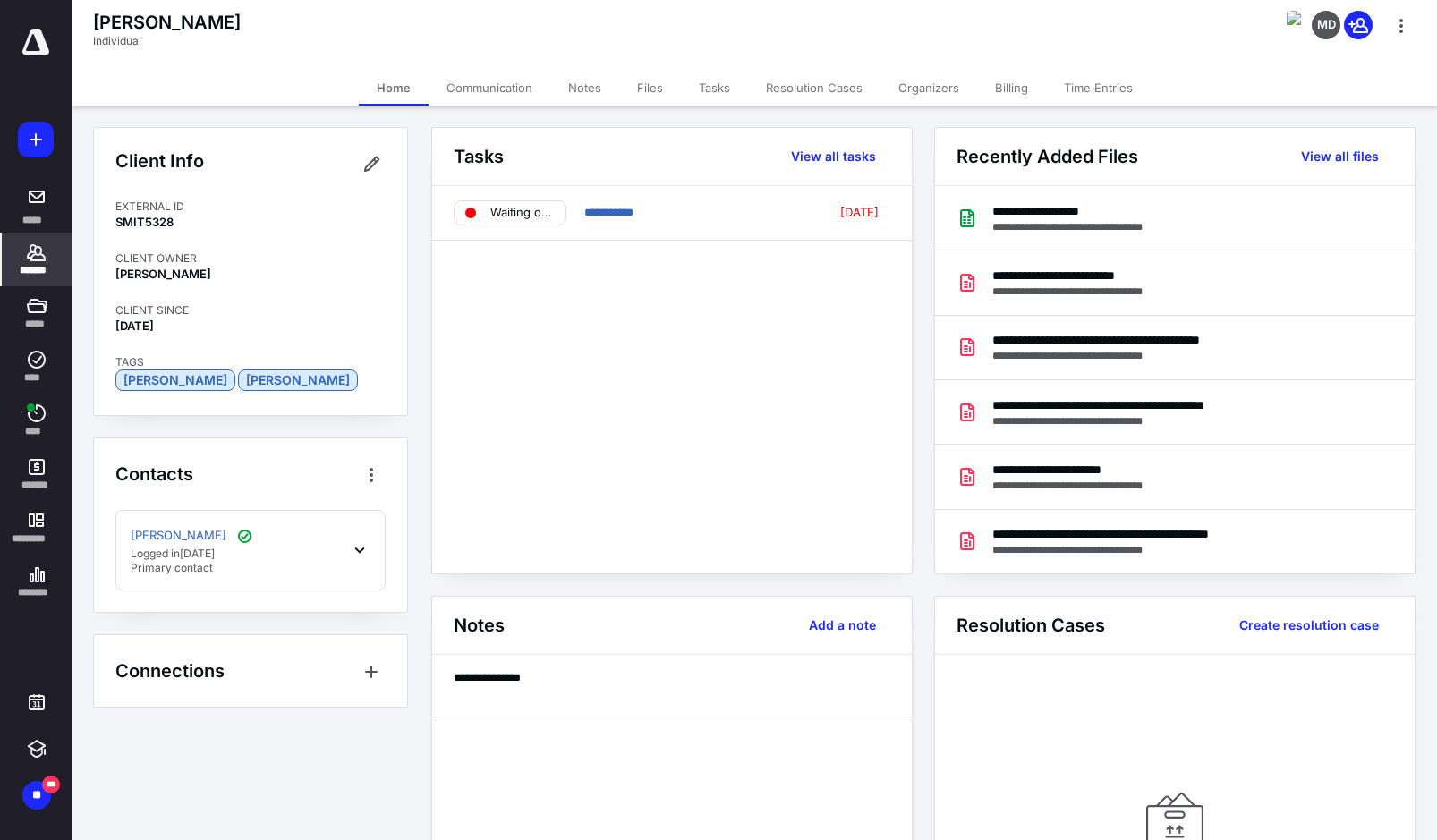drag, startPoint x: 642, startPoint y: 89, endPoint x: 648, endPoint y: 106, distance: 18.027756 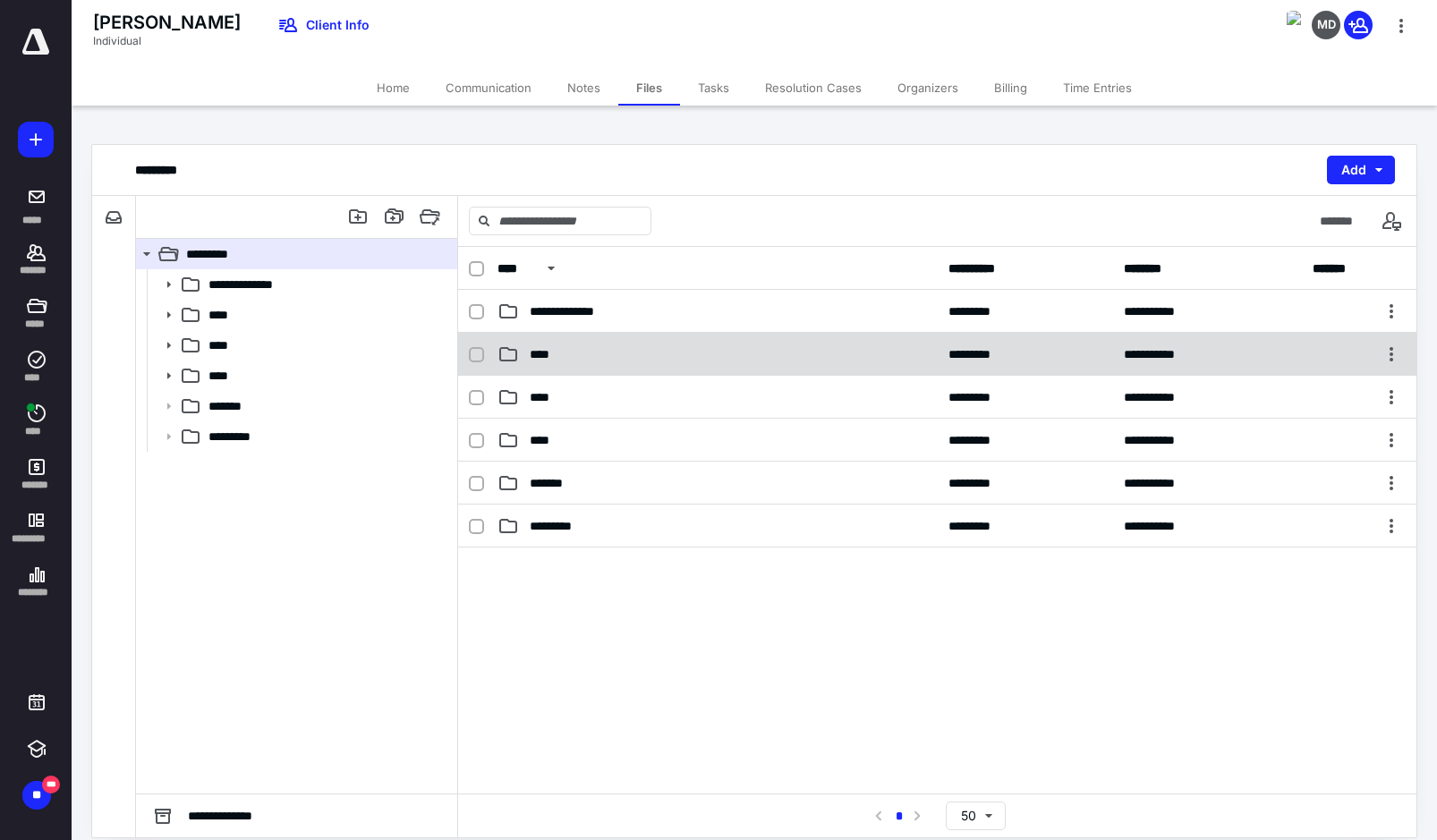 click on "****" at bounding box center (545, 354) 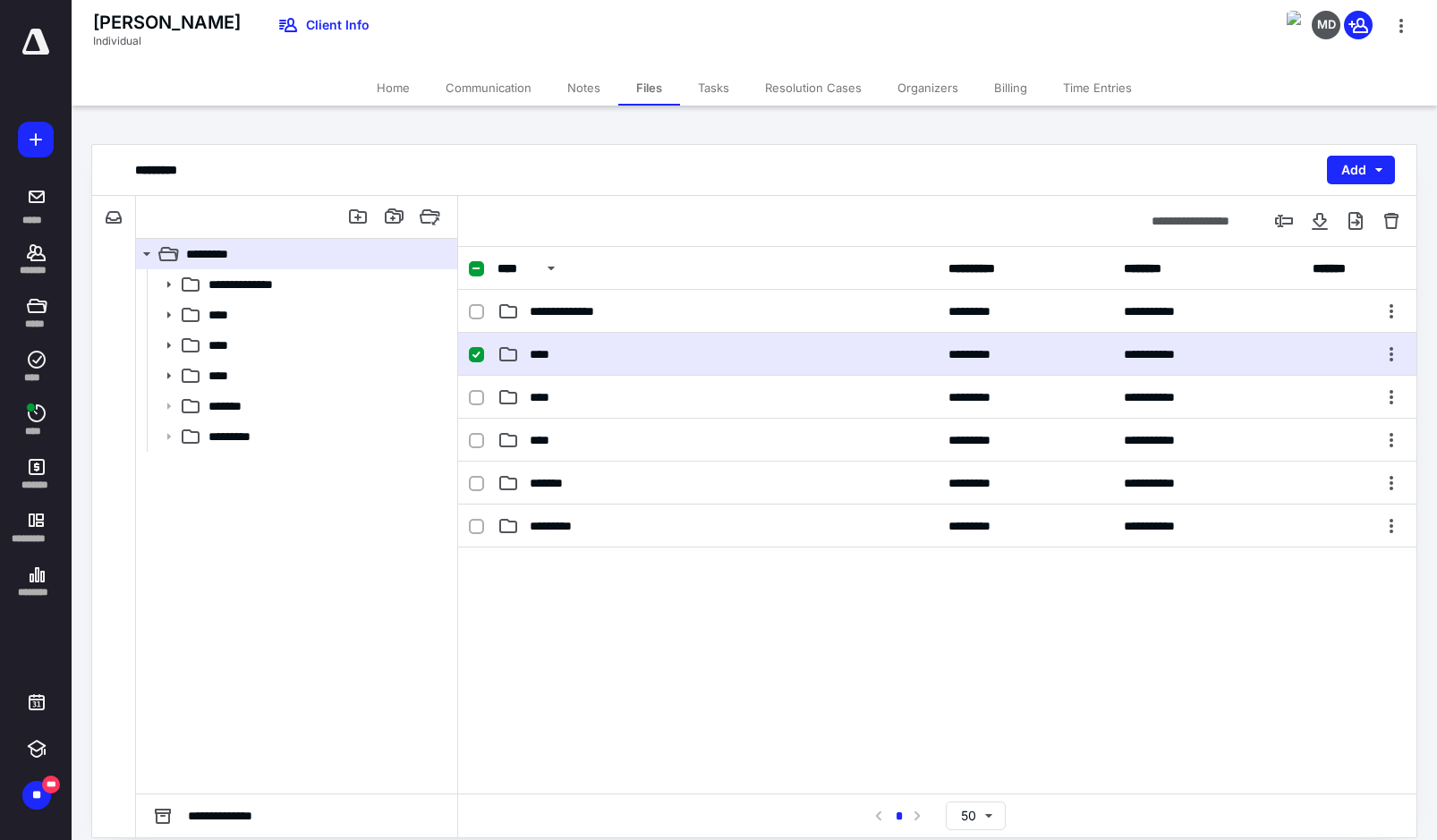 click on "****" at bounding box center (545, 354) 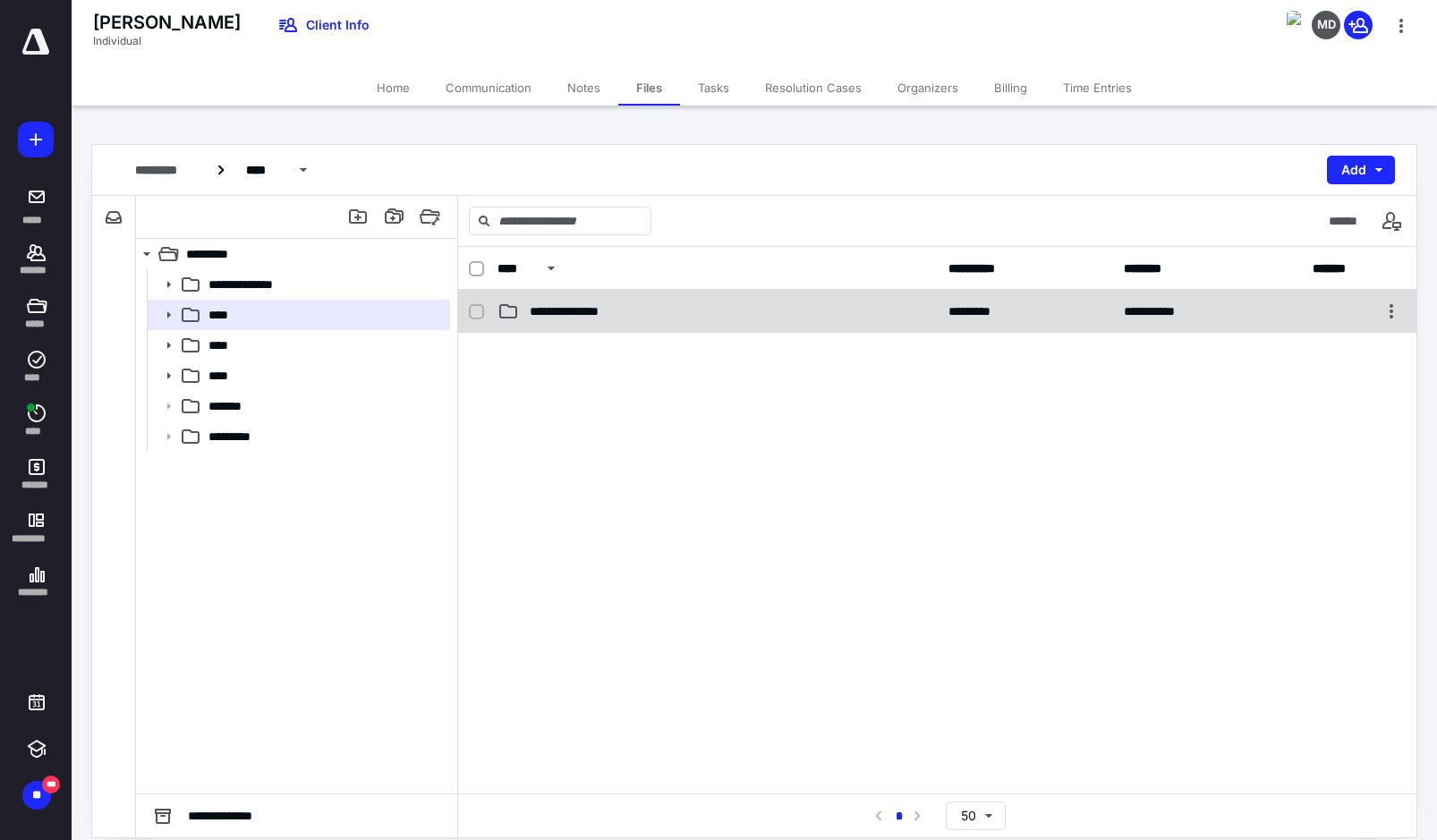 click on "**********" at bounding box center (576, 311) 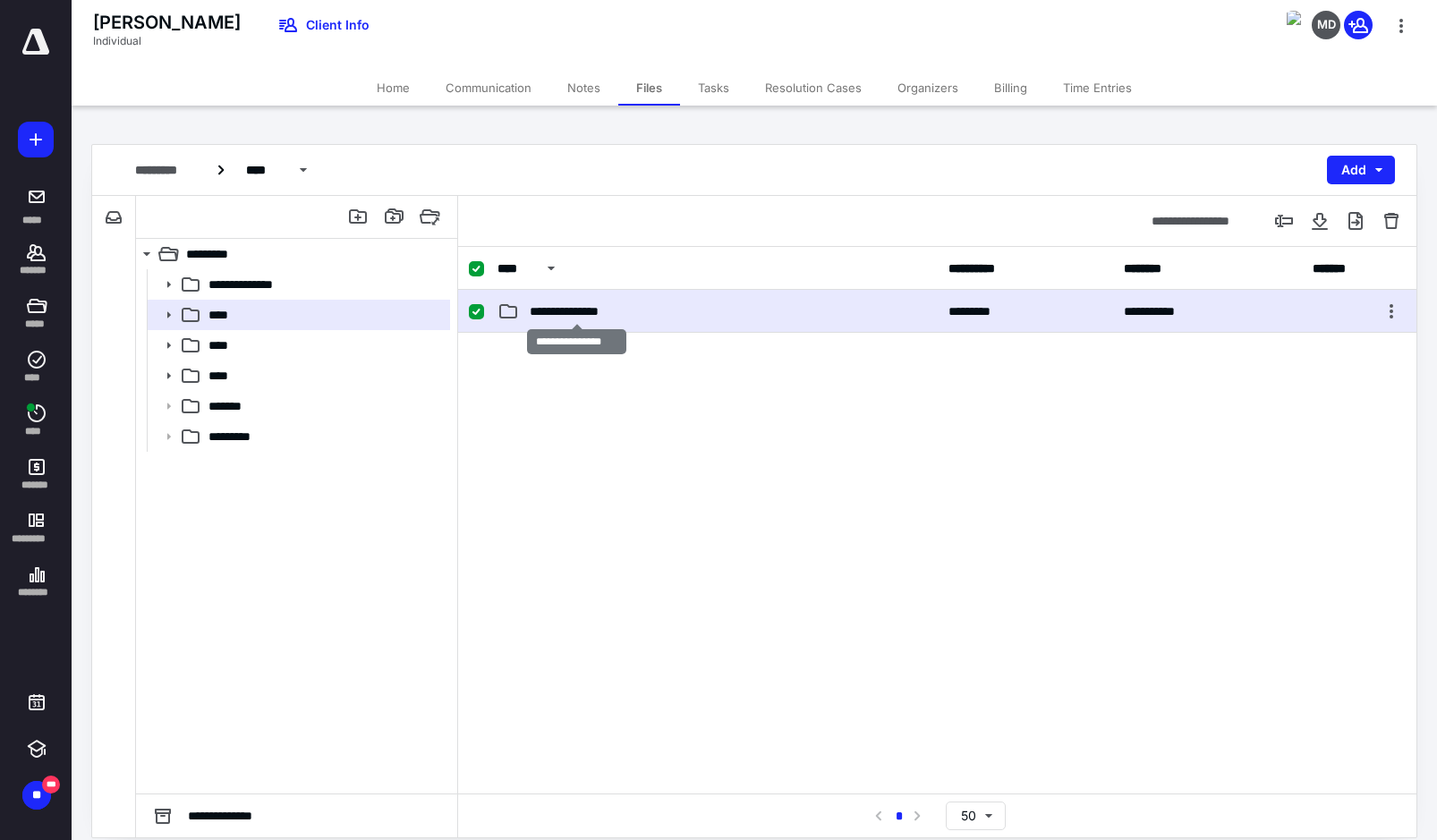 click on "**********" at bounding box center [576, 311] 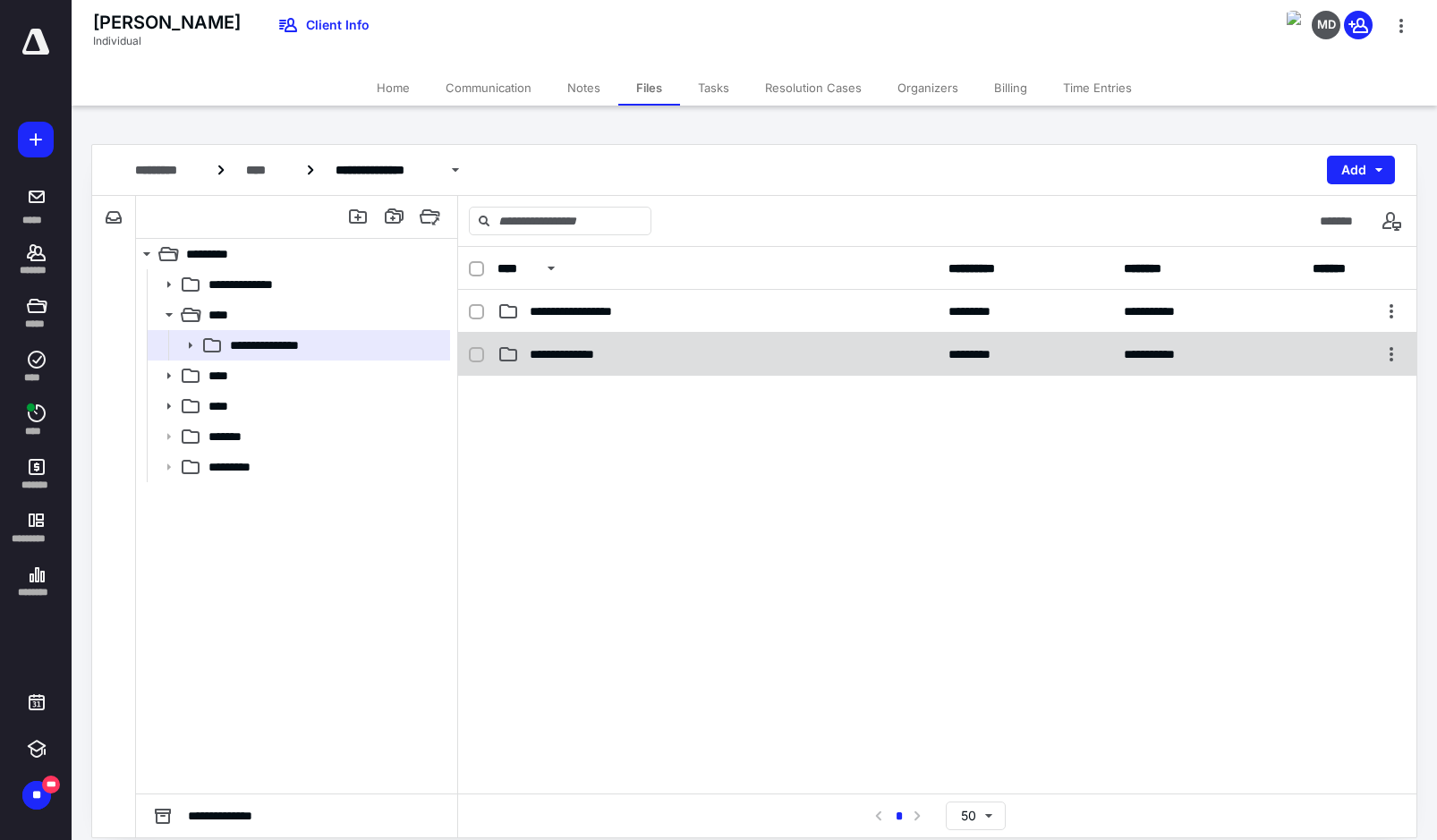 click on "**********" at bounding box center [578, 354] 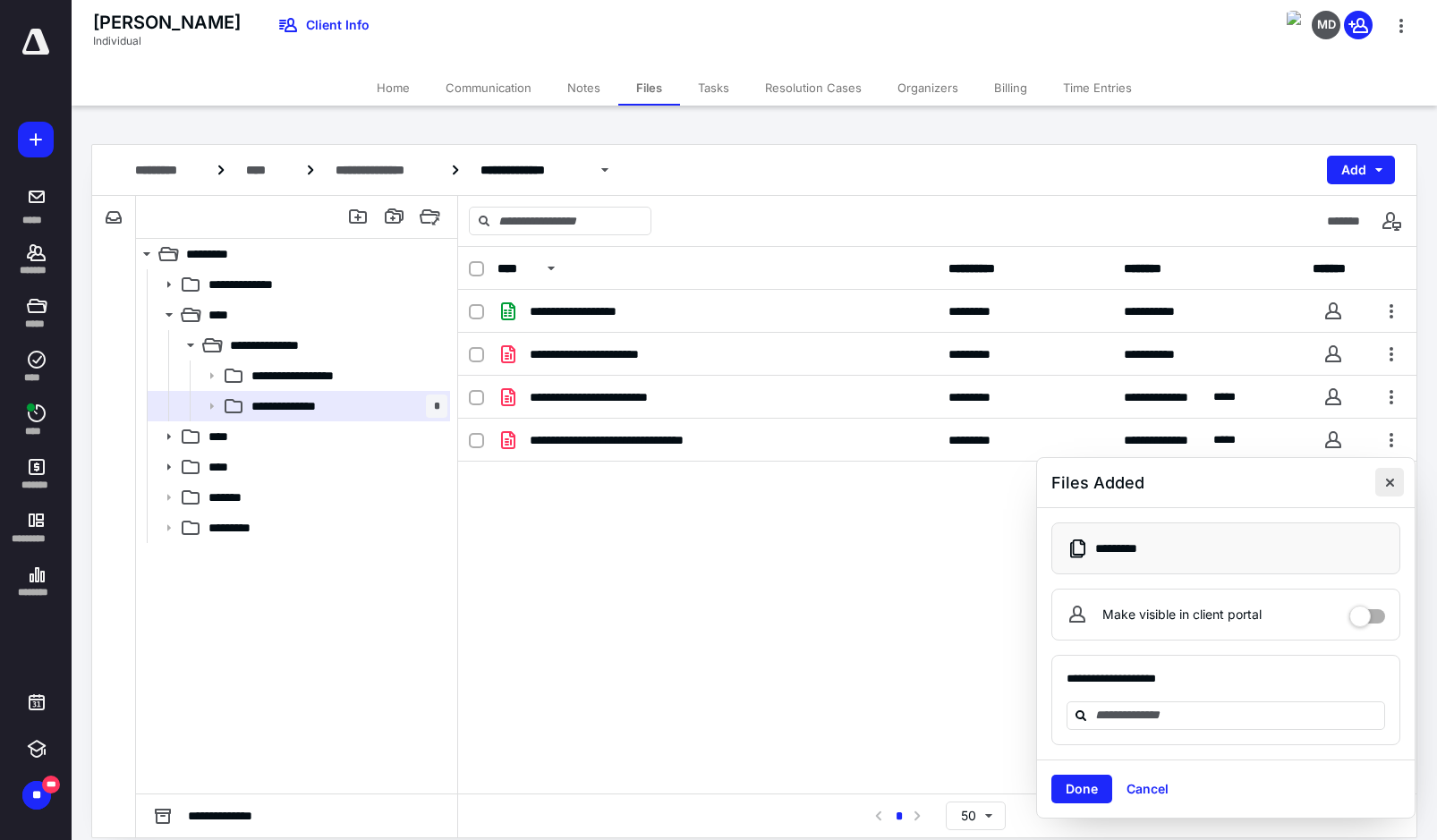 click at bounding box center (1390, 482) 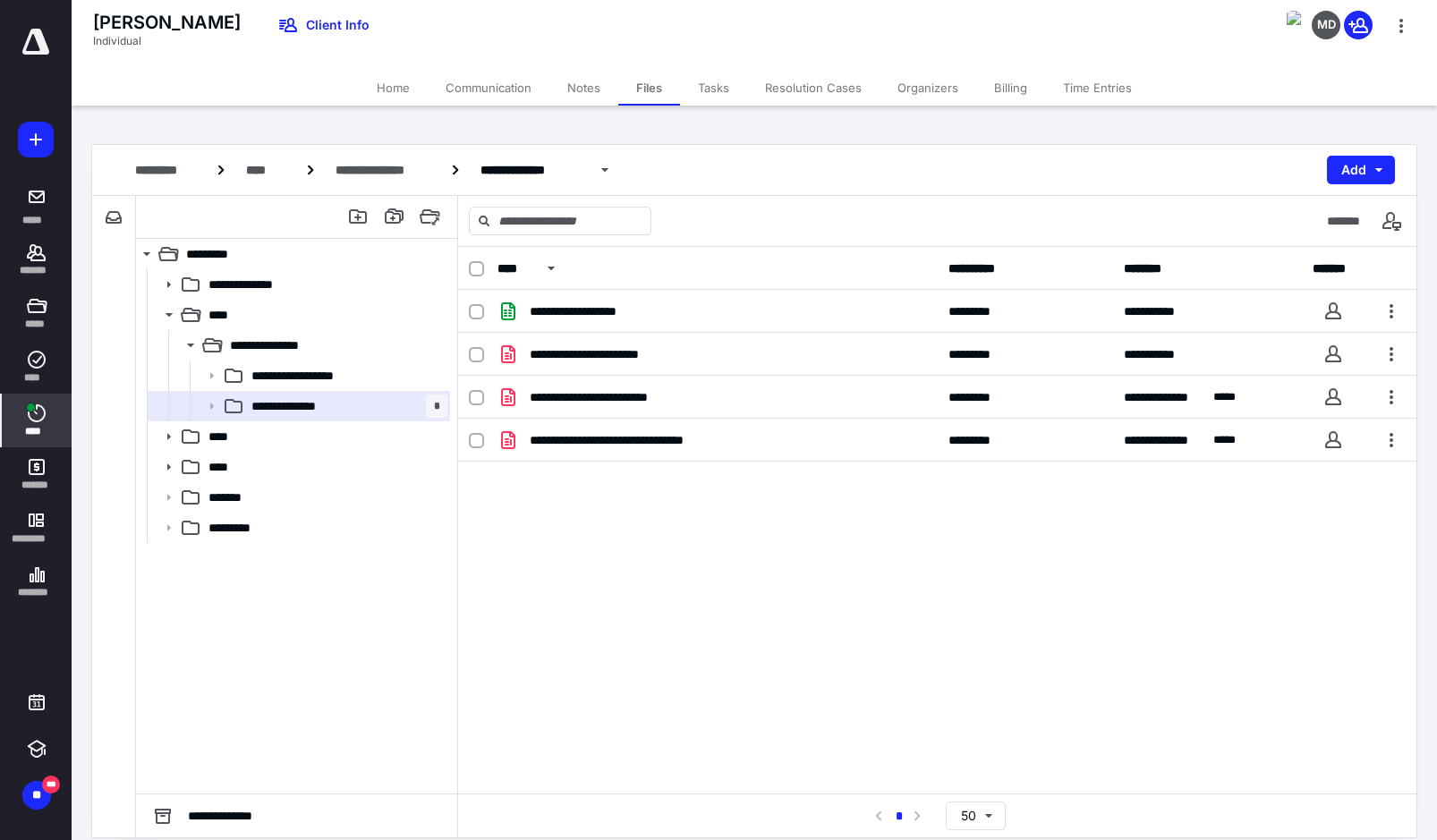 click on "****" at bounding box center (37, 420) 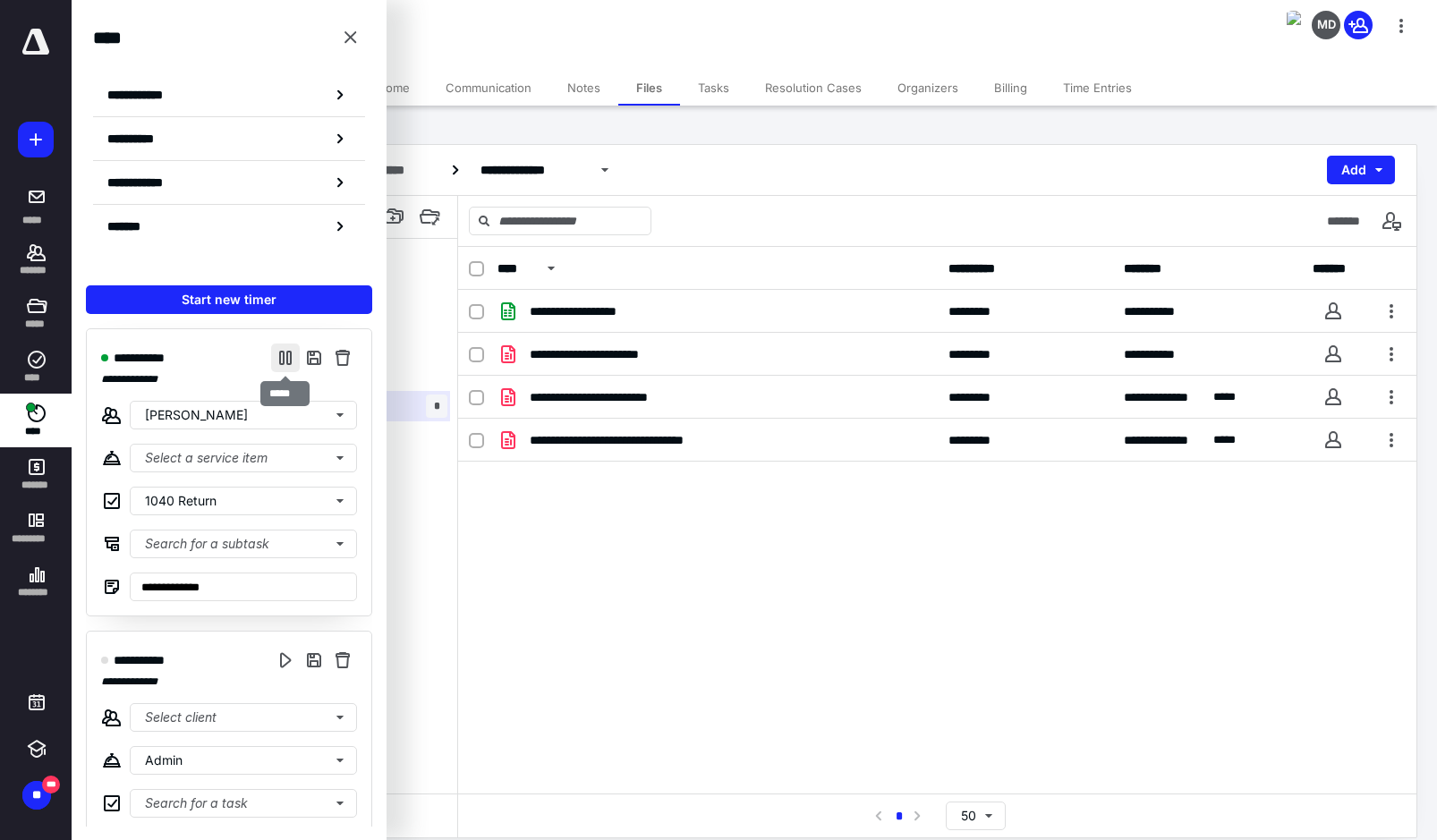 click at bounding box center (285, 358) 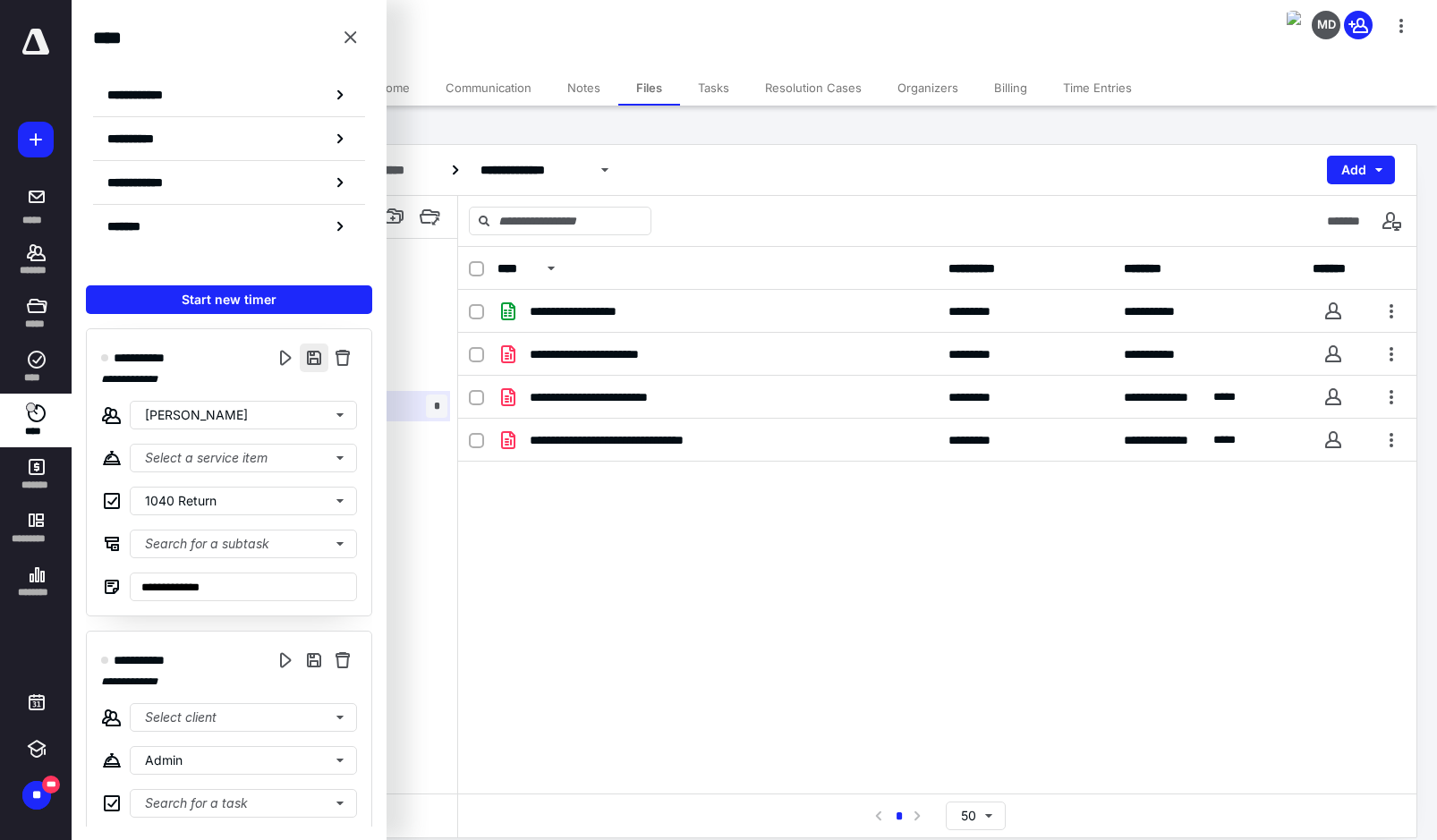 click at bounding box center [314, 358] 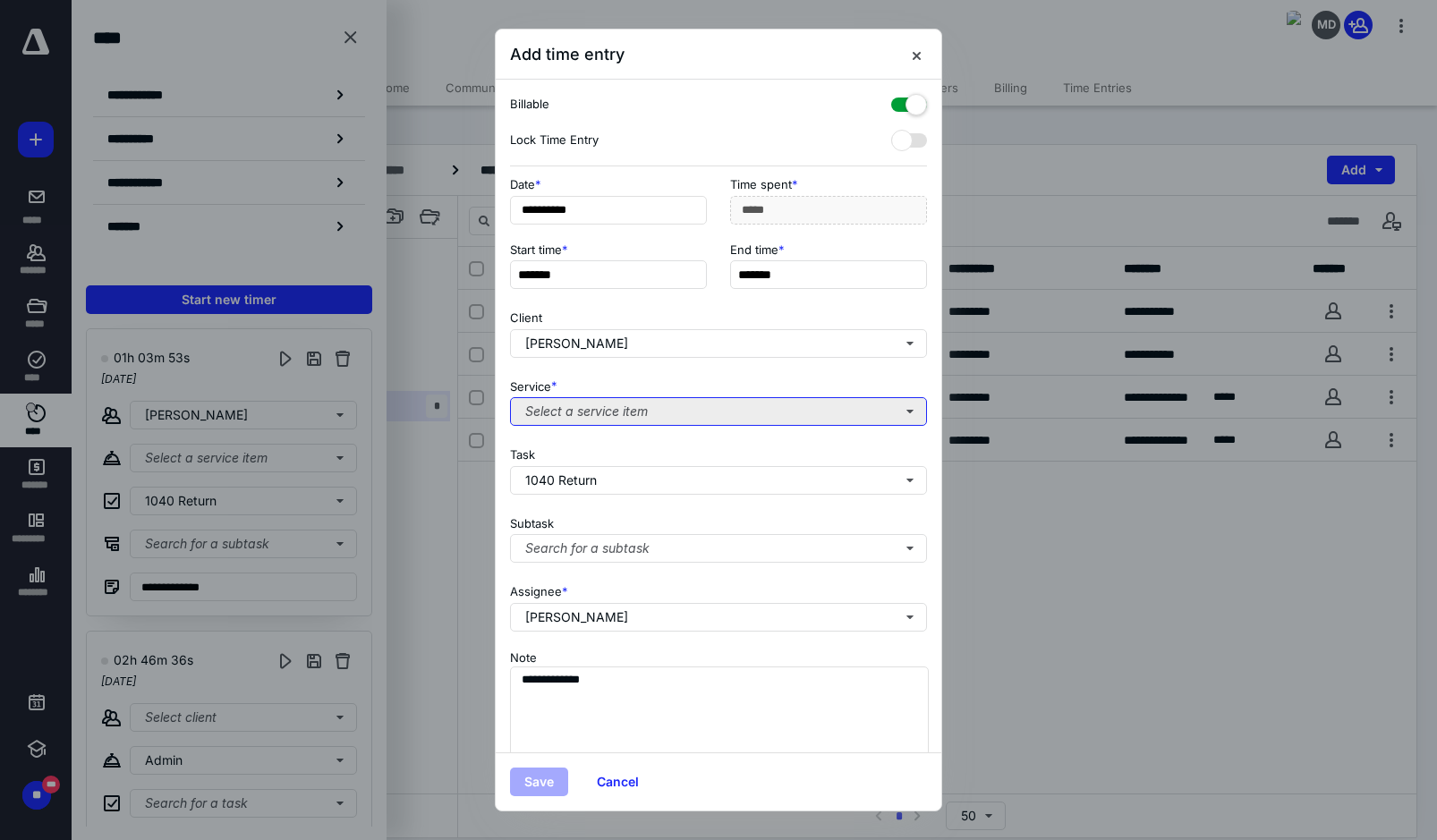 click on "Select a service item" at bounding box center [718, 412] 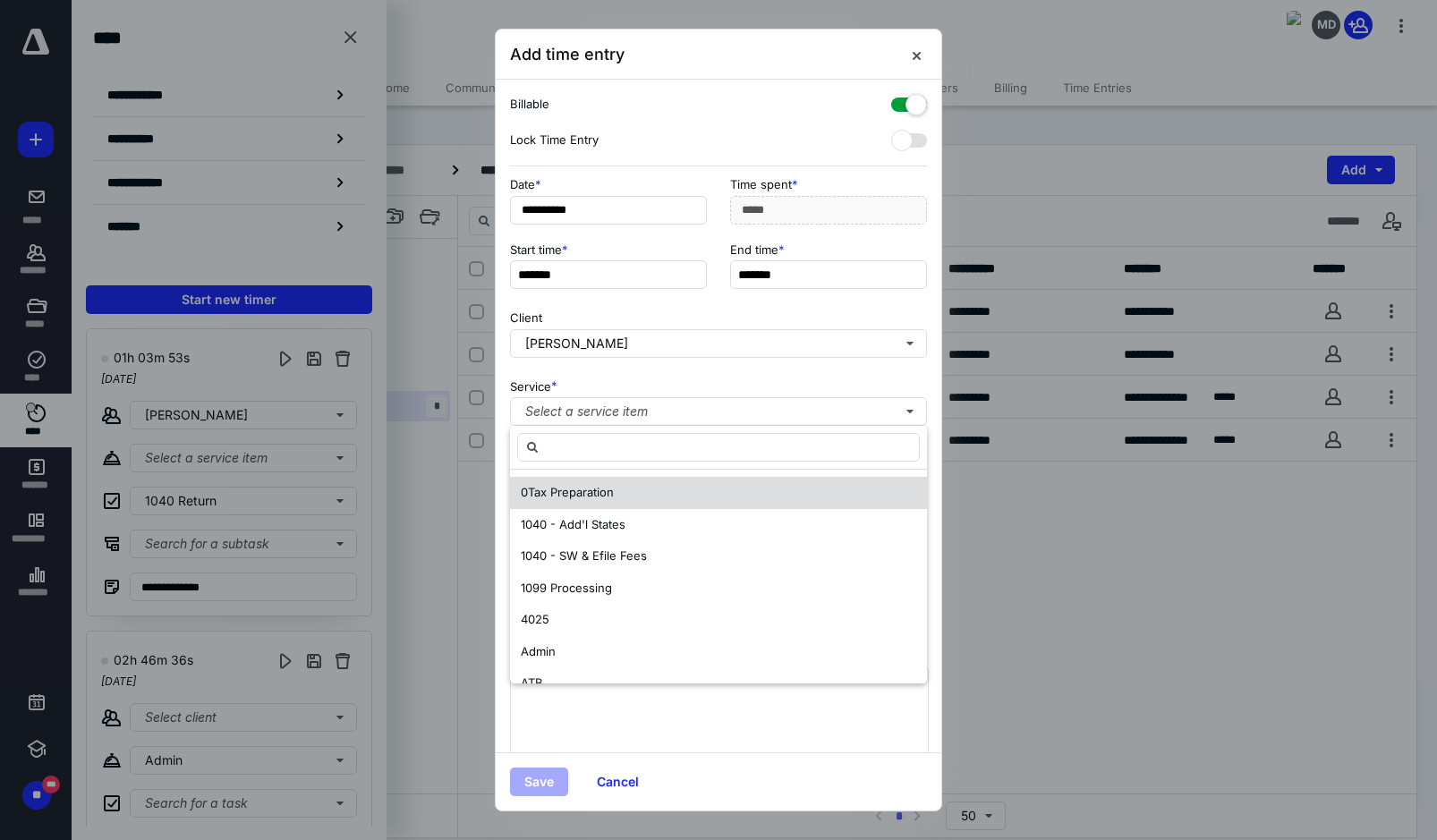 click on "‎0Tax Preparation" at bounding box center (718, 493) 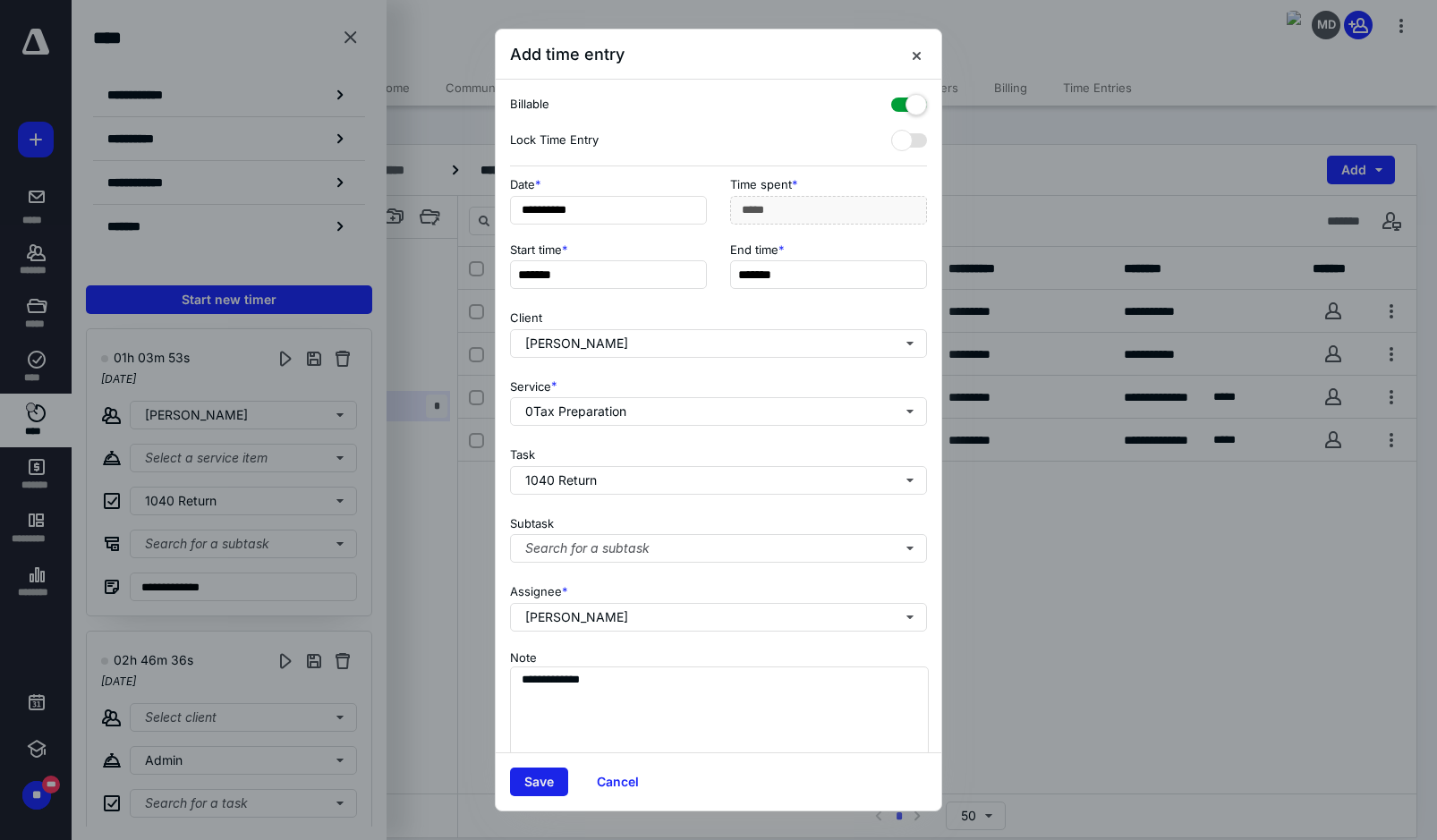 click on "Save" at bounding box center [539, 782] 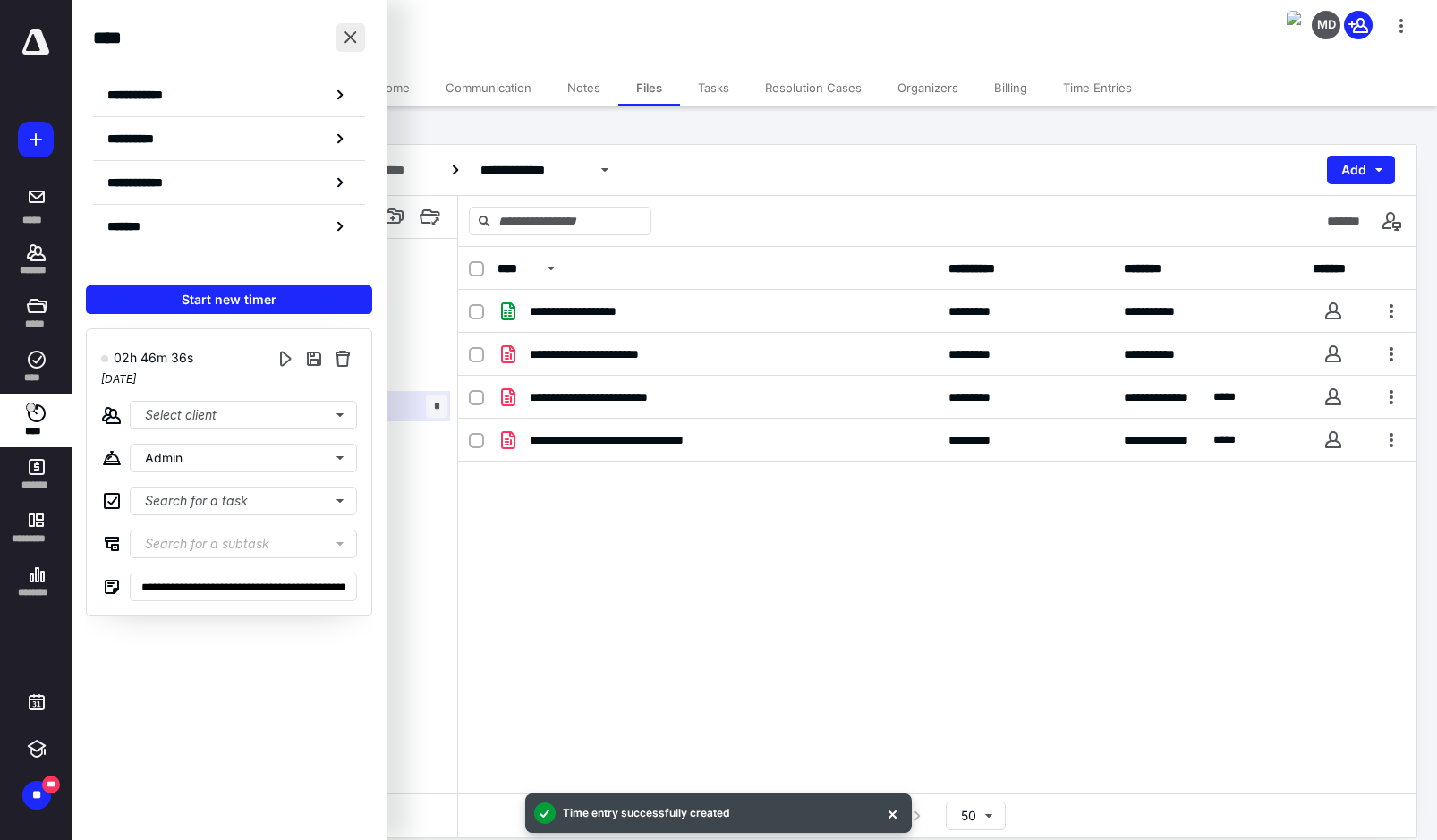 click at bounding box center (351, 38) 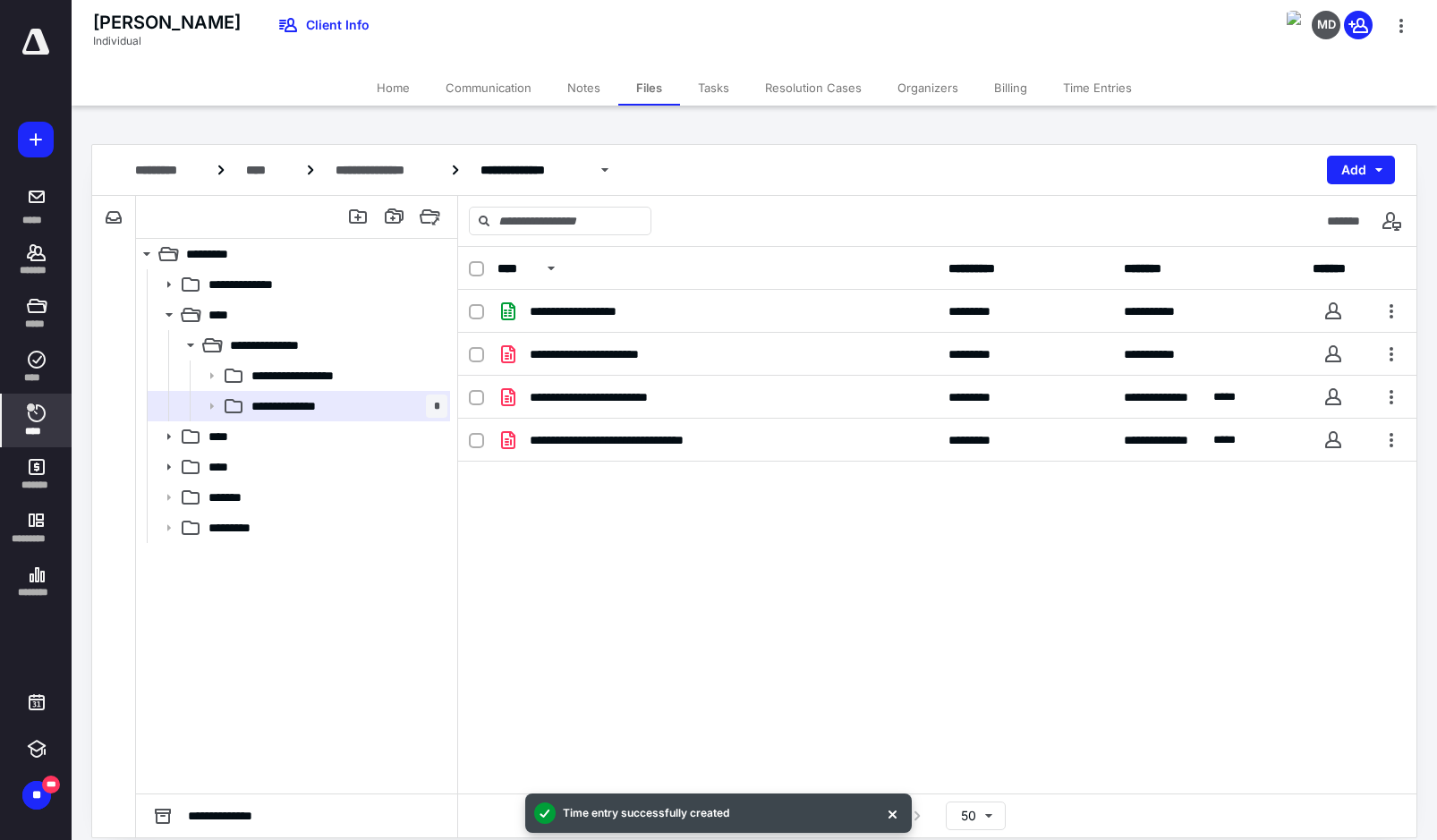 click at bounding box center [30, 407] 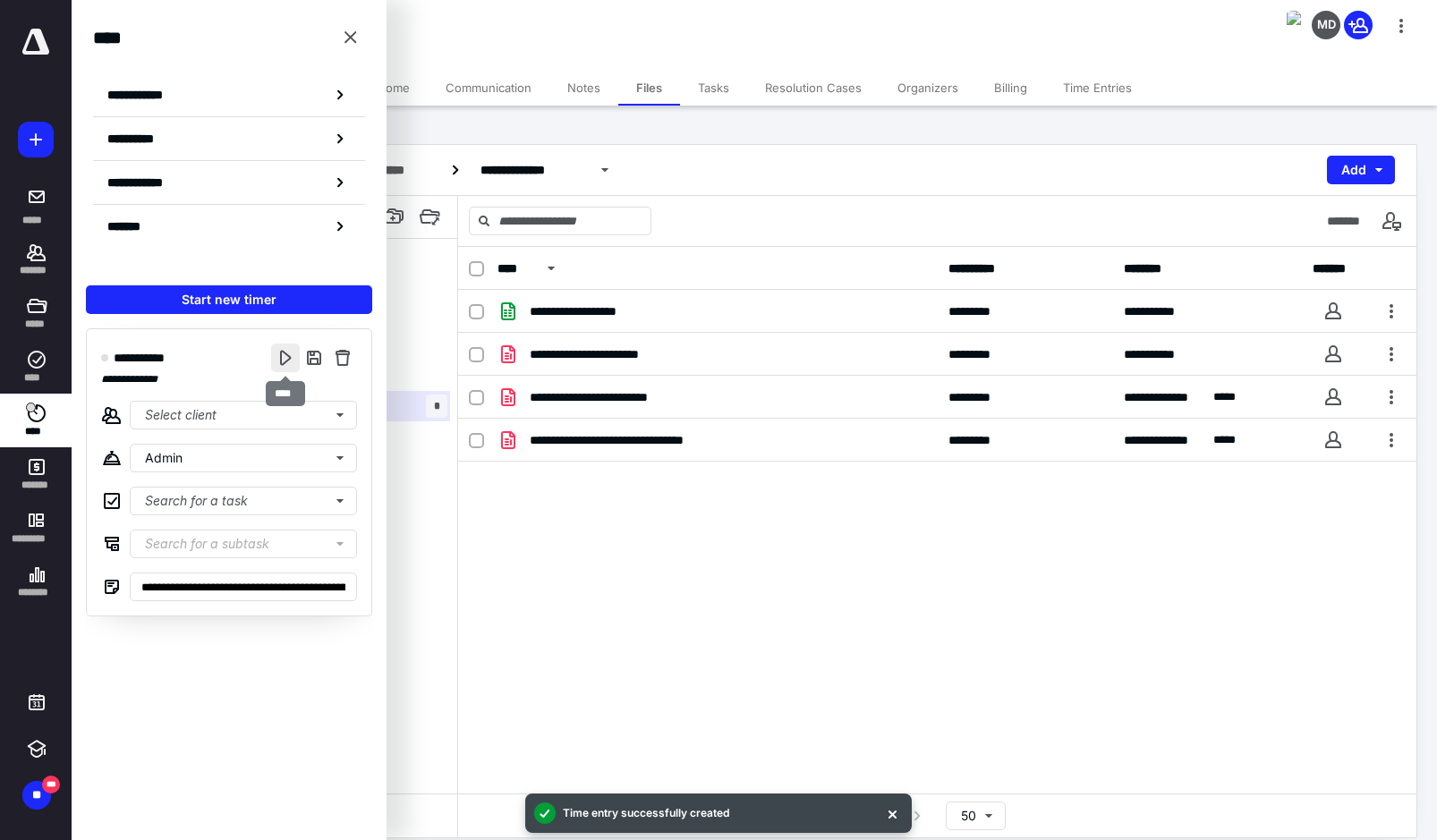 click at bounding box center (285, 358) 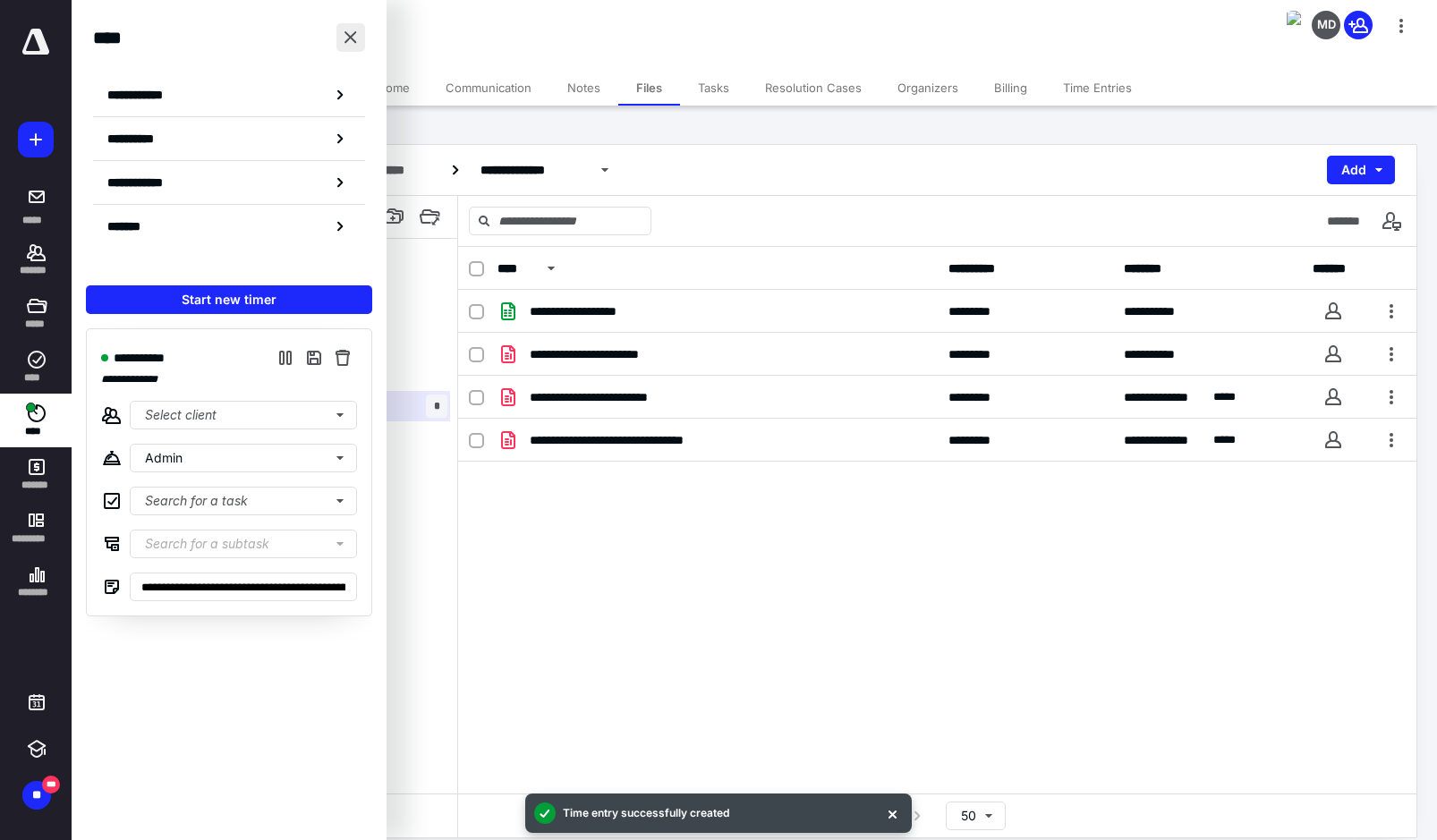 click at bounding box center (351, 38) 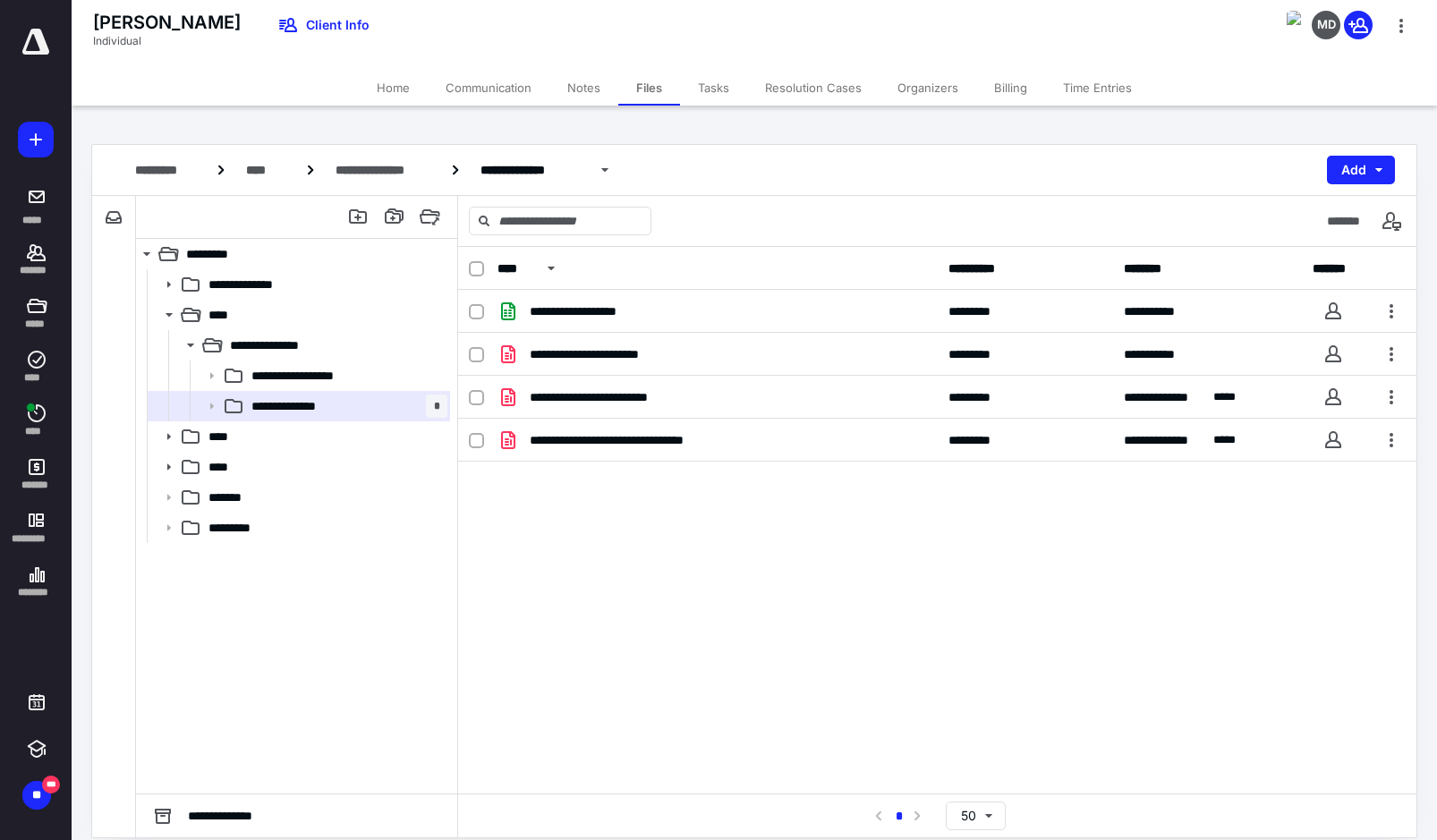 click on "Tasks" at bounding box center [713, 88] 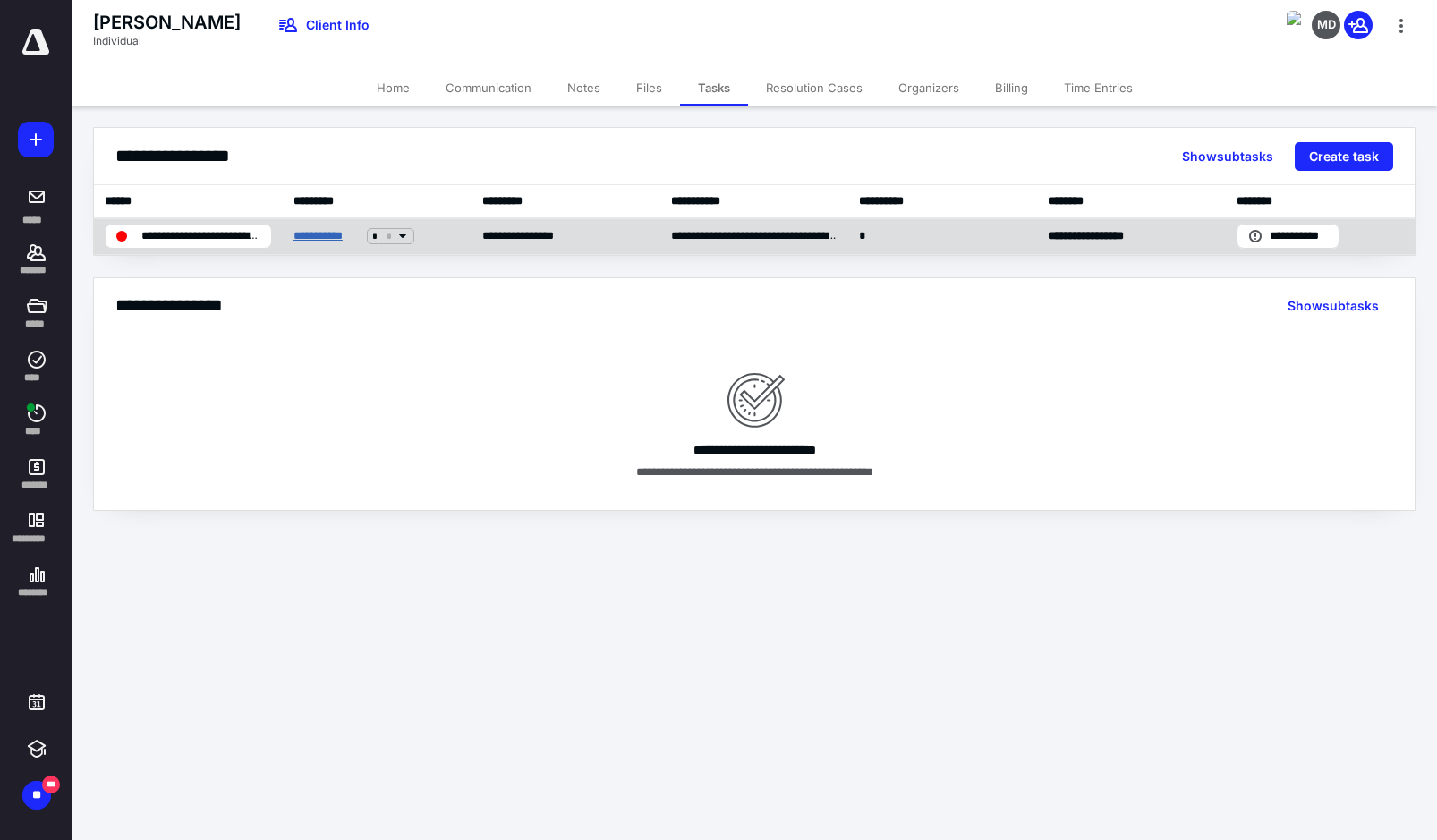 click on "**********" at bounding box center (327, 236) 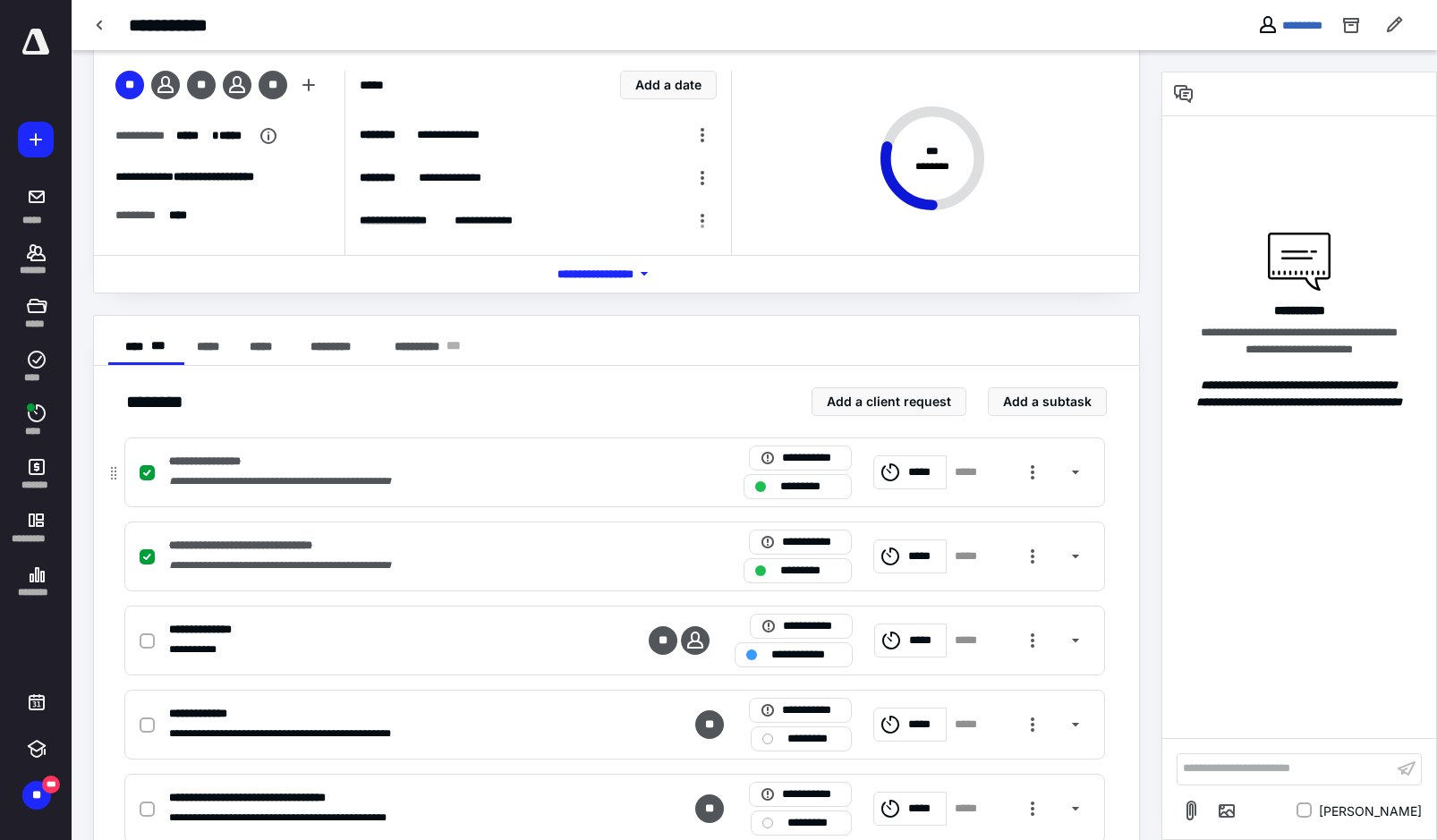 scroll, scrollTop: 174, scrollLeft: 0, axis: vertical 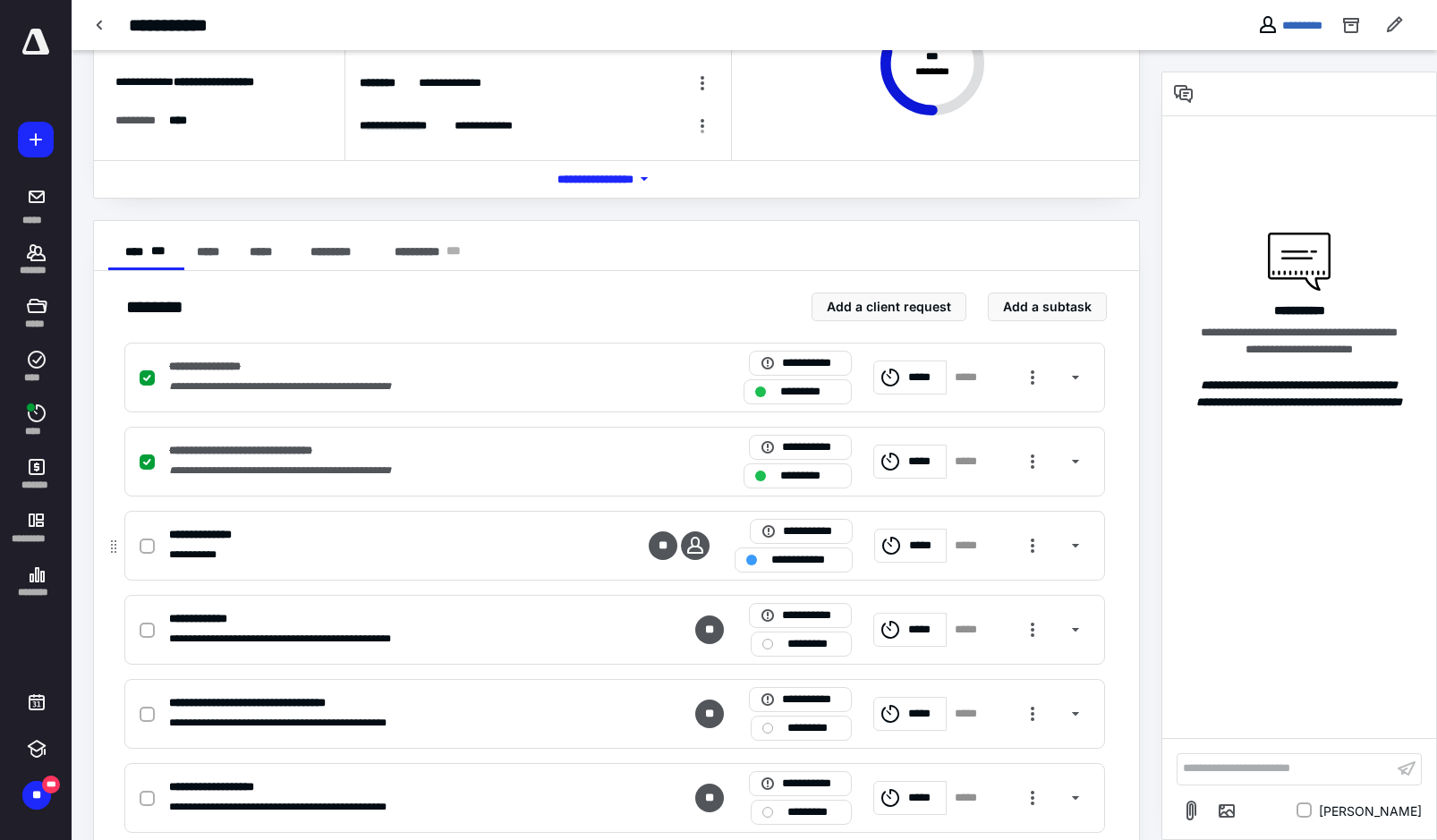 click 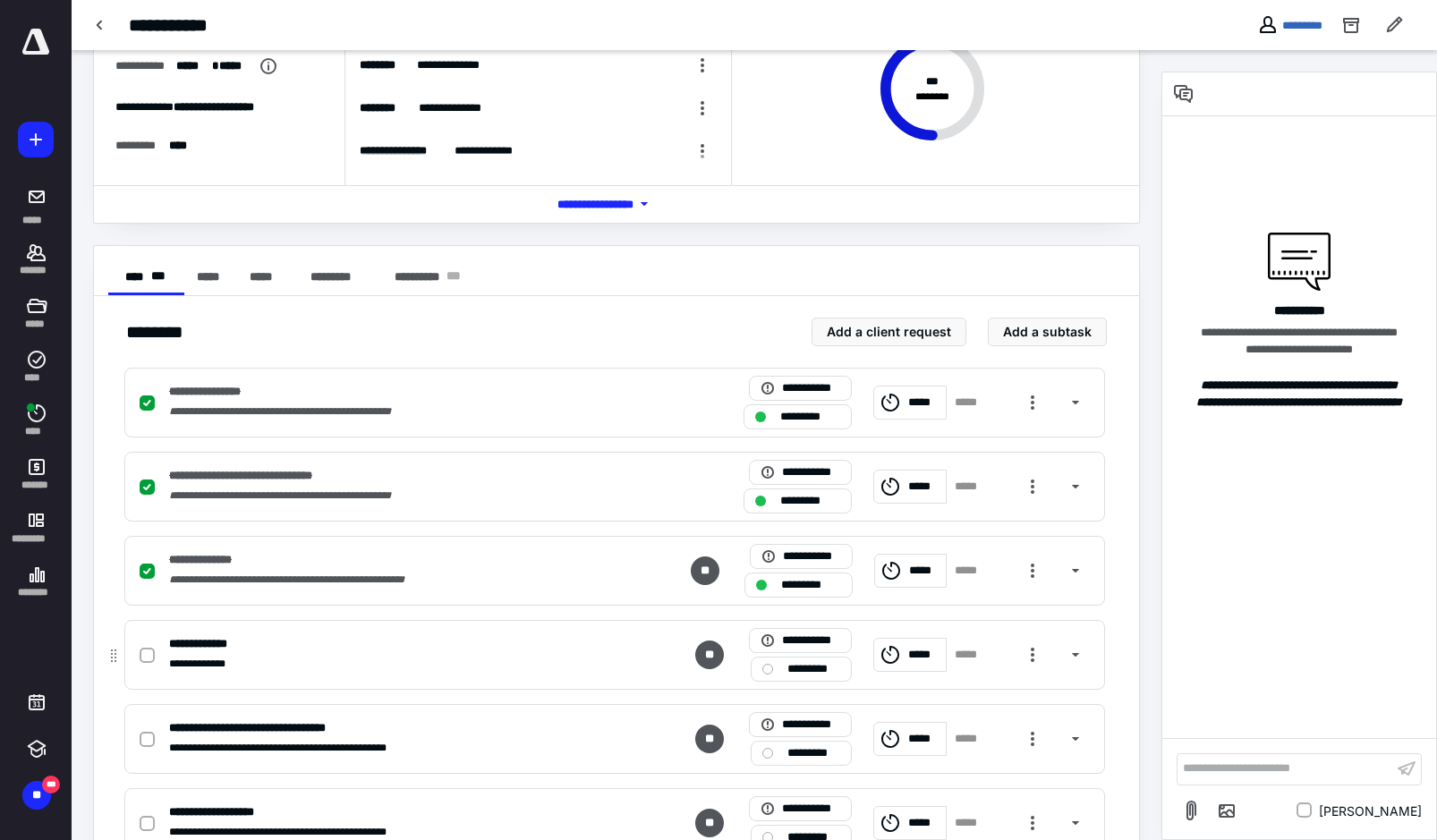 scroll, scrollTop: 313, scrollLeft: 0, axis: vertical 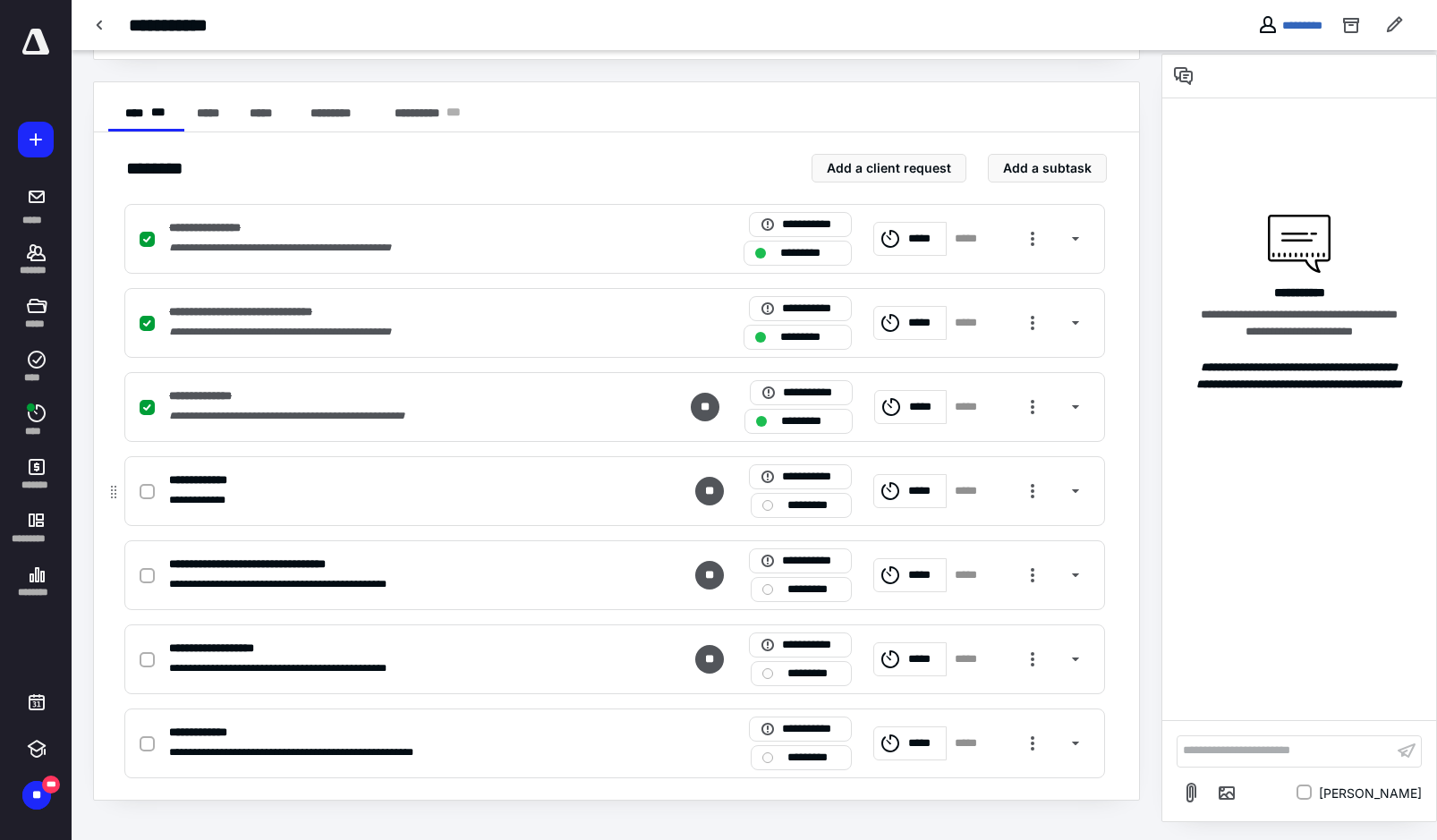click on "*********" at bounding box center (813, 505) 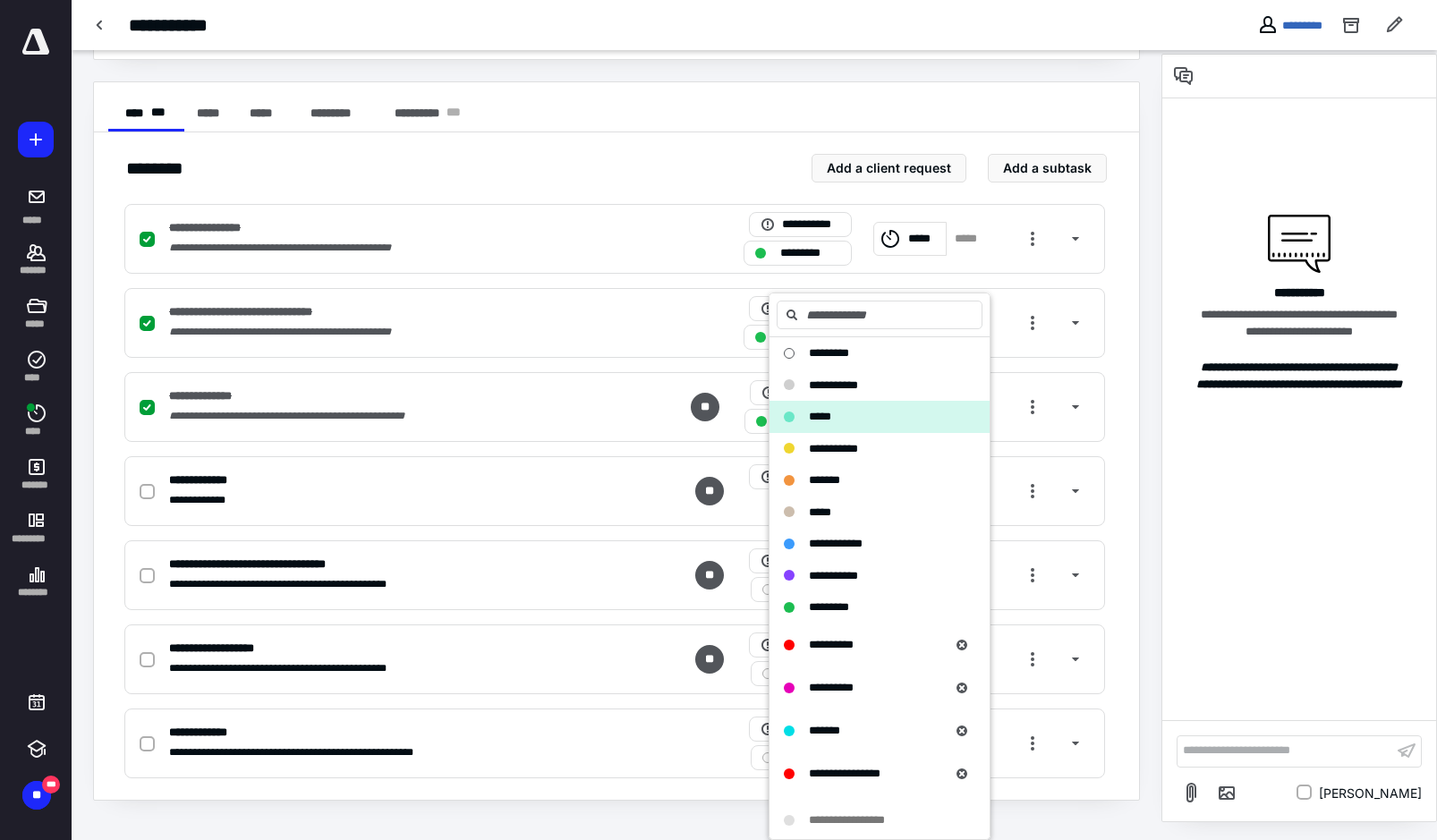 click on "*****" at bounding box center [820, 416] 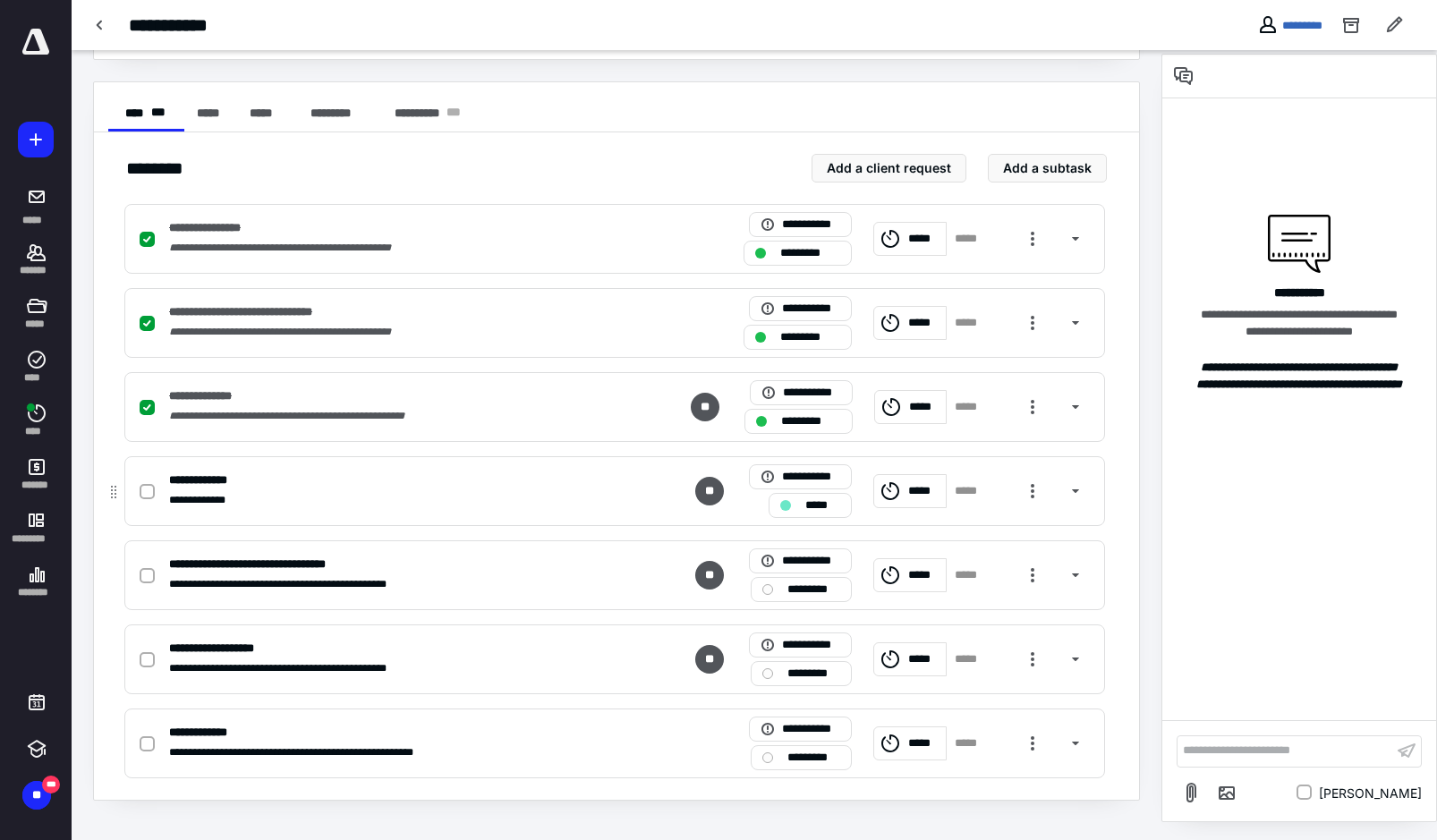 scroll, scrollTop: 0, scrollLeft: 0, axis: both 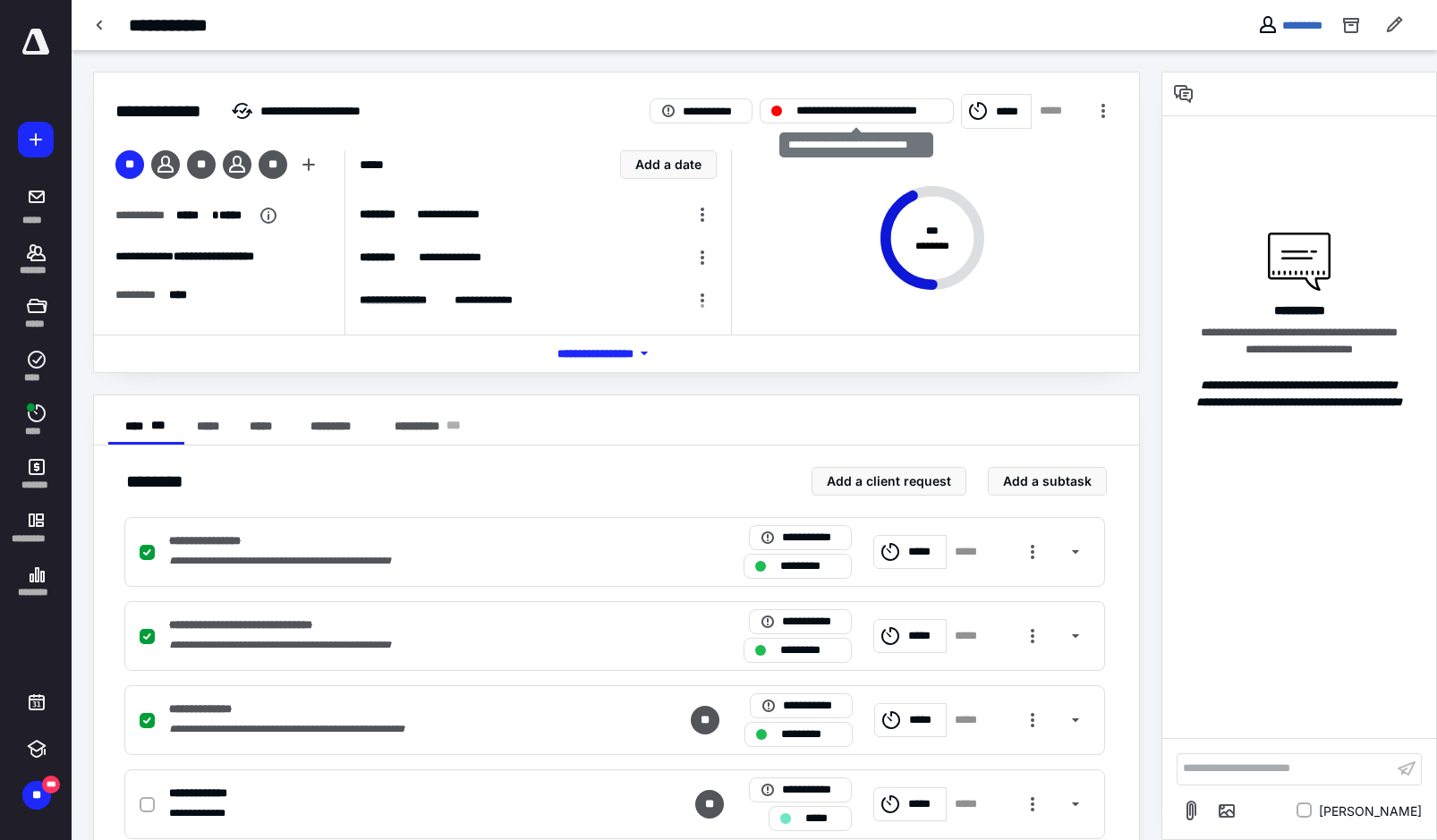 click on "**********" at bounding box center [869, 111] 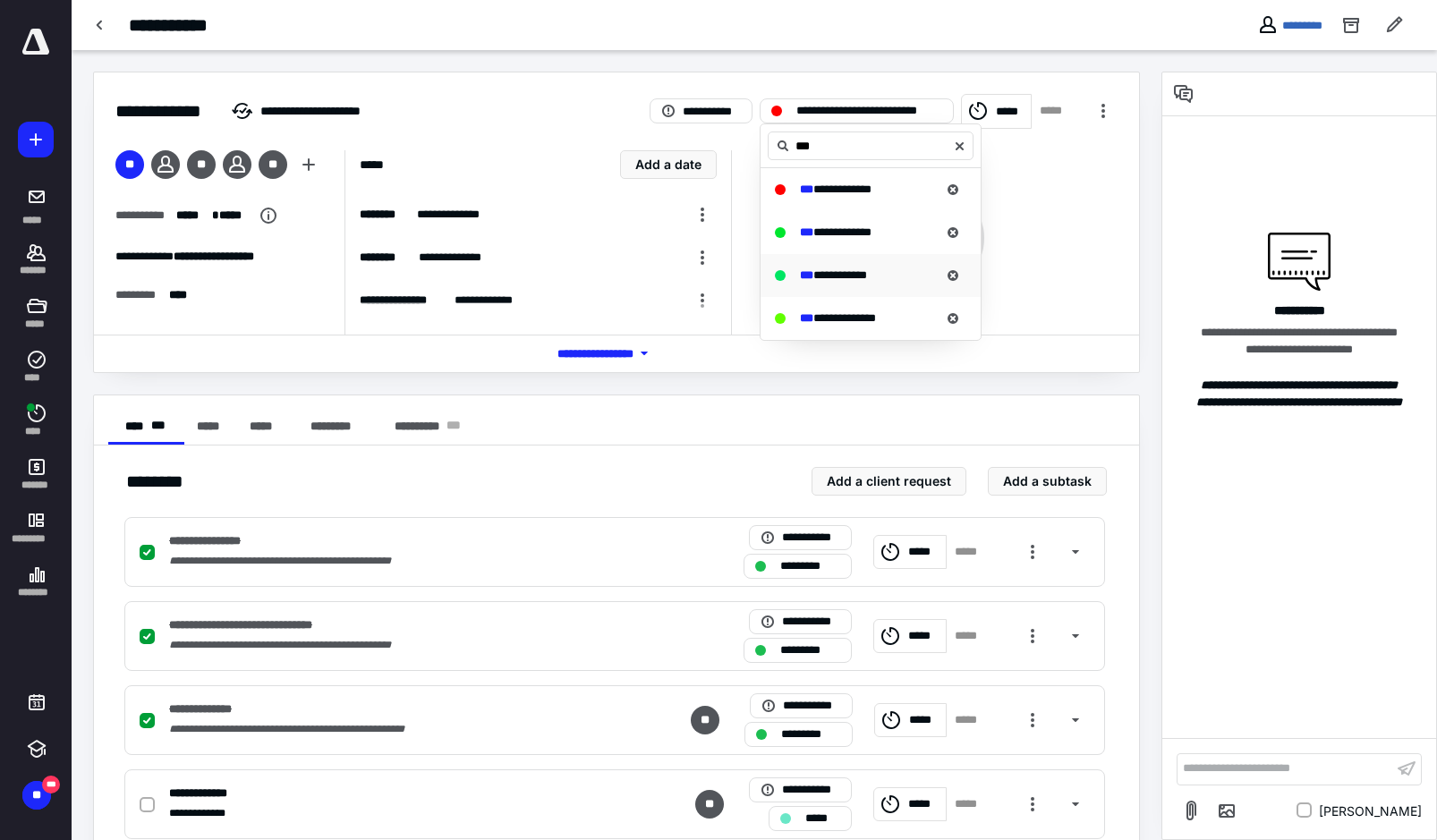 type on "***" 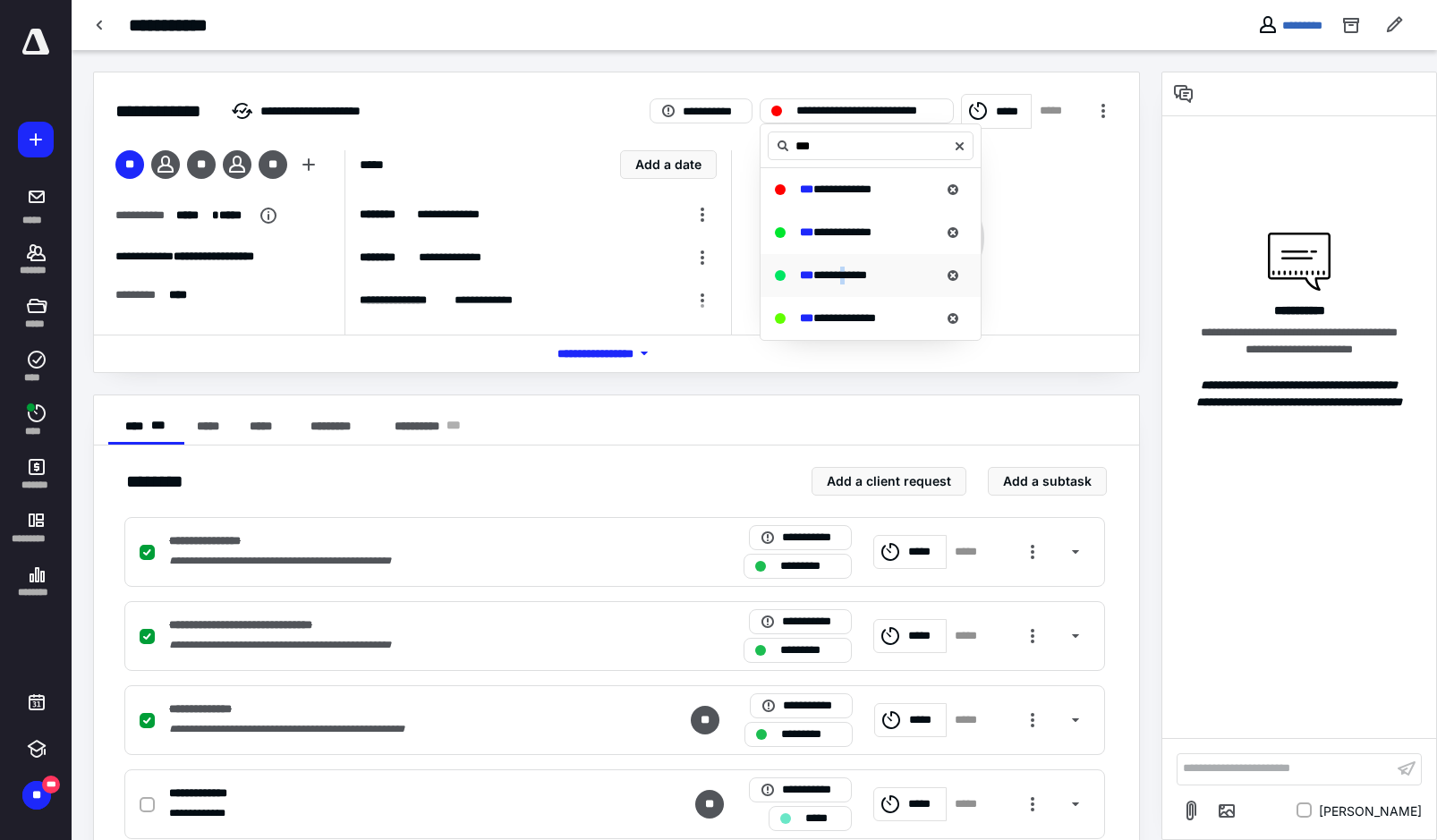 click on "**********" at bounding box center [840, 275] 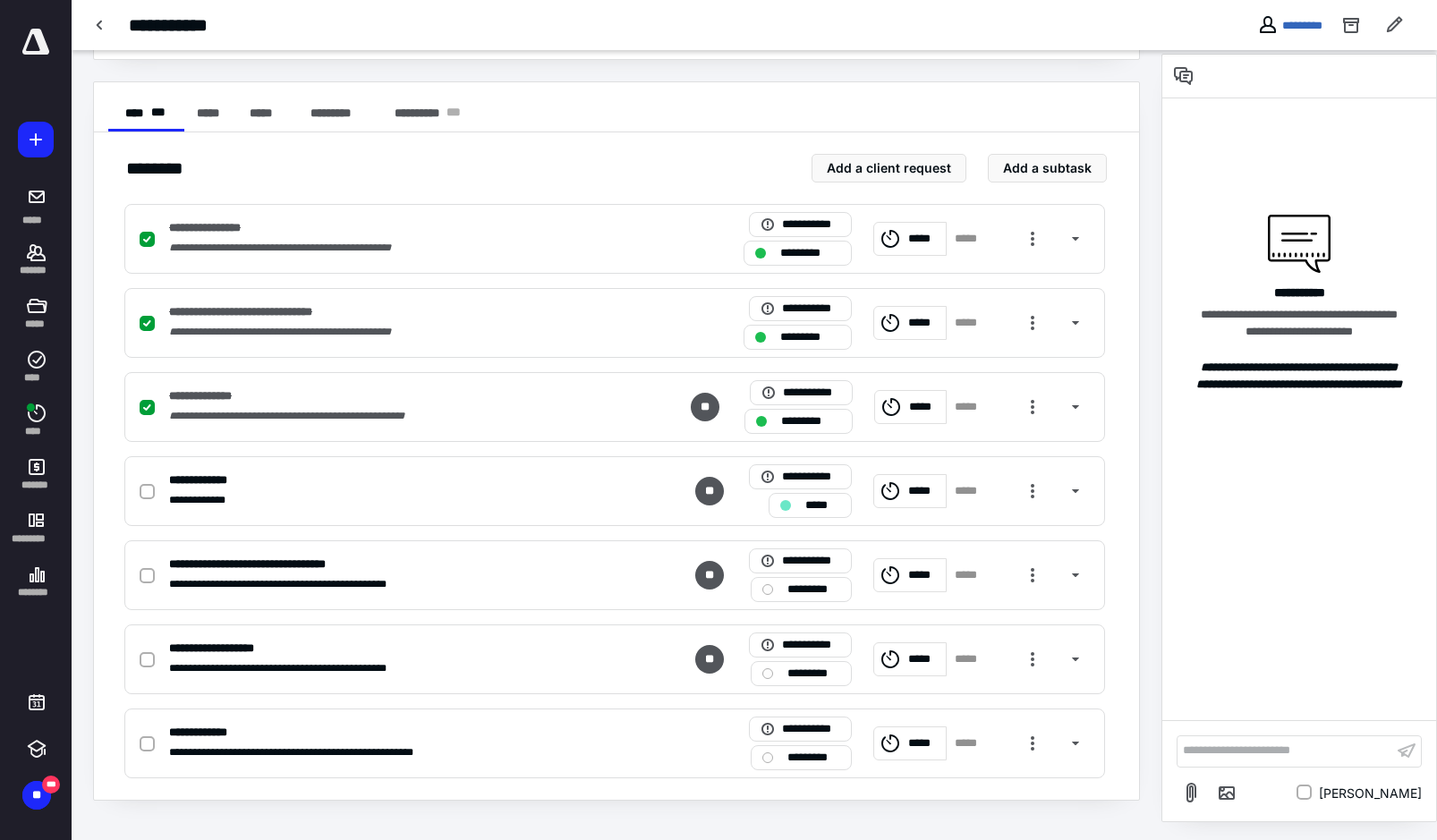 scroll, scrollTop: 0, scrollLeft: 0, axis: both 